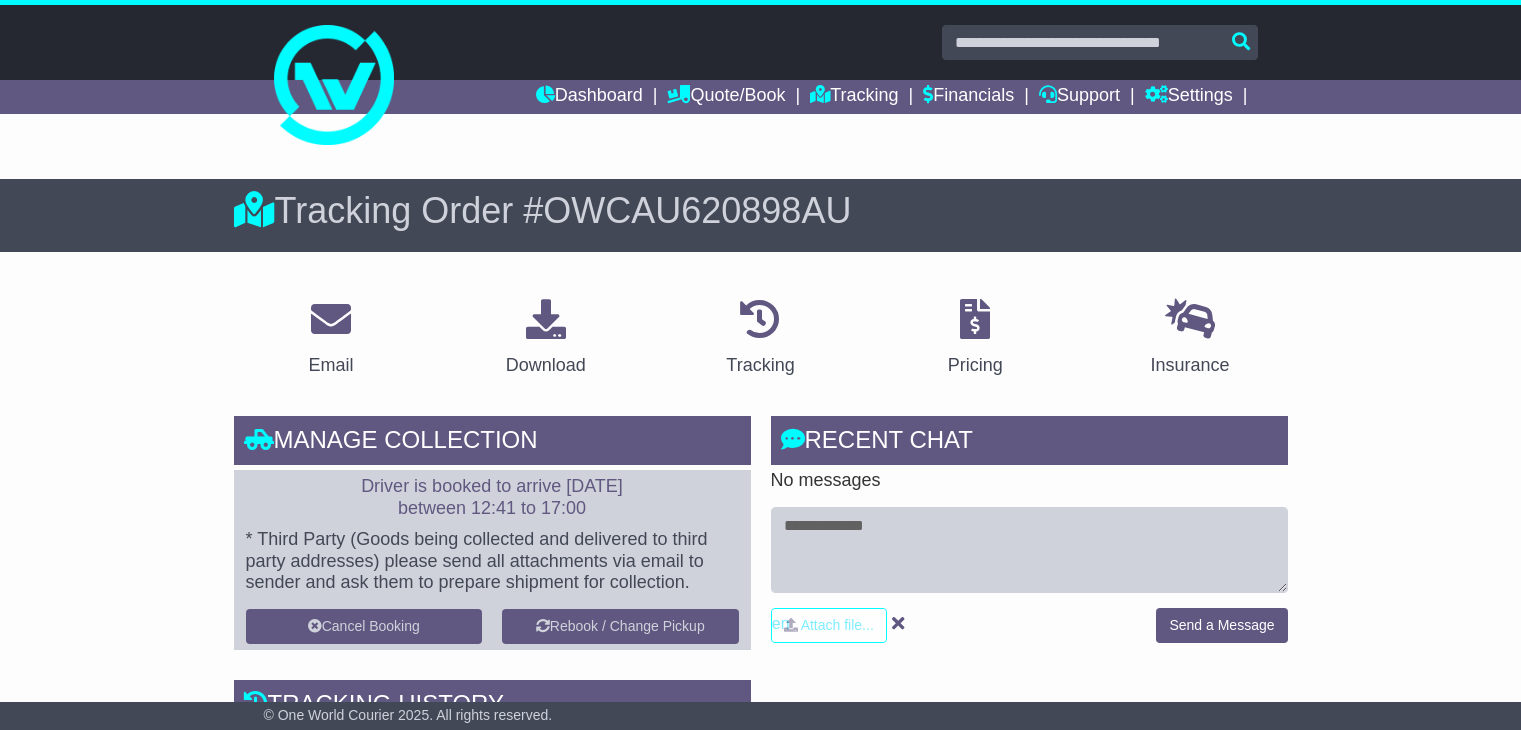 scroll, scrollTop: 0, scrollLeft: 0, axis: both 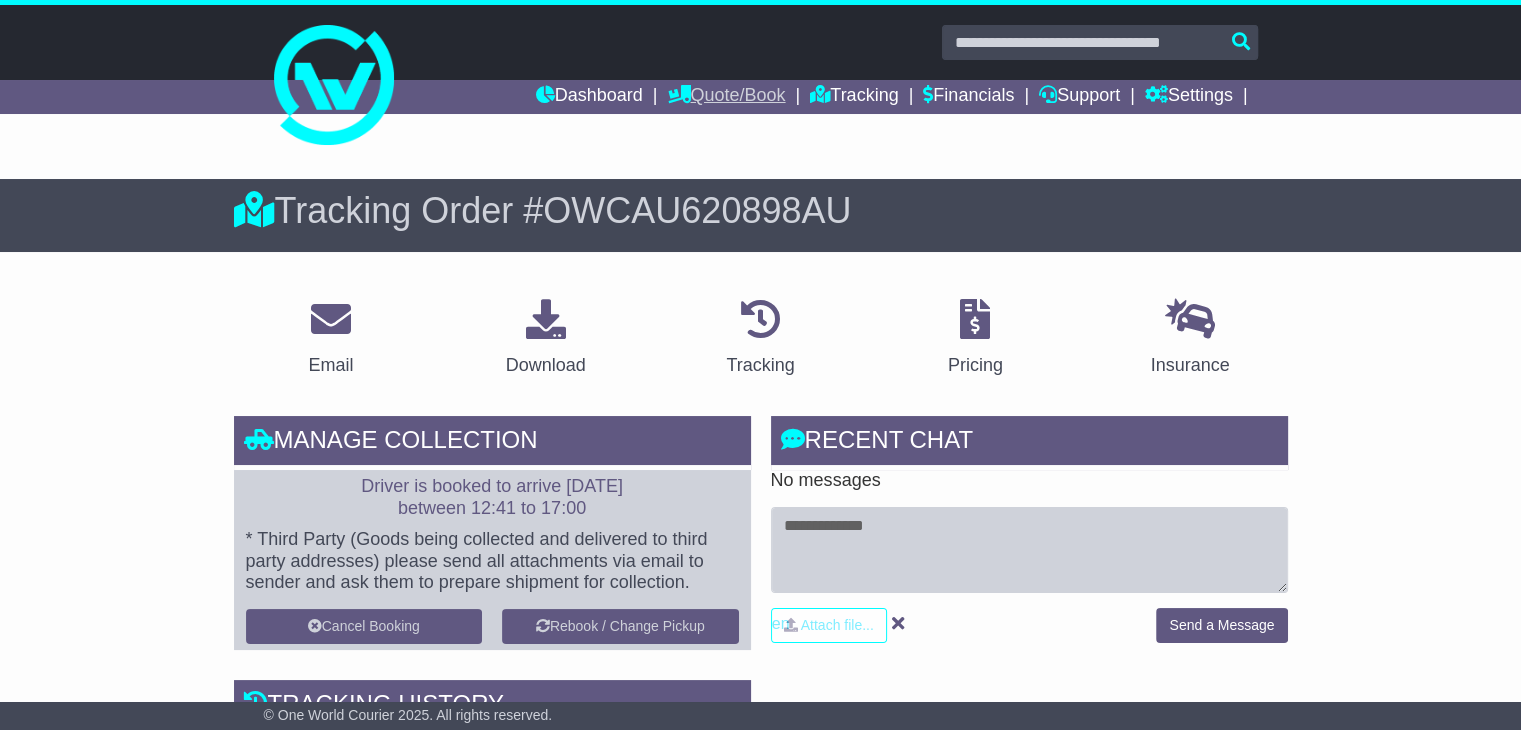 click on "Quote/Book" at bounding box center [726, 97] 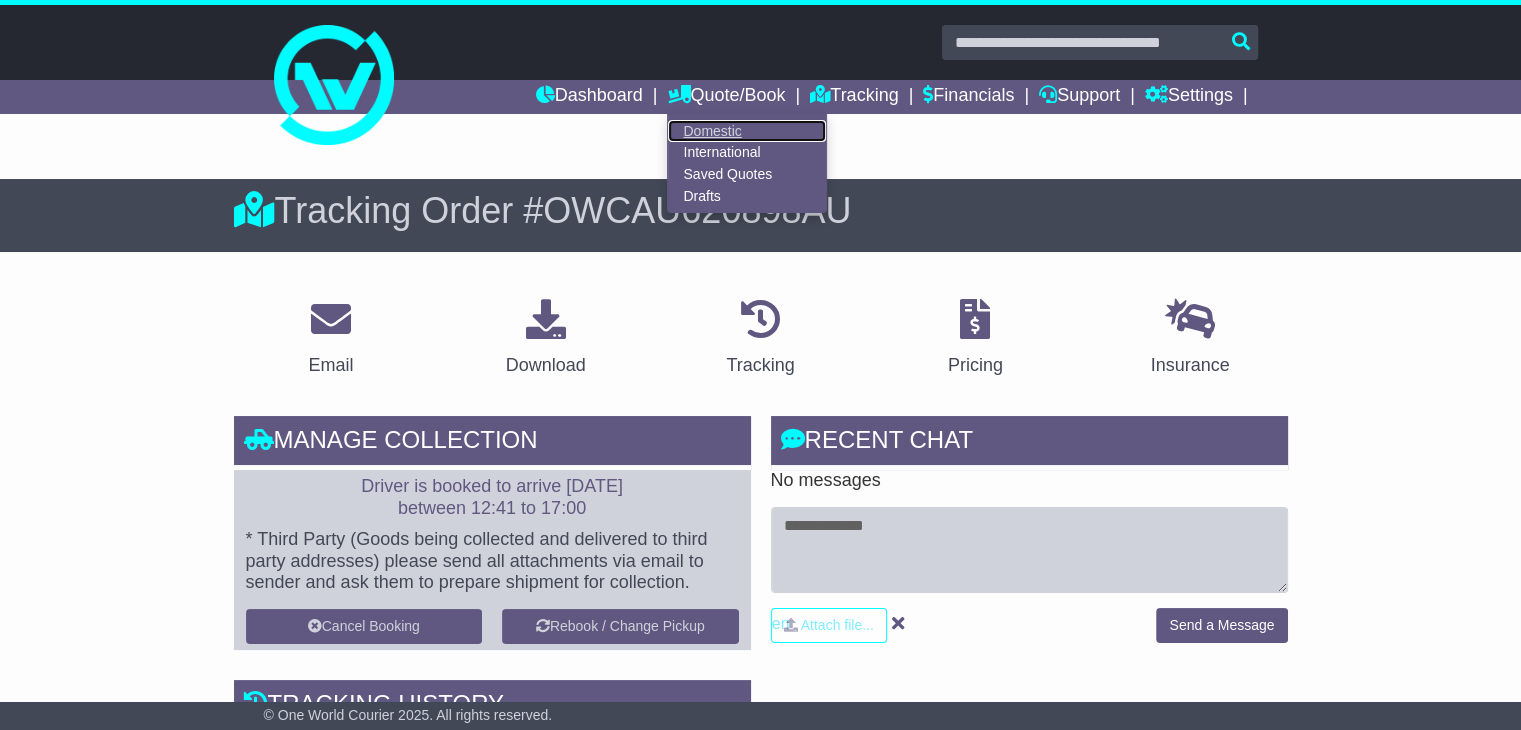 click on "Domestic" at bounding box center [747, 131] 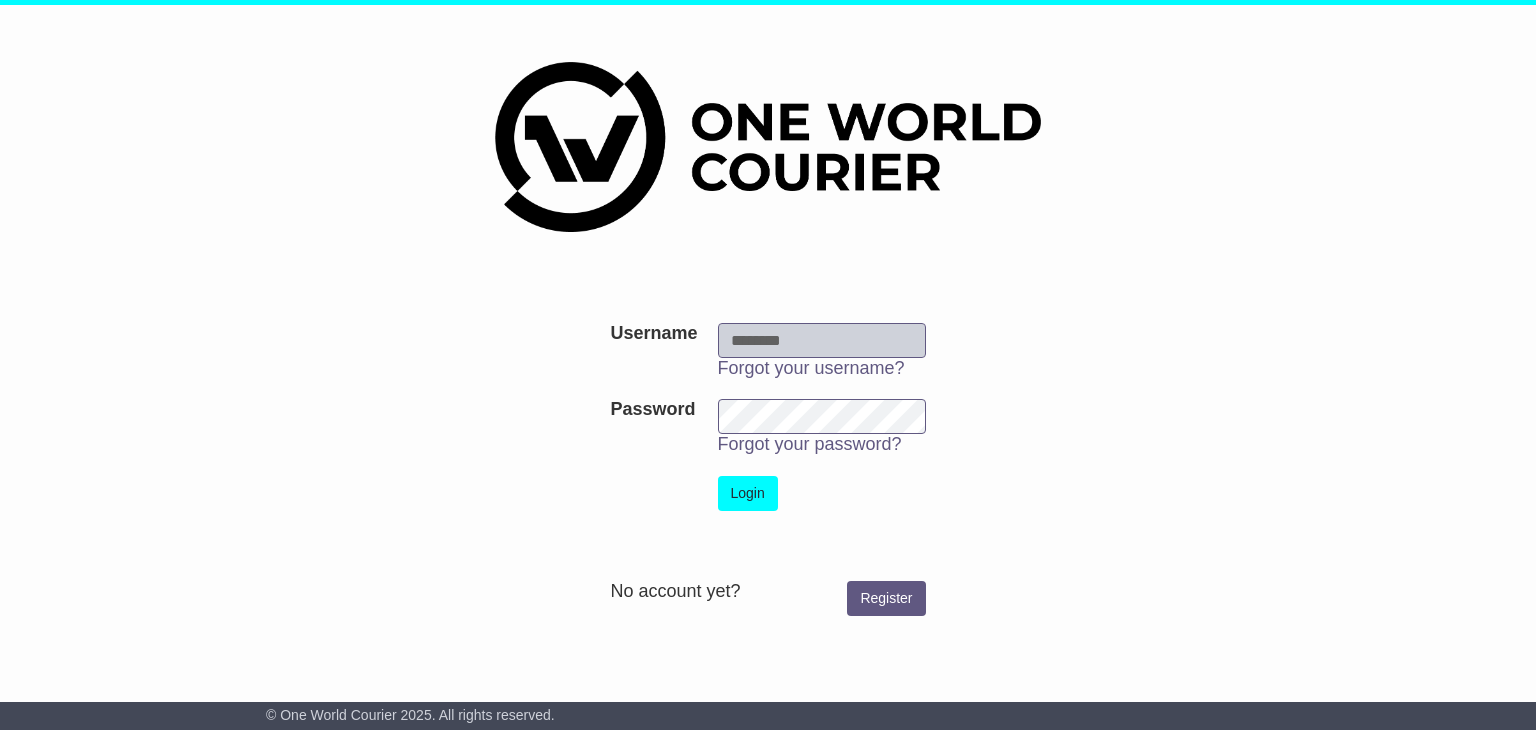 scroll, scrollTop: 0, scrollLeft: 0, axis: both 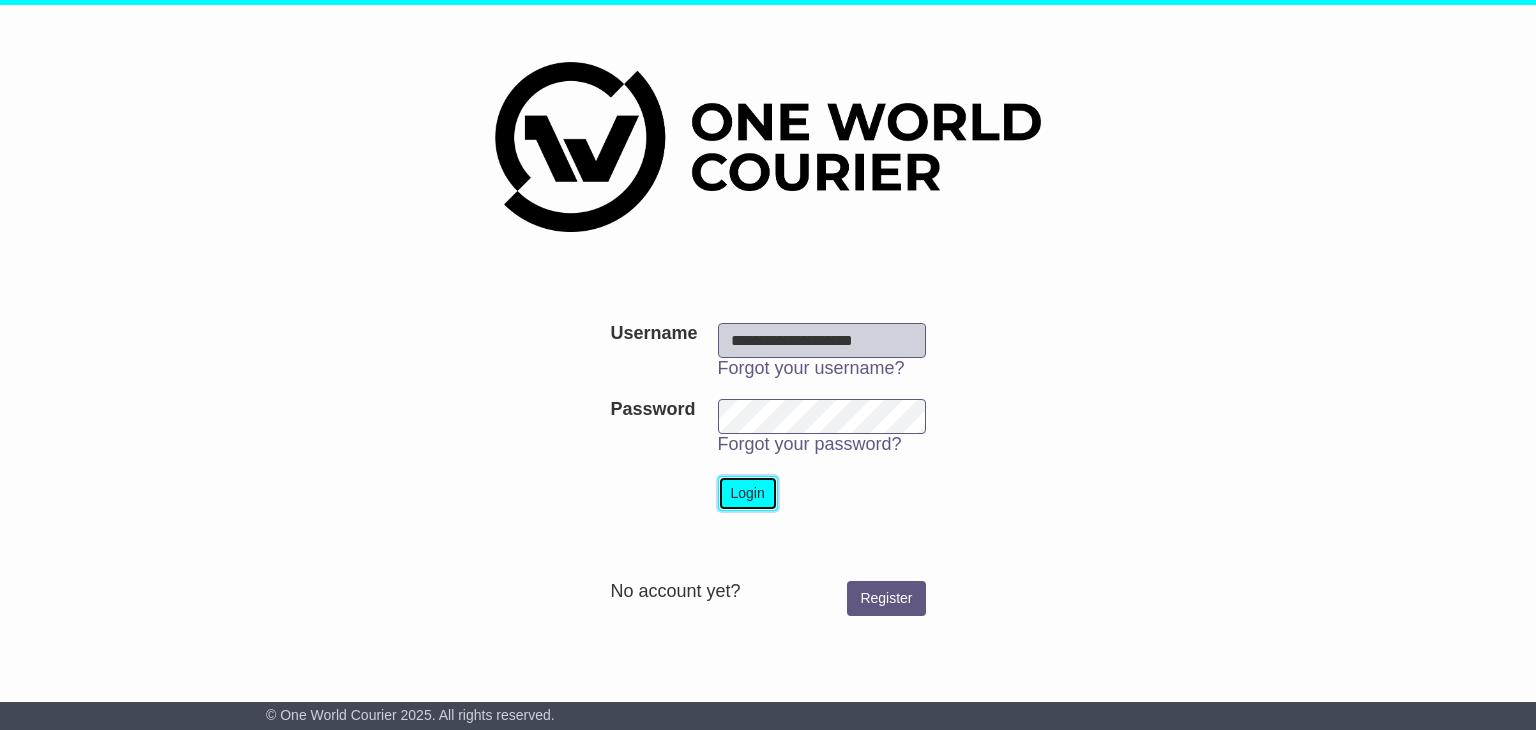 click on "Login" at bounding box center (748, 493) 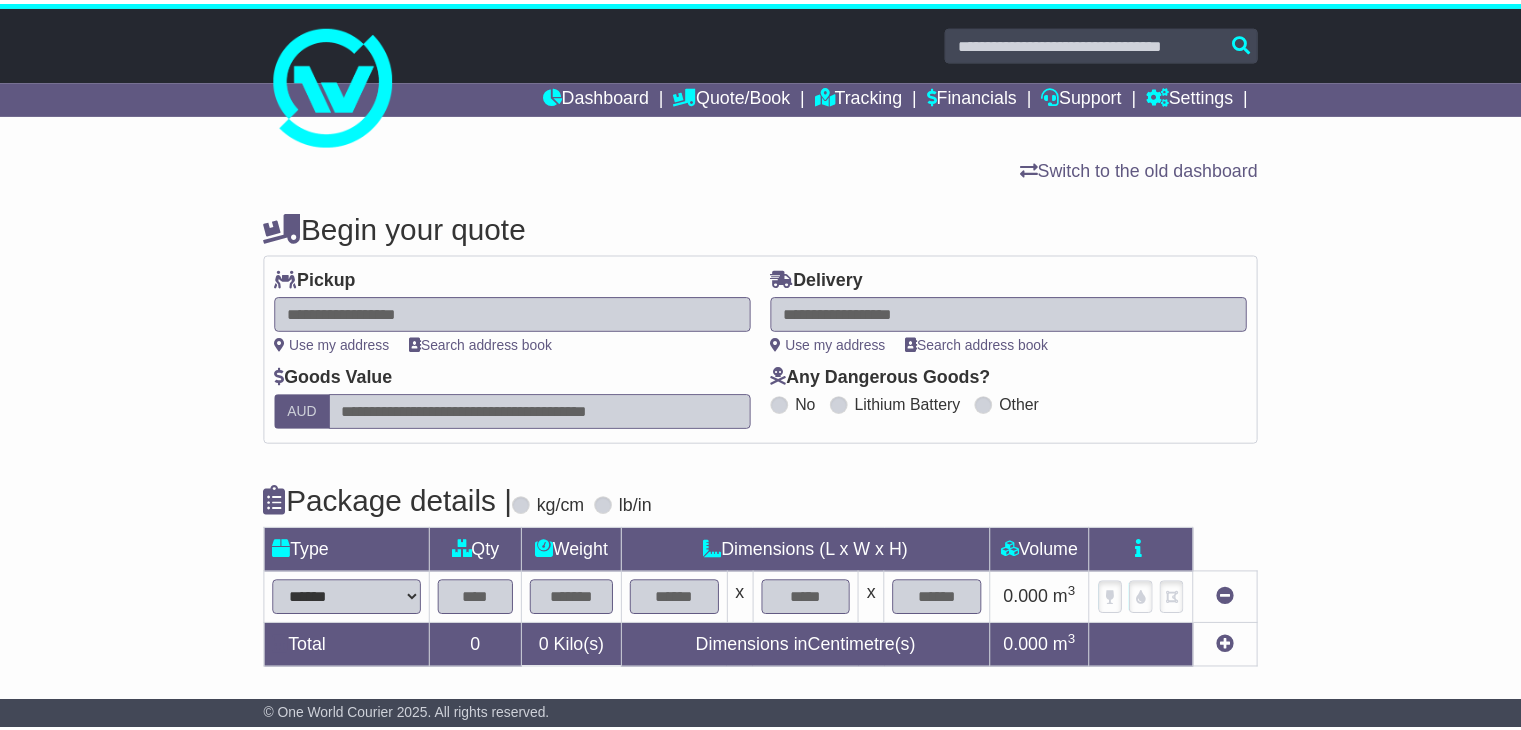 scroll, scrollTop: 0, scrollLeft: 0, axis: both 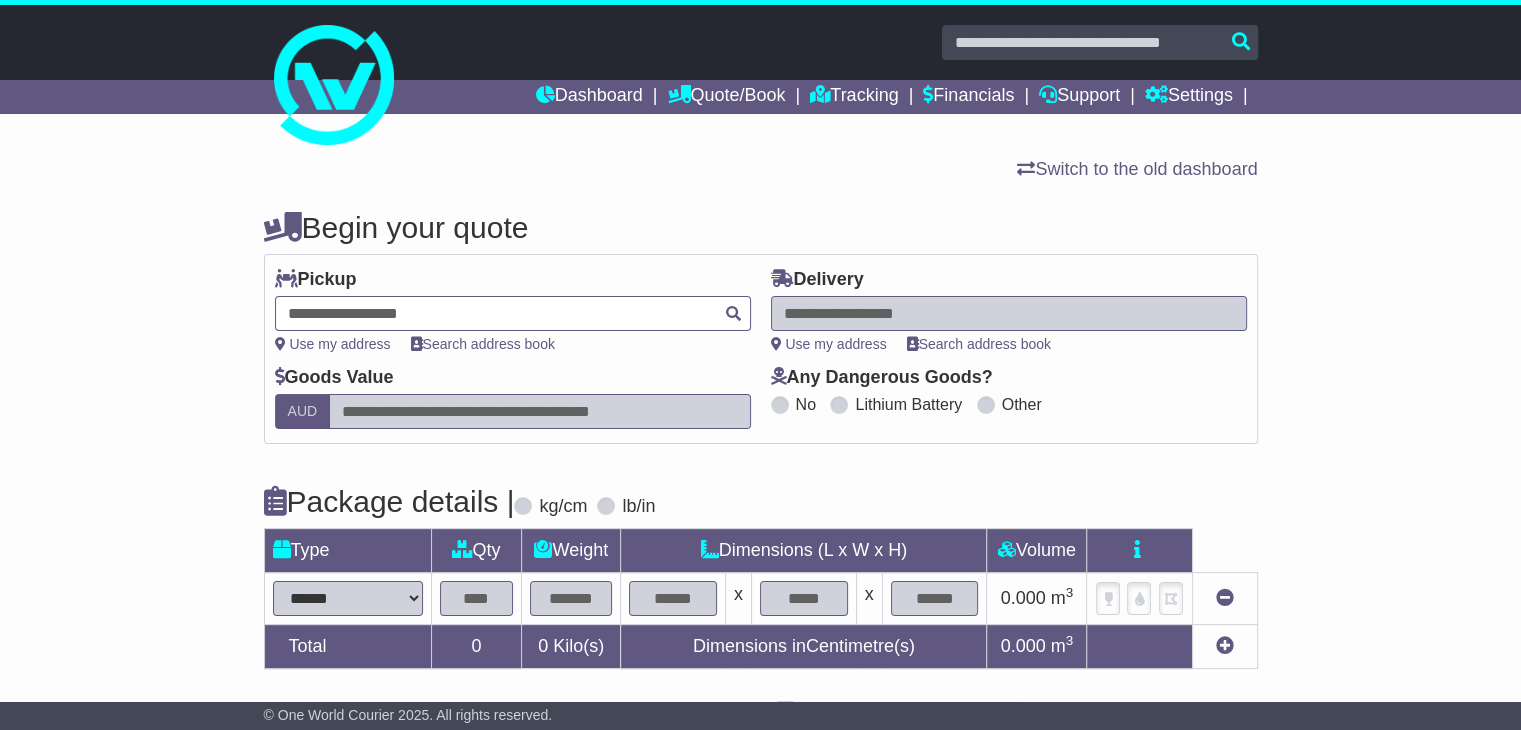 click at bounding box center (513, 313) 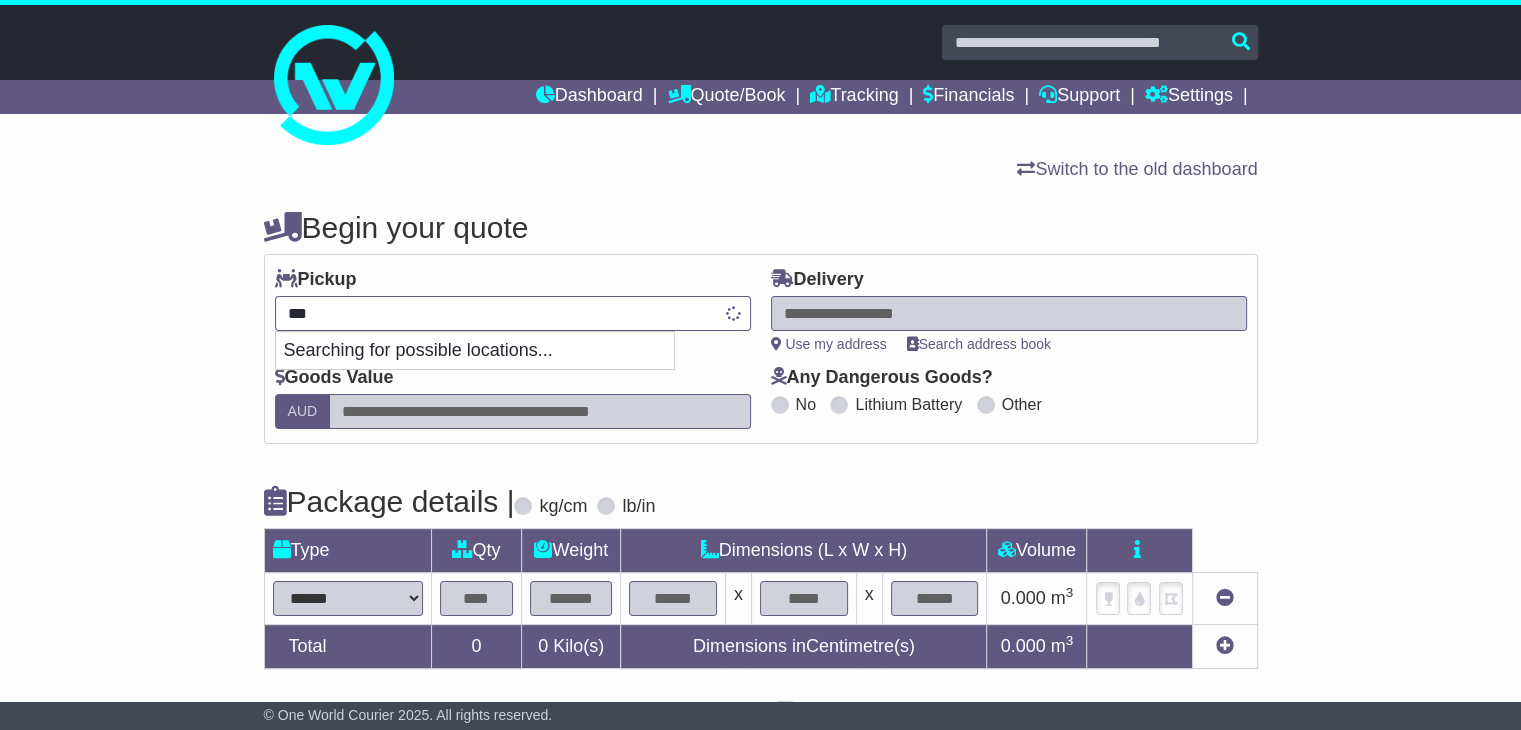 type on "****" 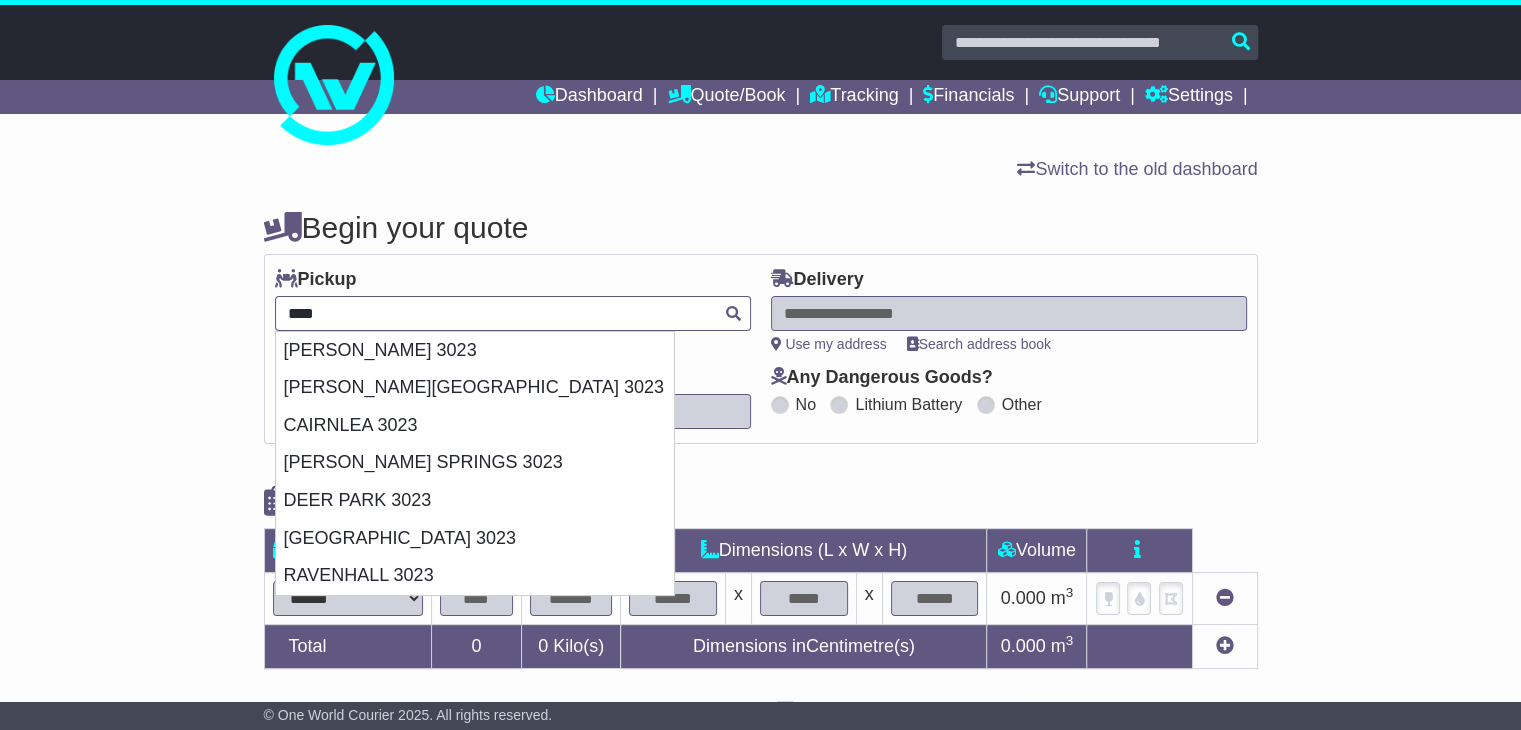 drag, startPoint x: 392, startPoint y: 579, endPoint x: 454, endPoint y: 484, distance: 113.44161 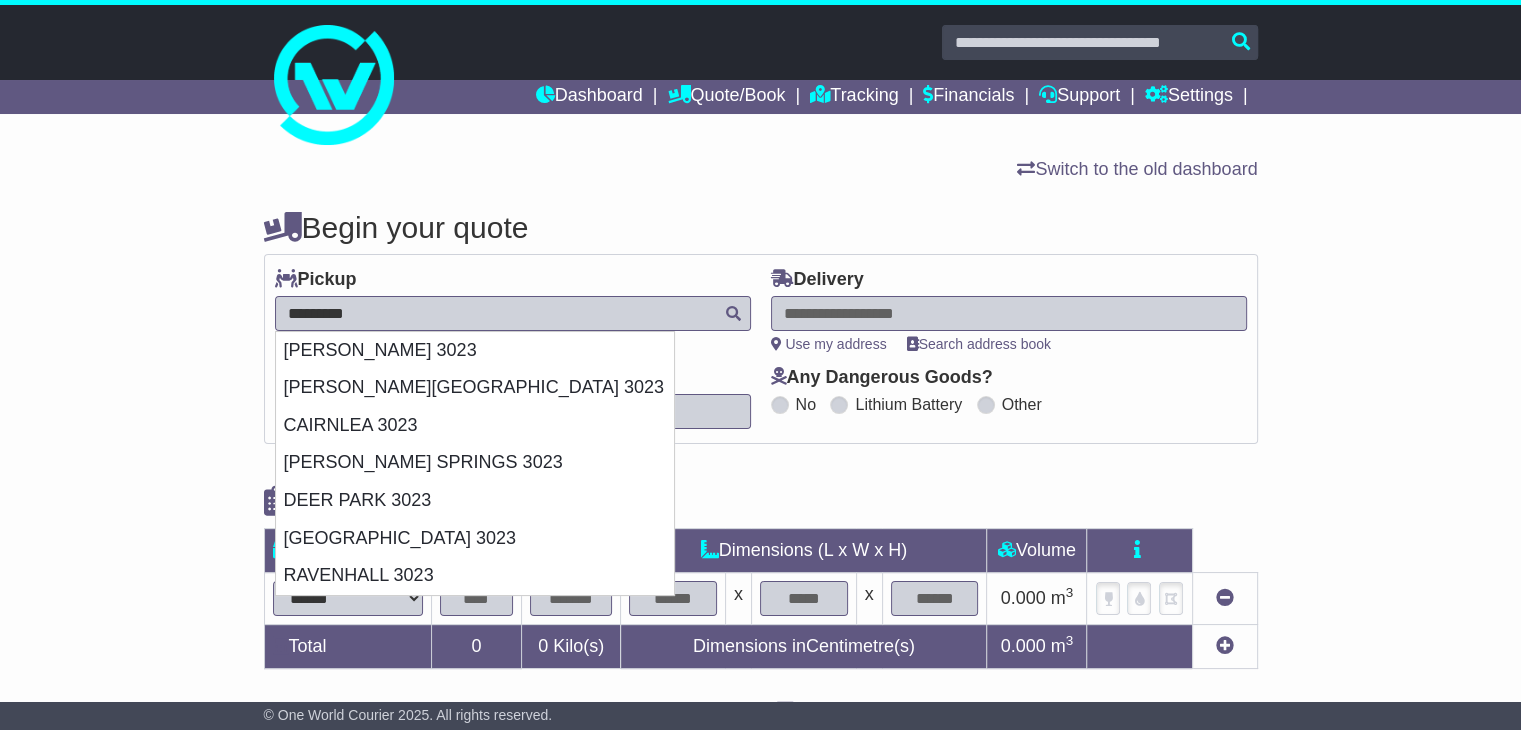 type on "**********" 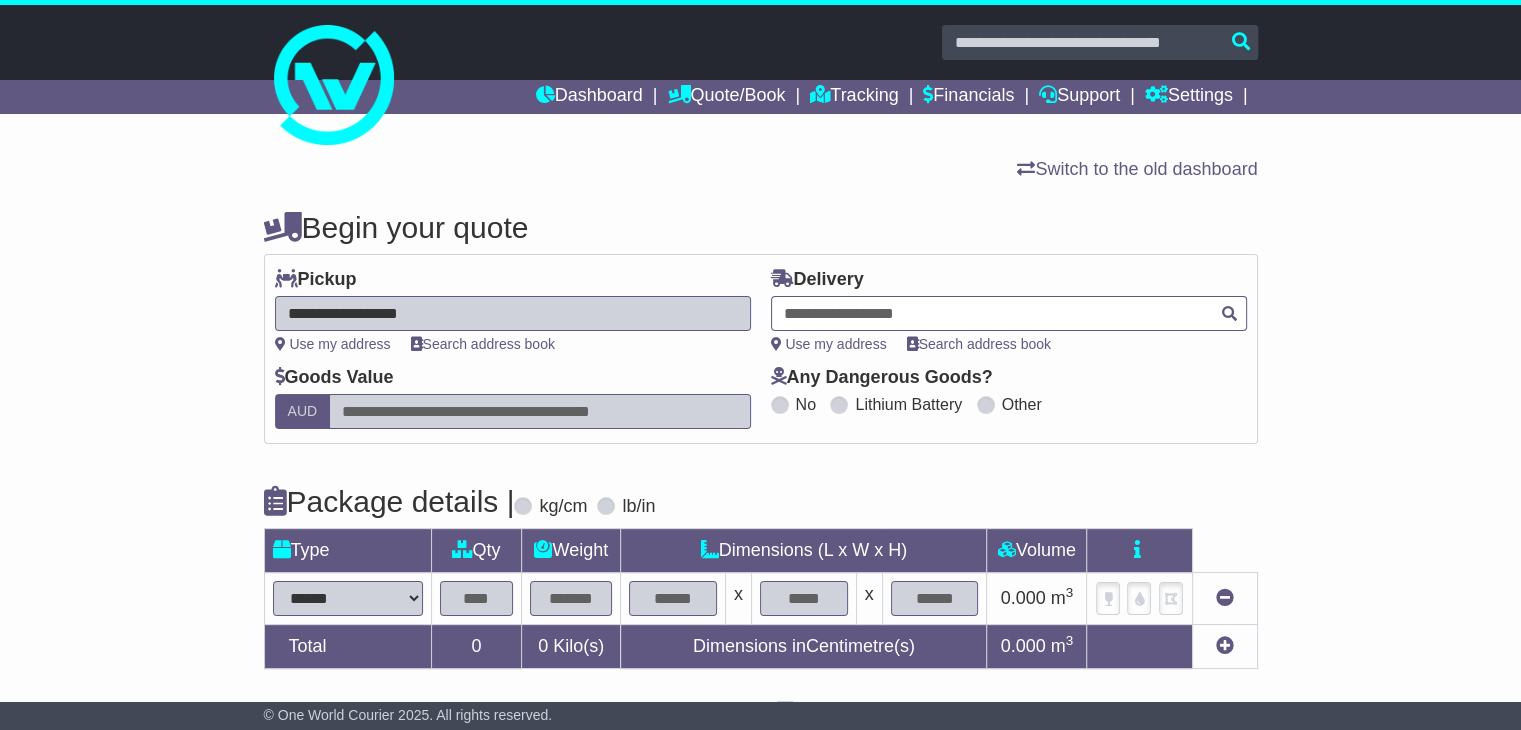 click at bounding box center (1009, 313) 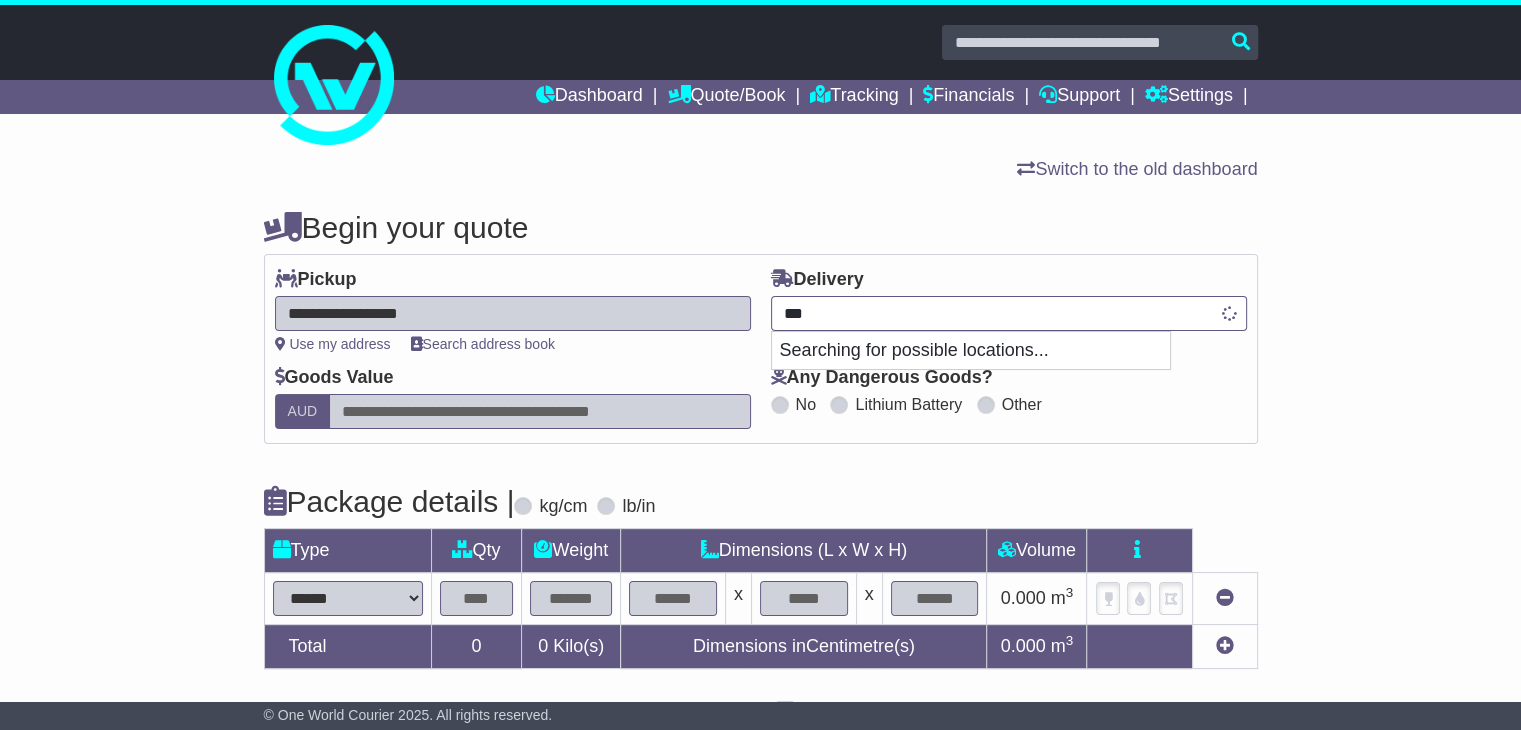 type on "****" 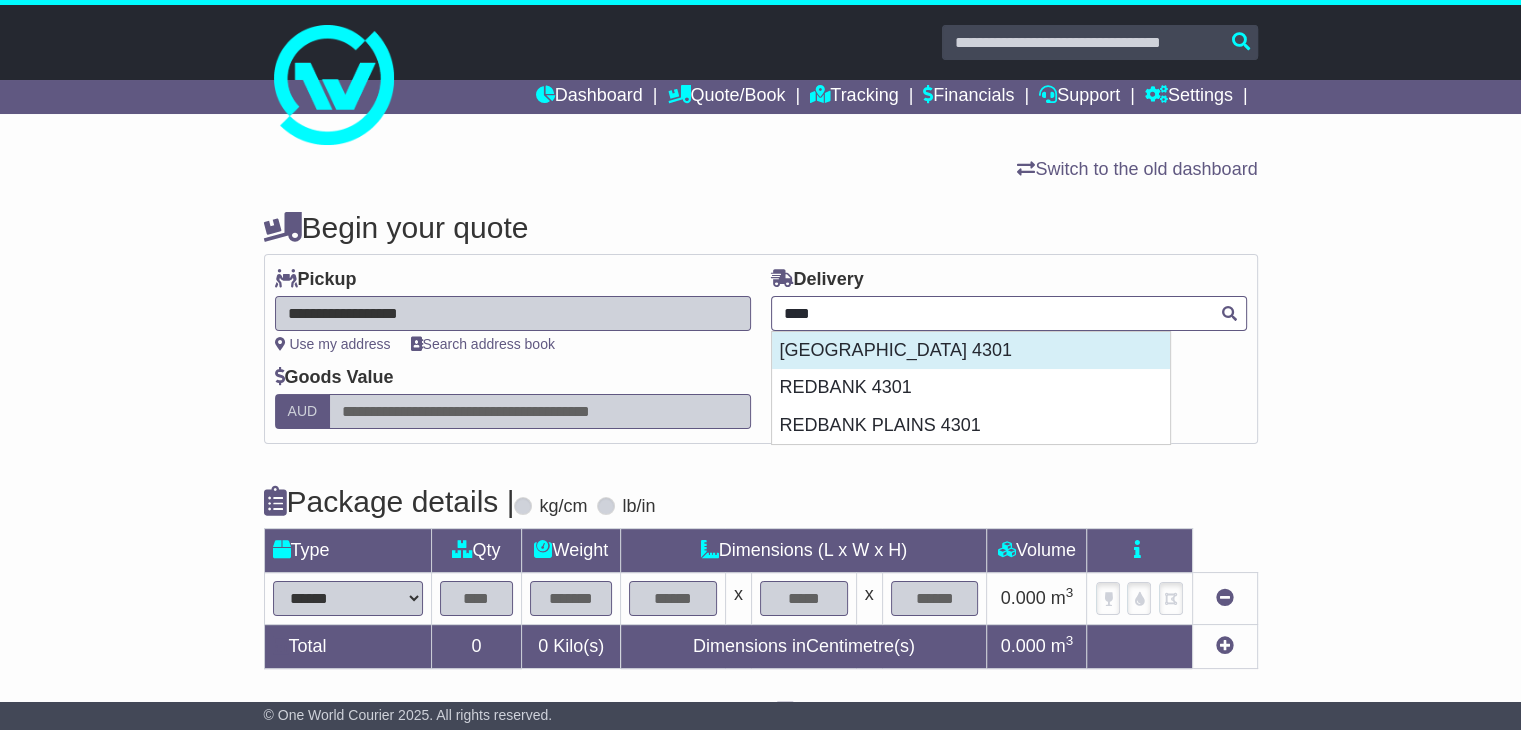 click on "COLLINGWOOD PARK 4301" at bounding box center (971, 351) 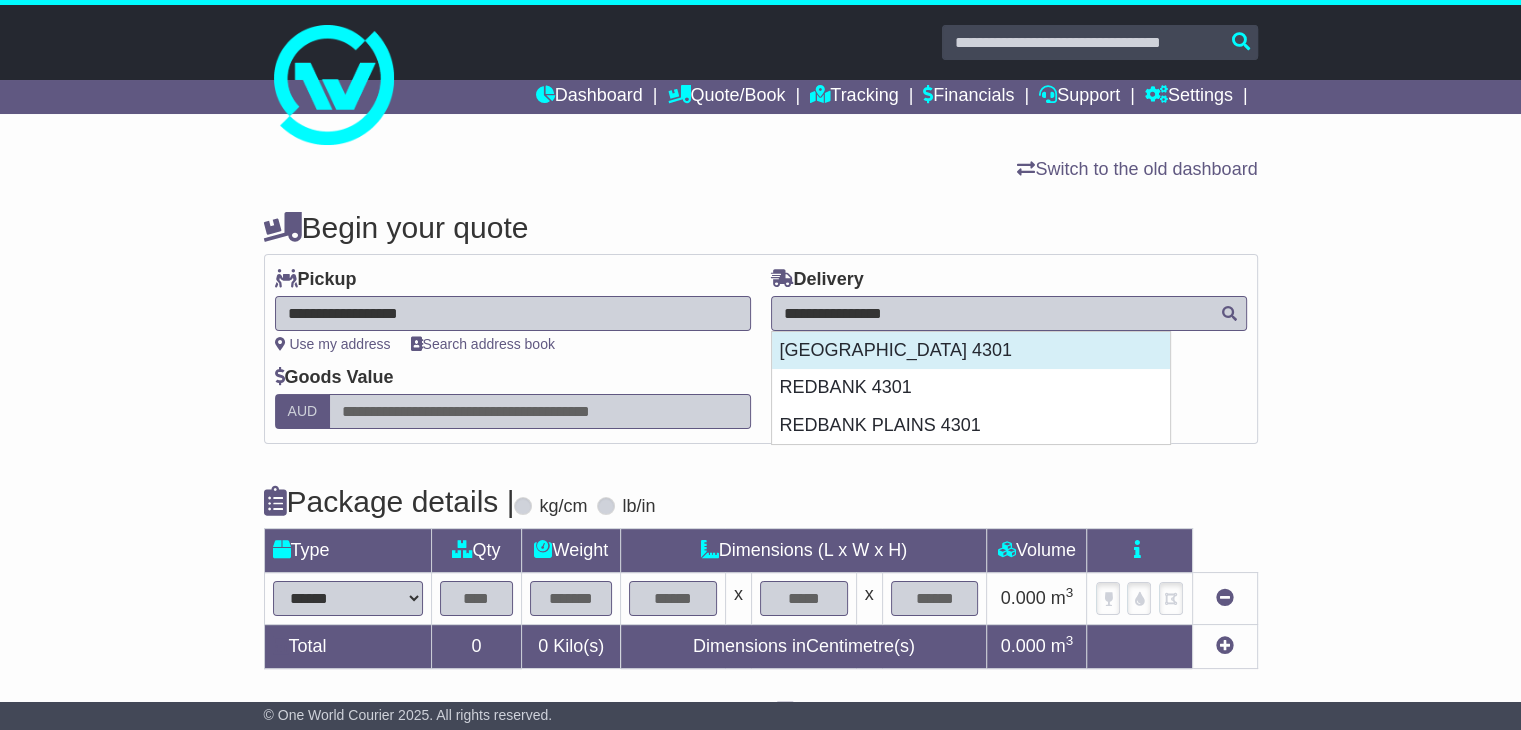 type on "**********" 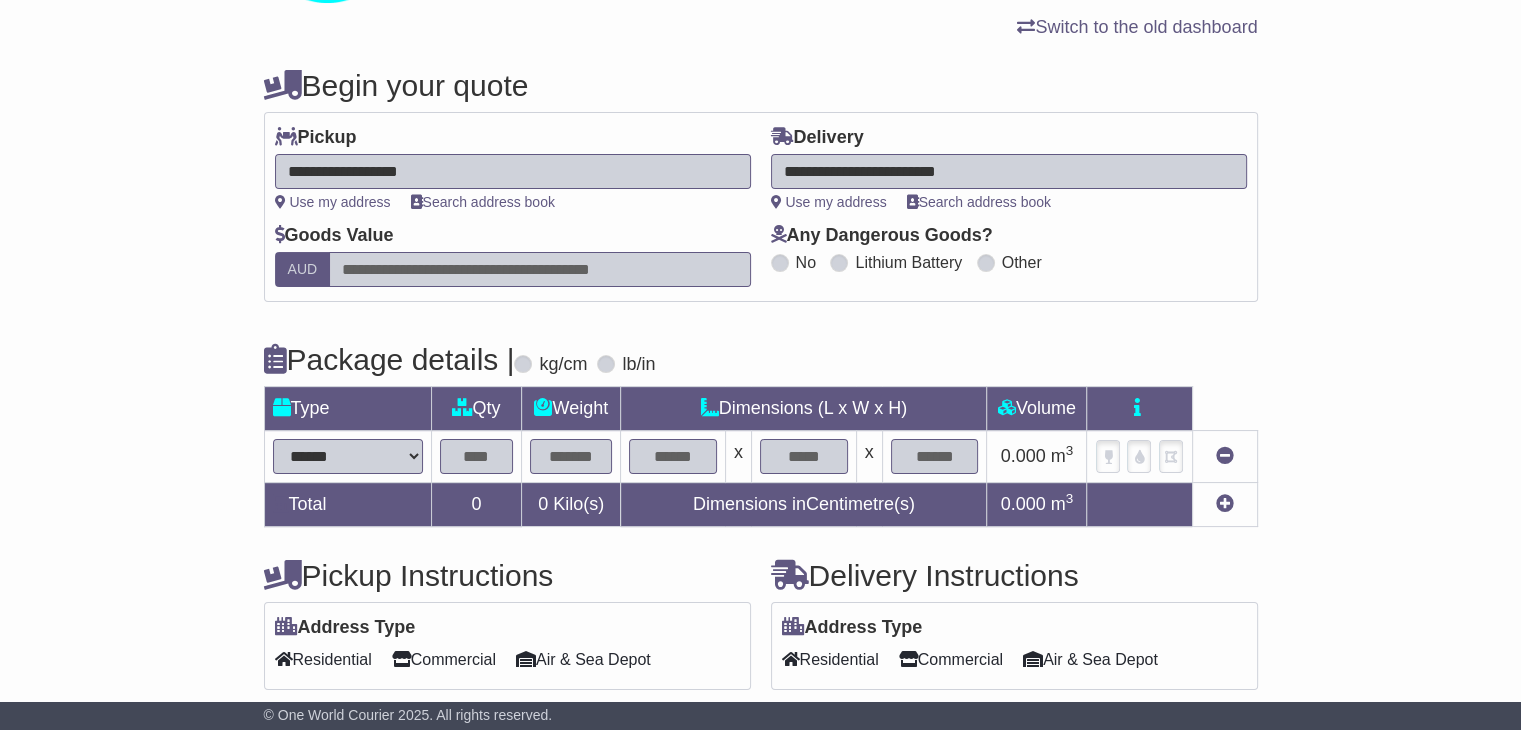 scroll, scrollTop: 200, scrollLeft: 0, axis: vertical 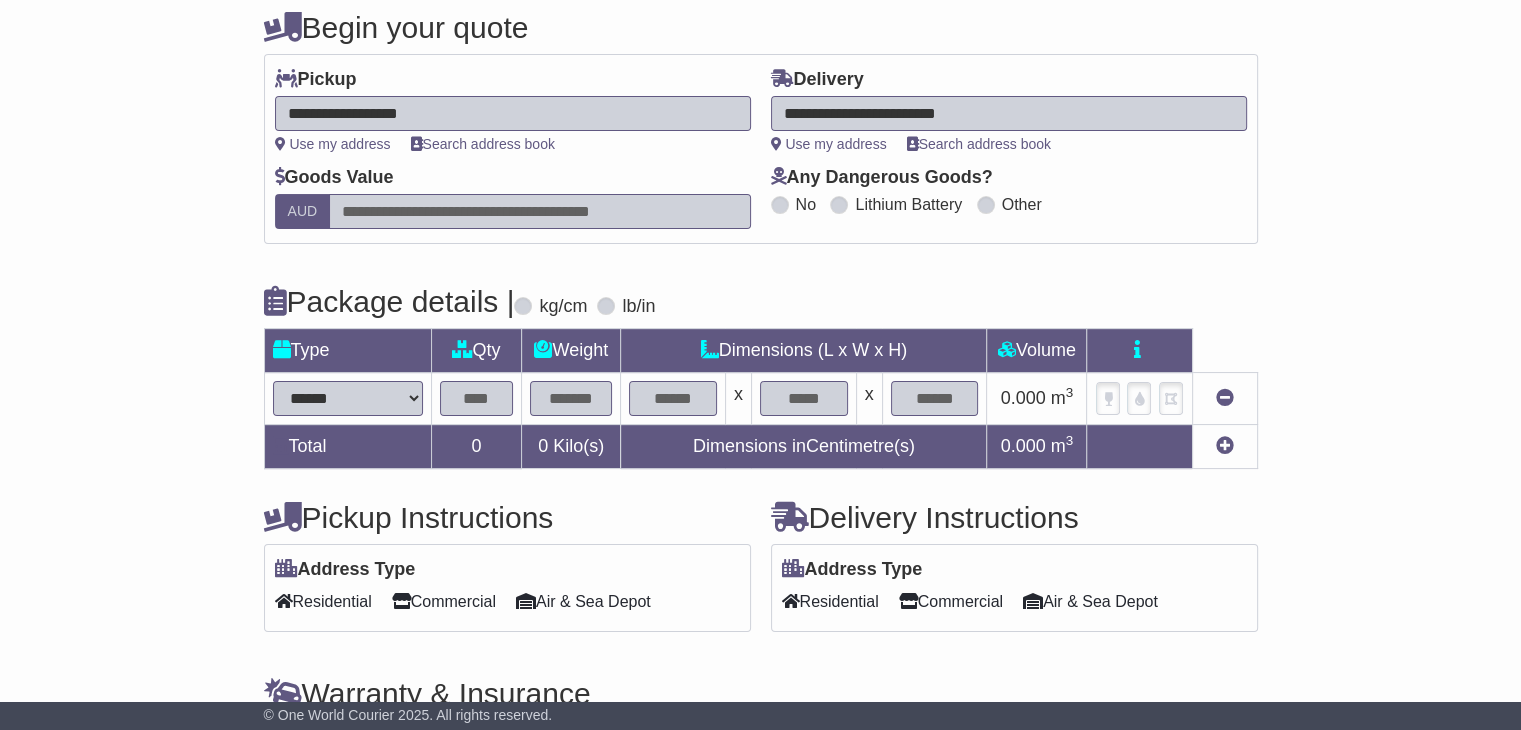 click on "****** ****** *** ******** ***** **** **** ****** *** *******" at bounding box center (347, 399) 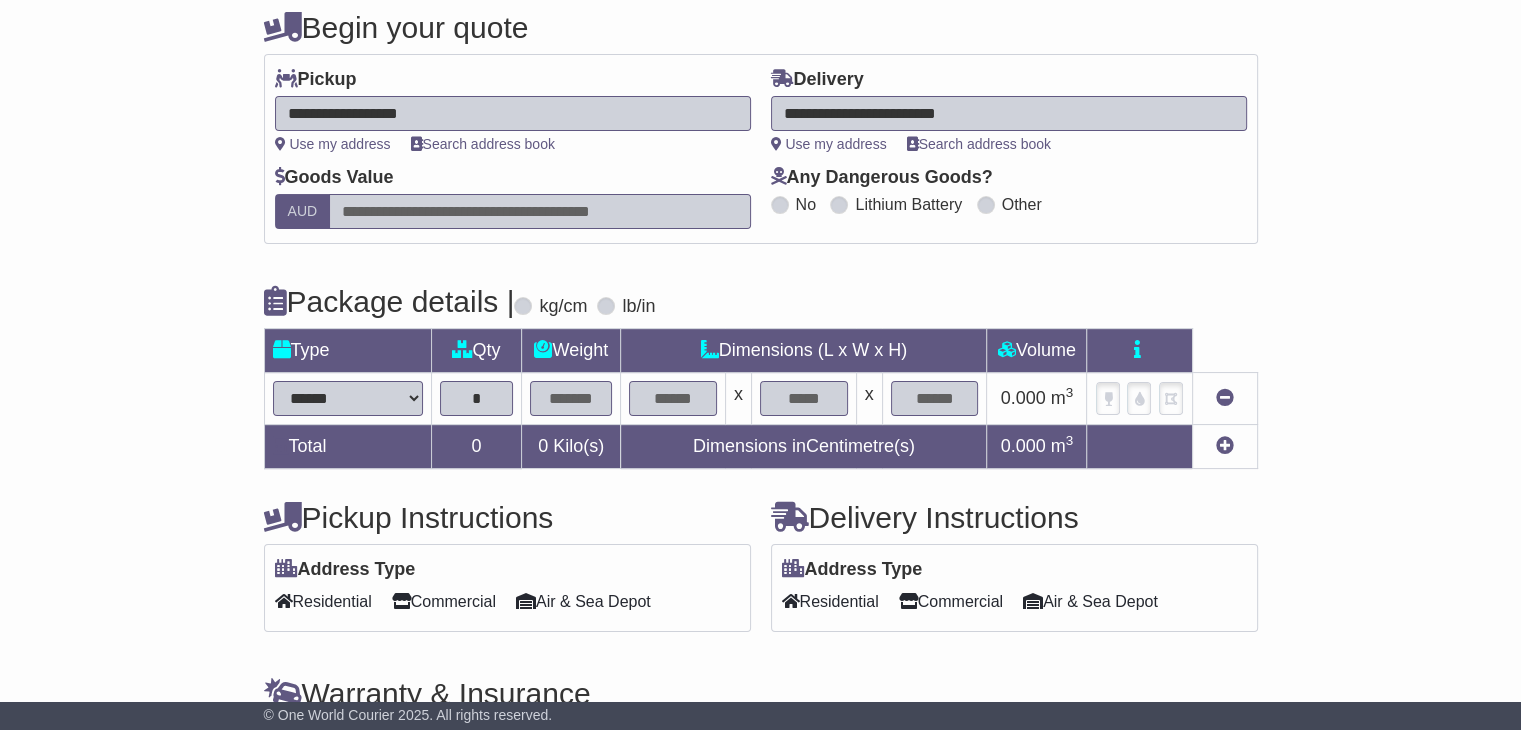 type on "*" 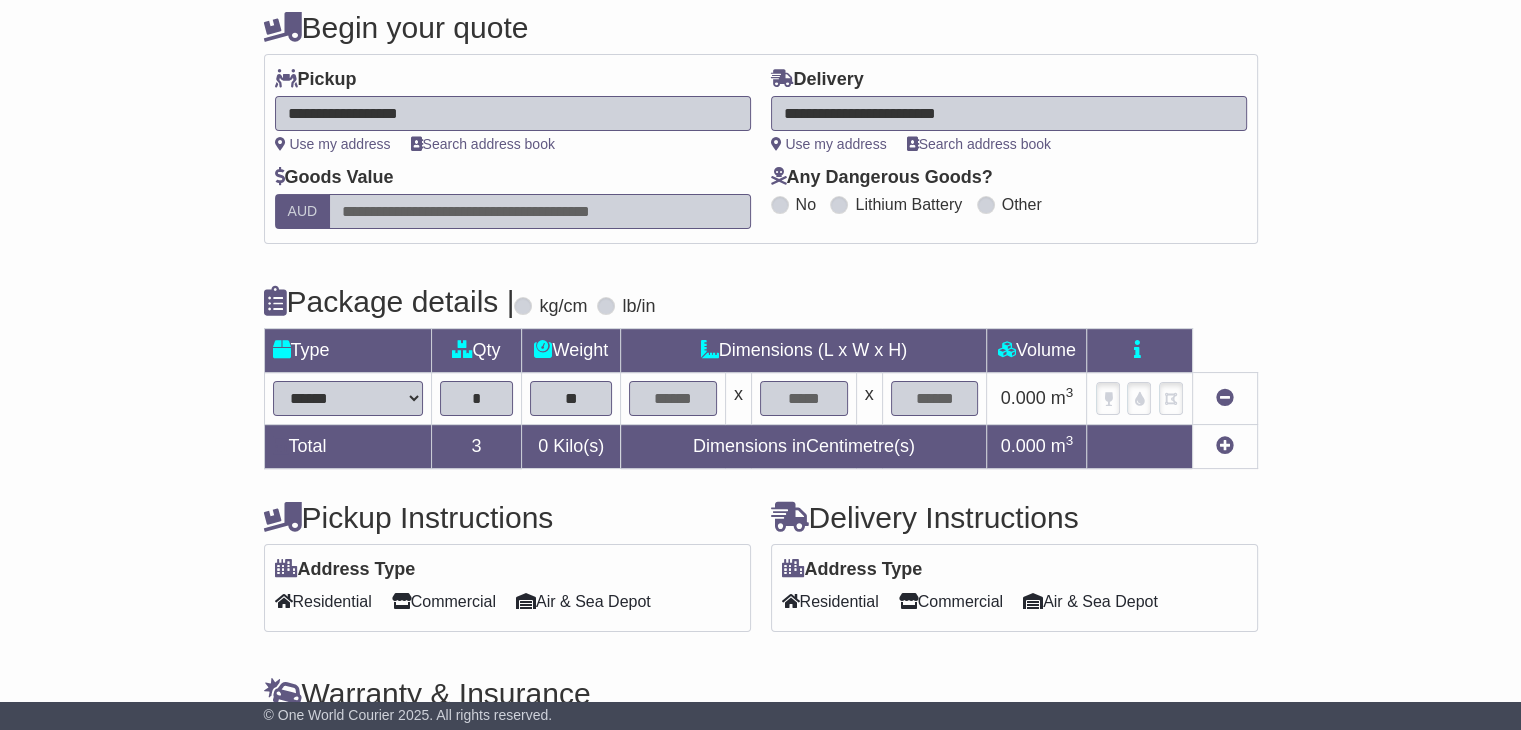 type on "**" 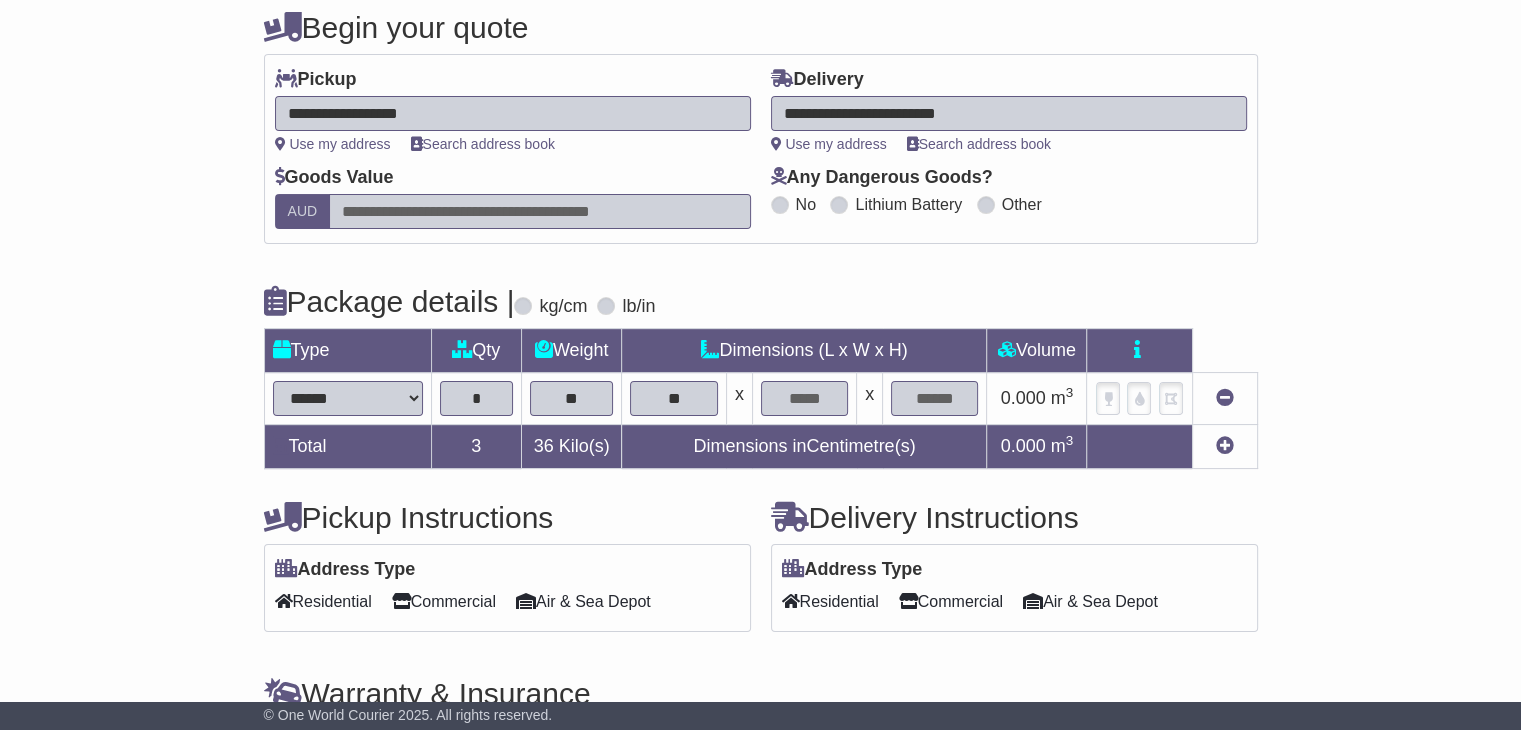 type on "**" 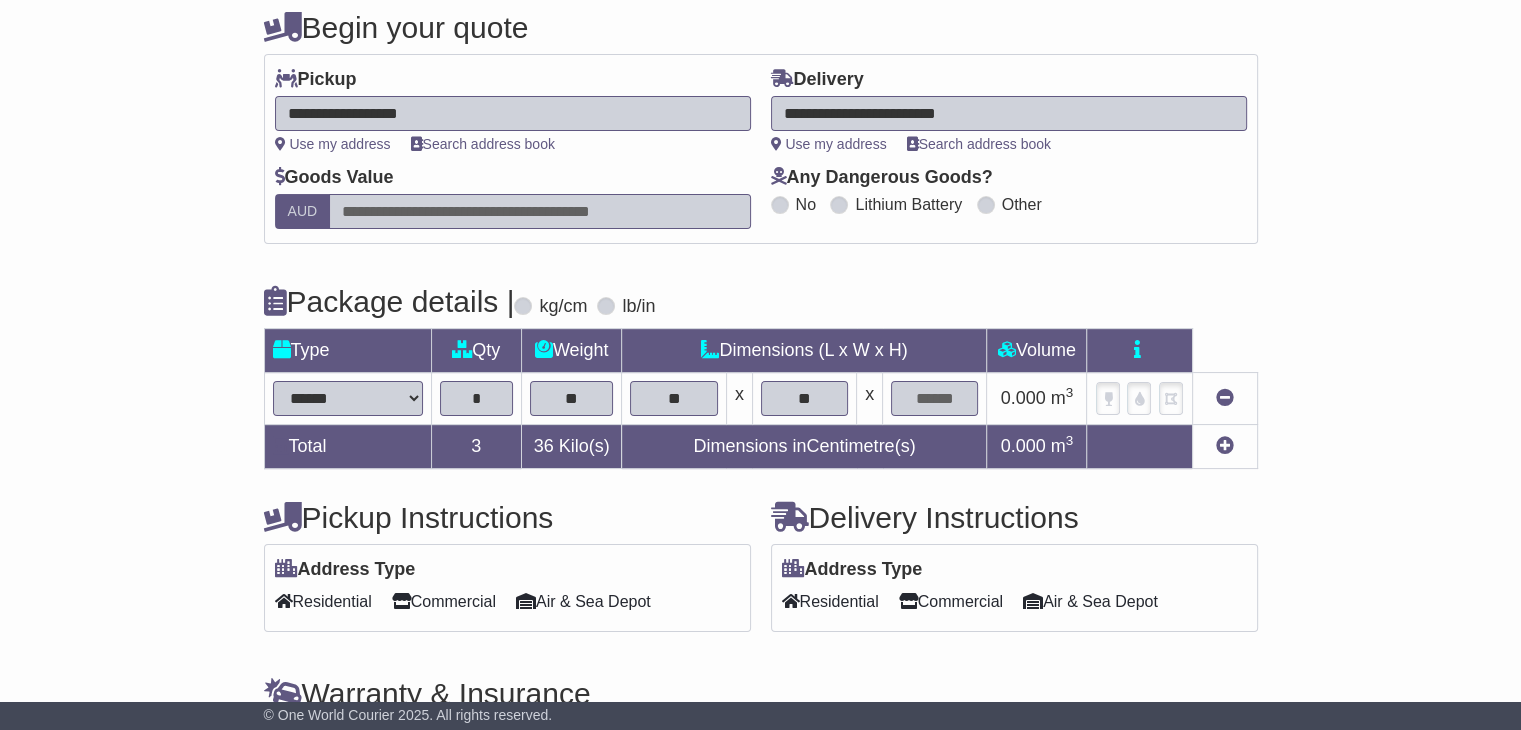type on "**" 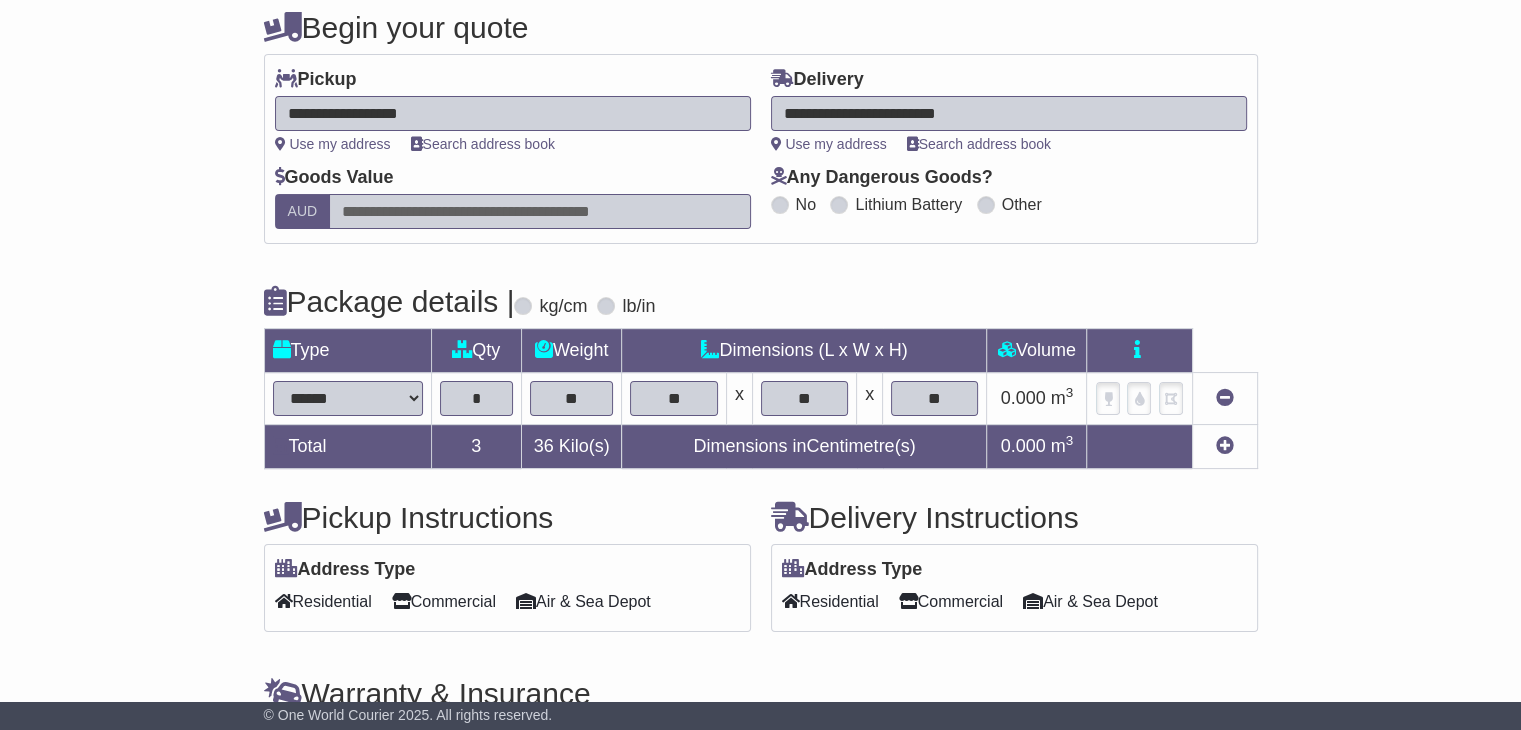 type on "**" 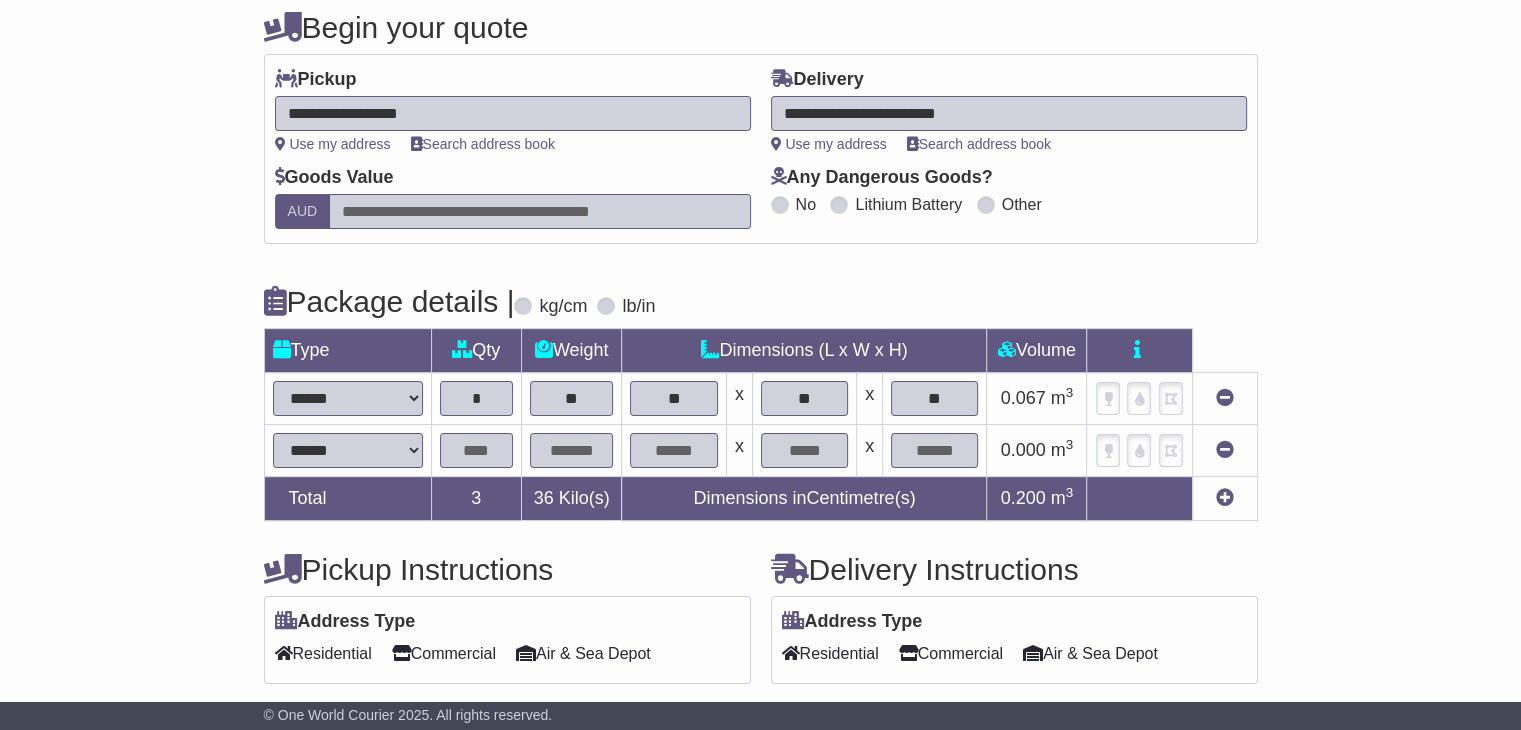 click at bounding box center [476, 450] 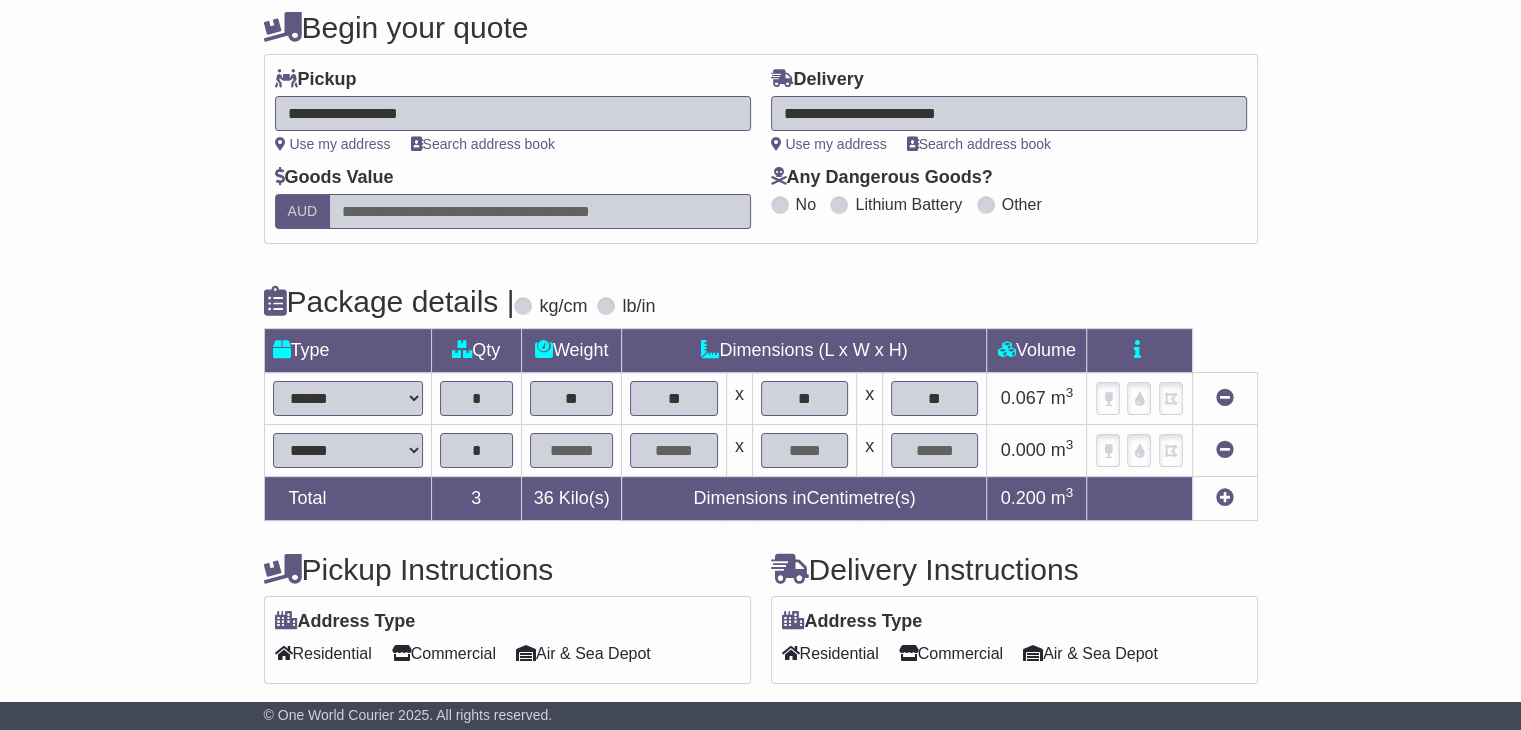 type on "*" 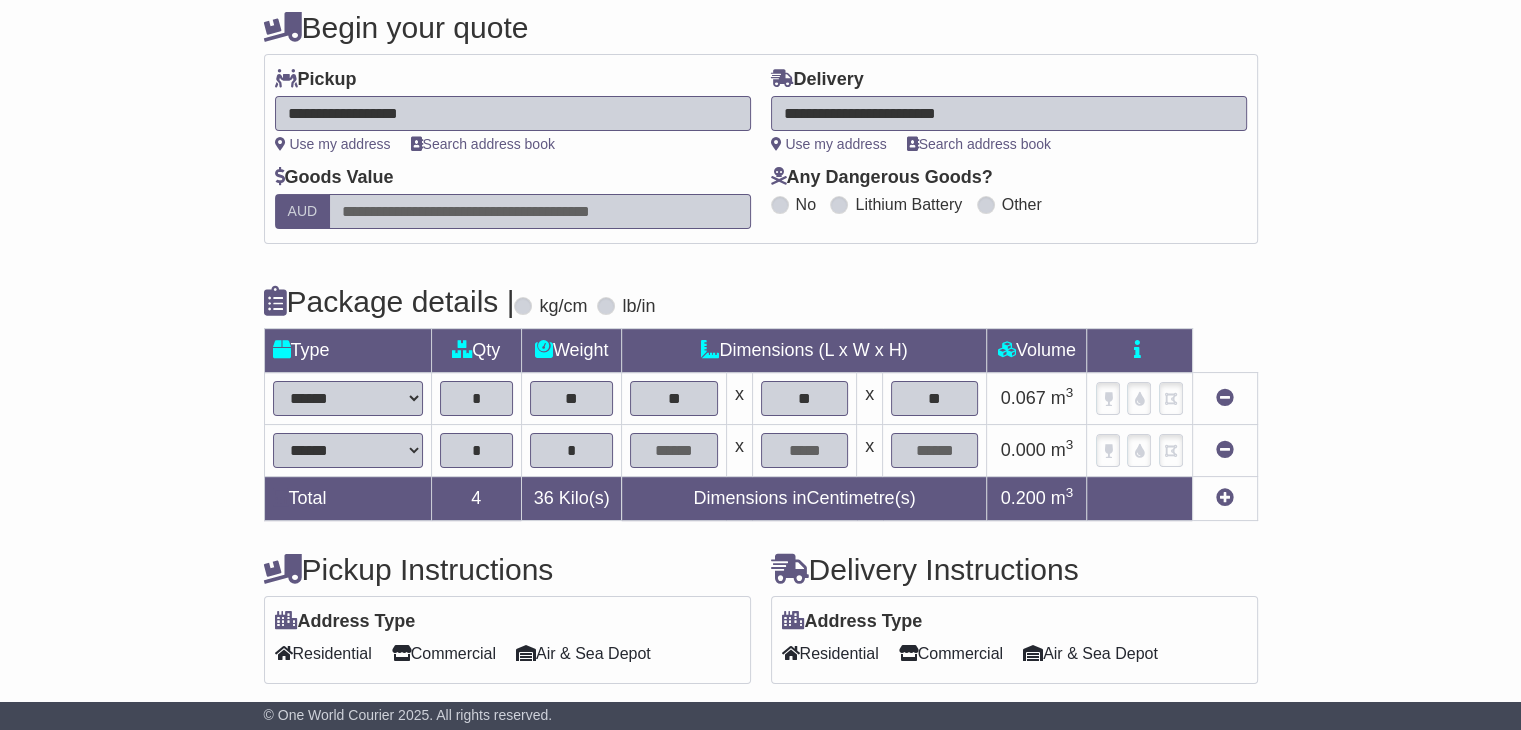 type on "*" 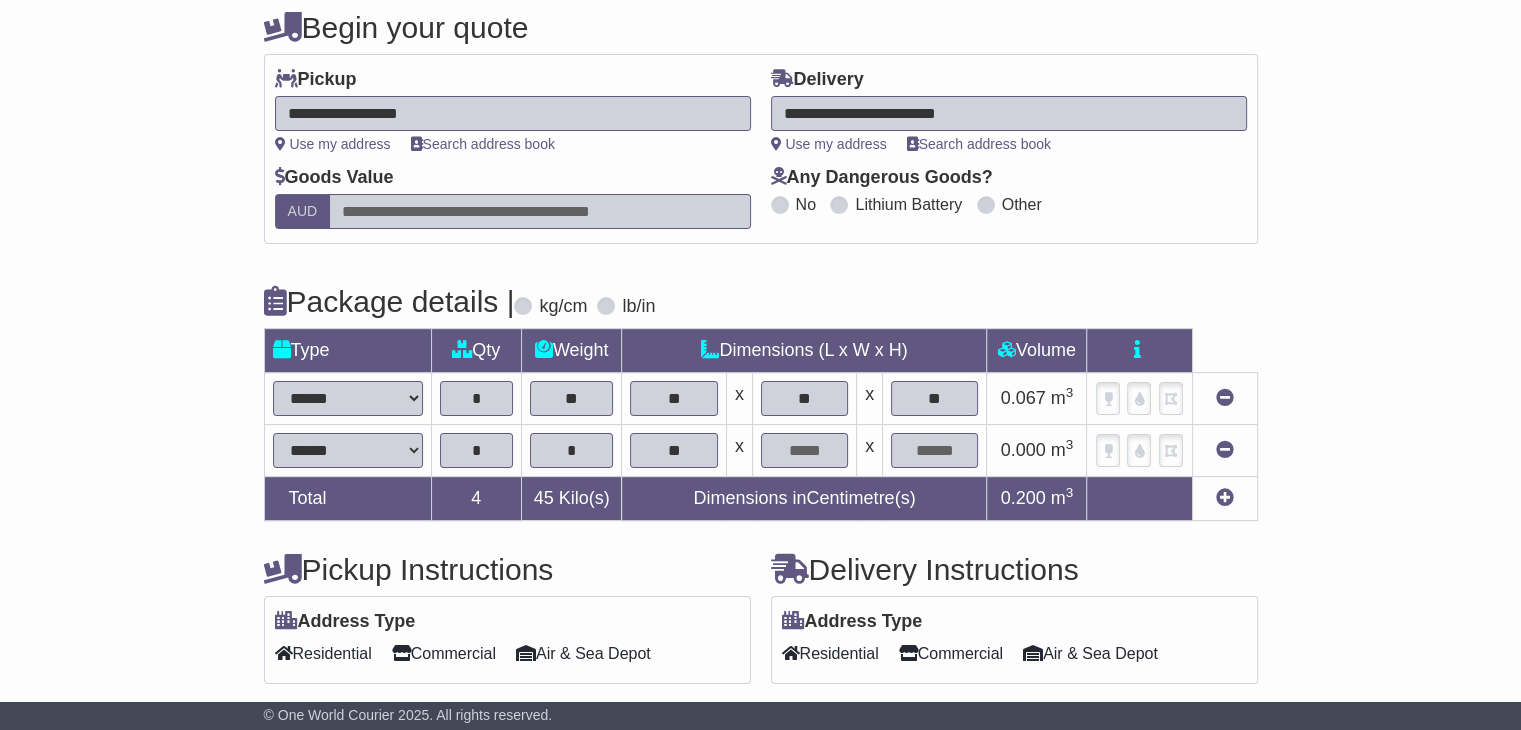 type on "**" 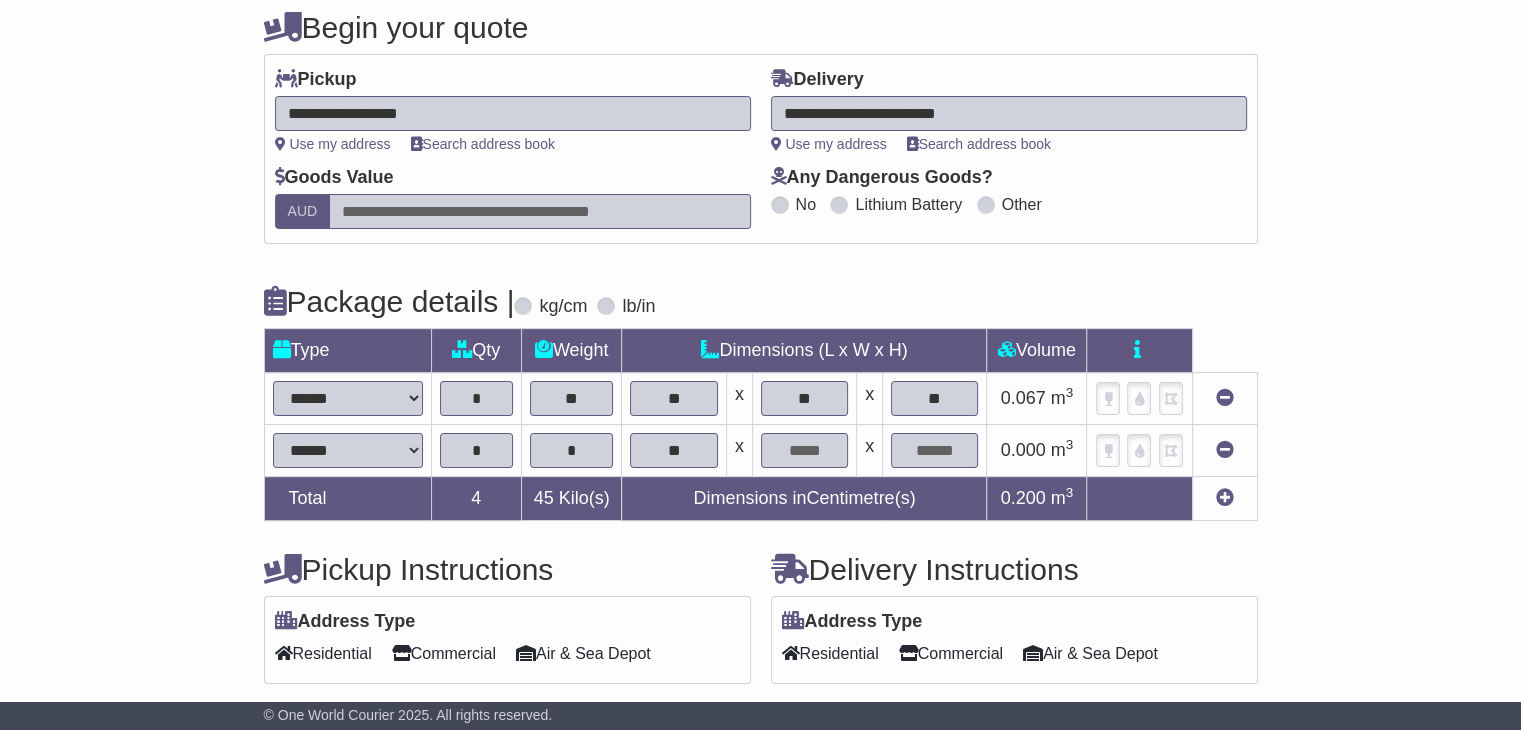 type on "*" 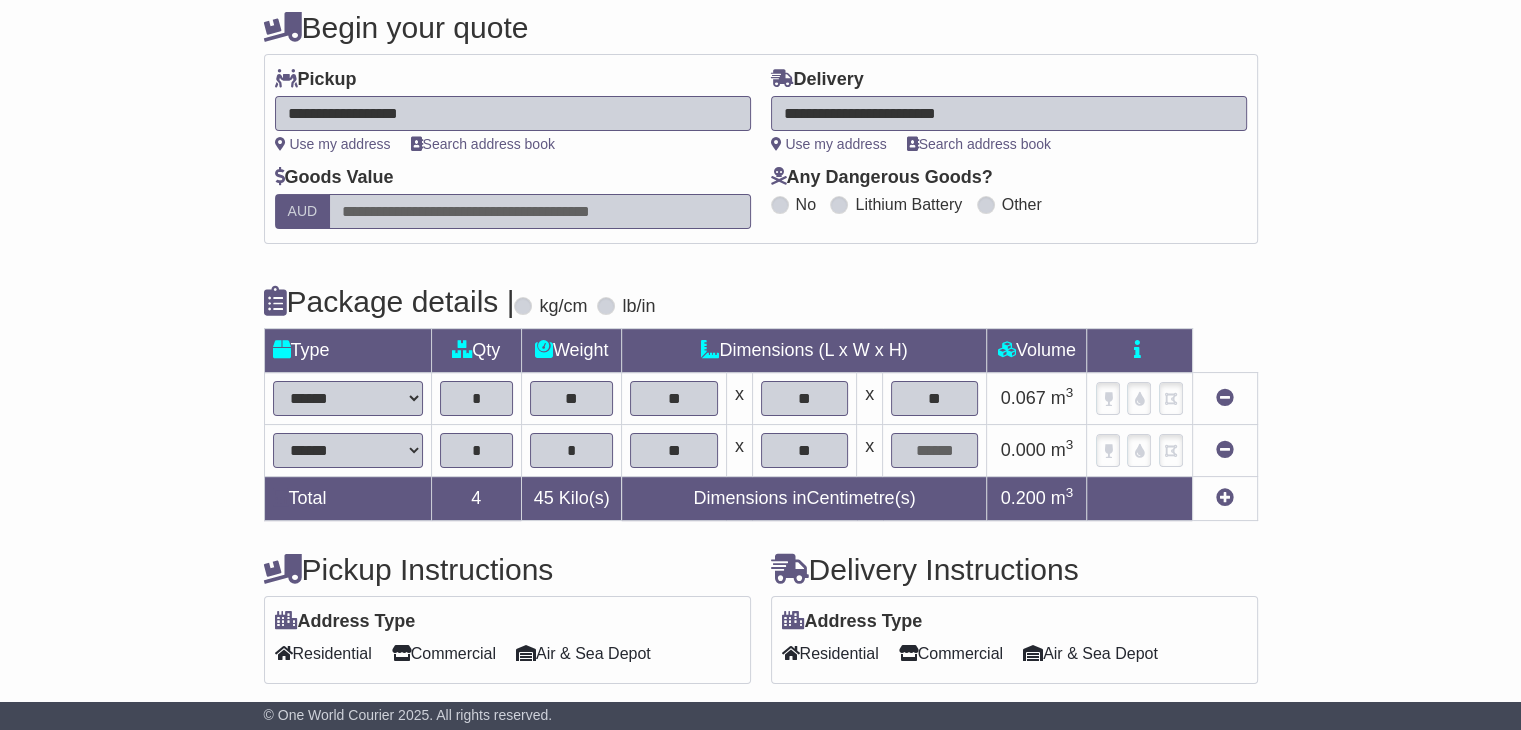type on "**" 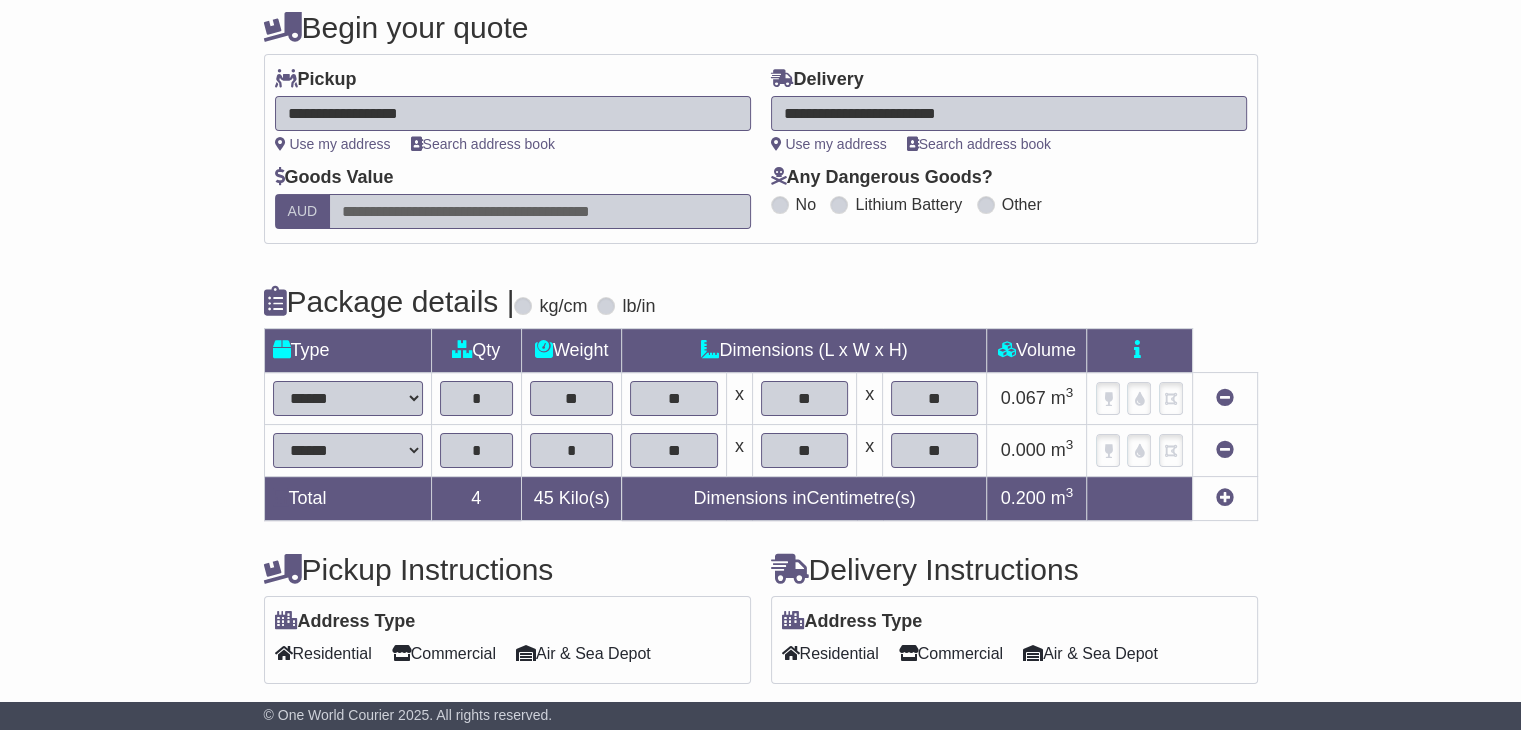 type on "**" 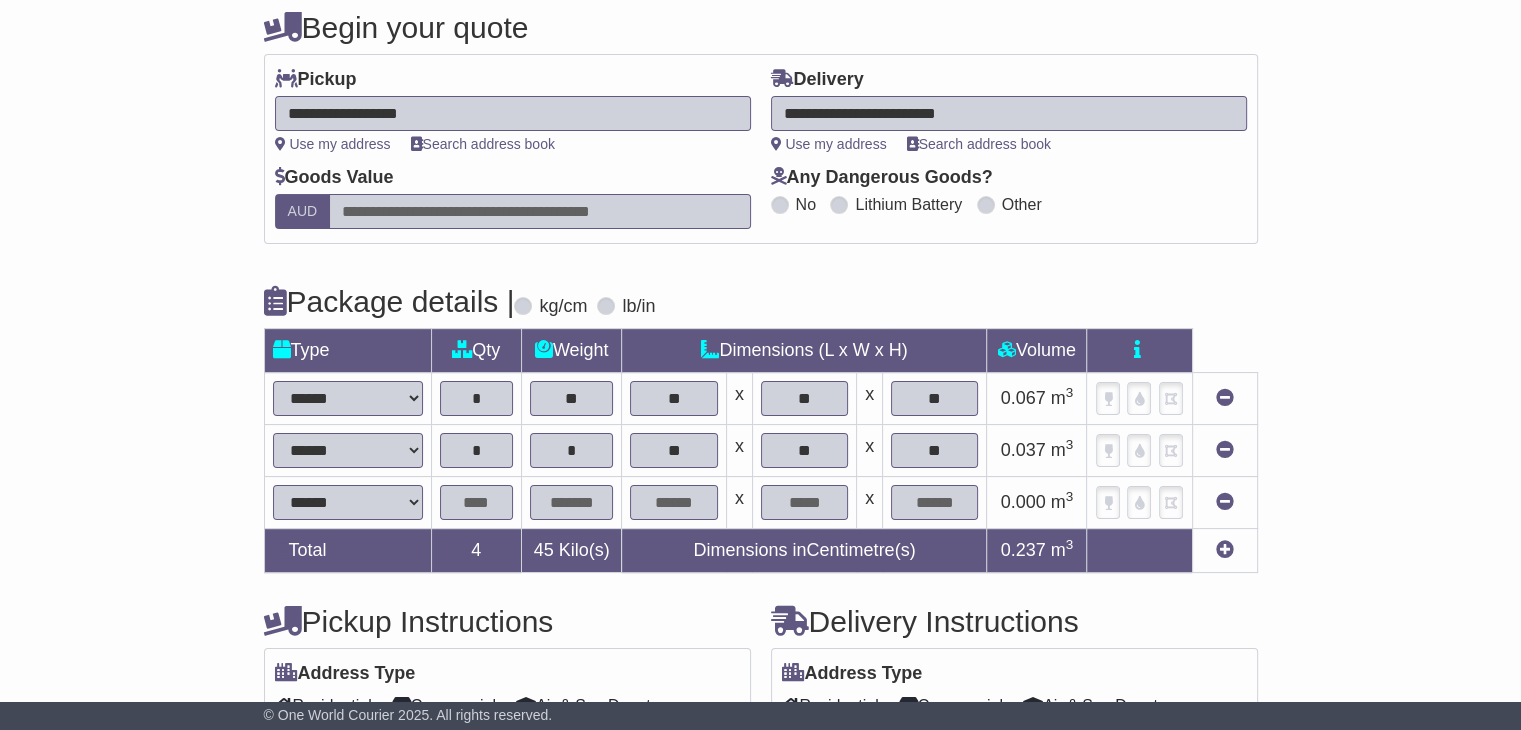 scroll, scrollTop: 428, scrollLeft: 0, axis: vertical 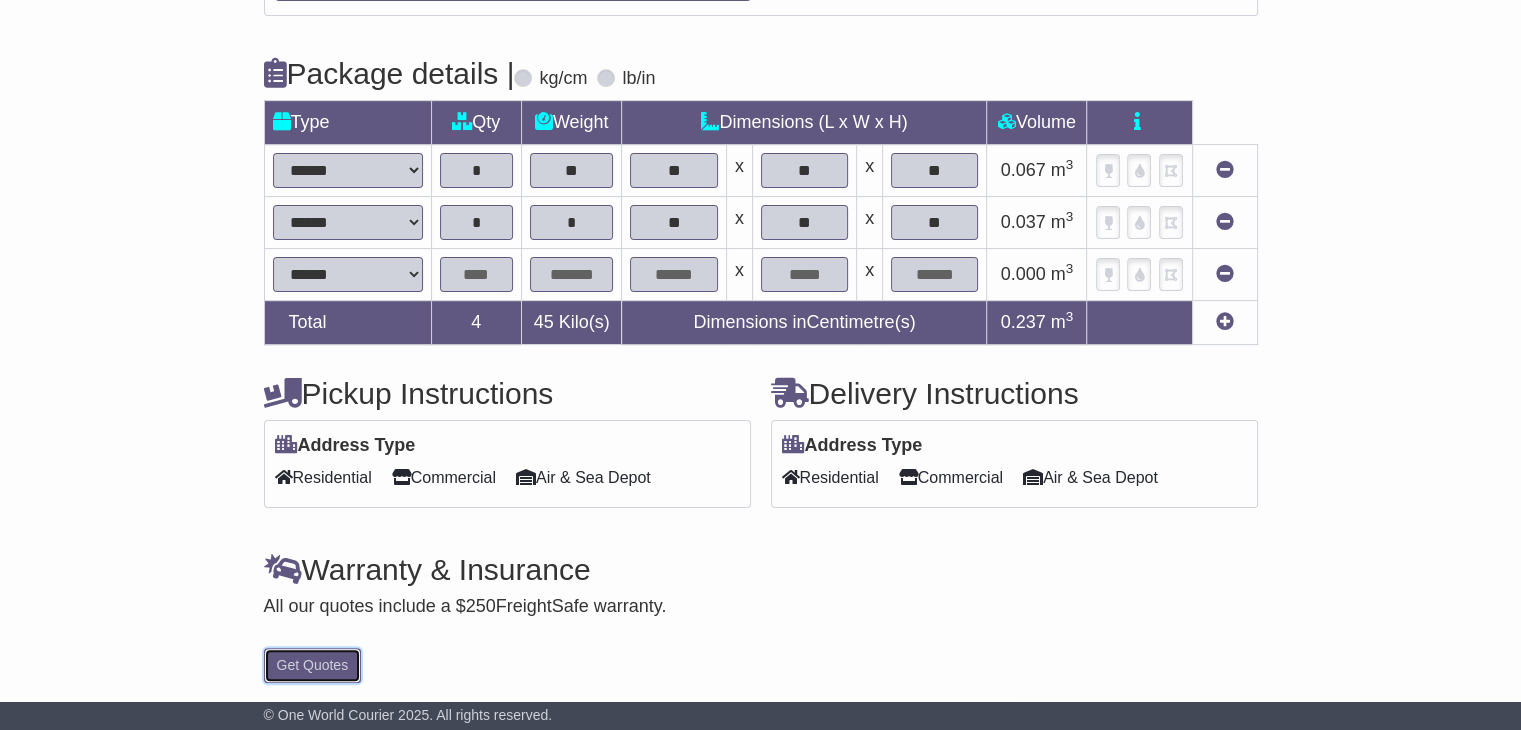type 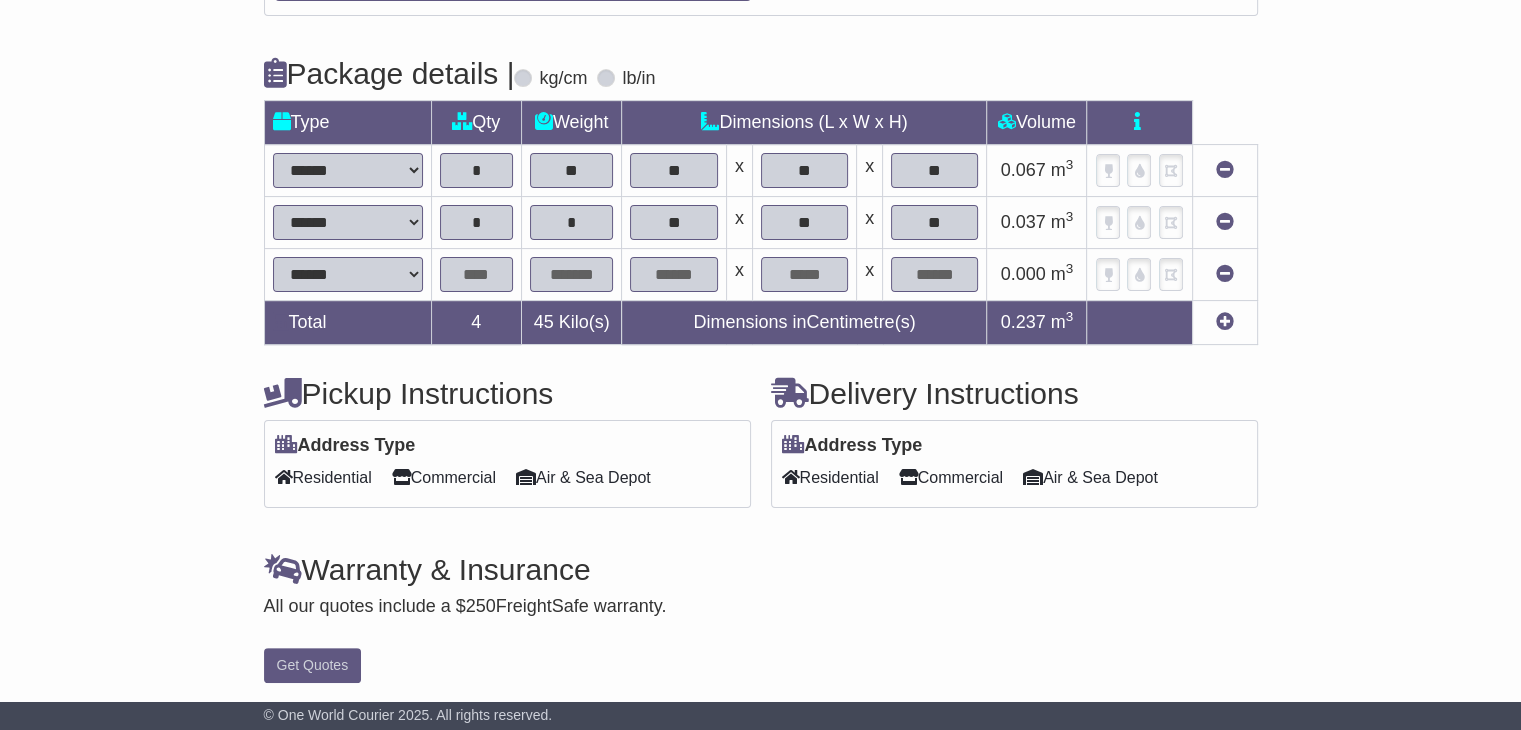 click at bounding box center [476, 274] 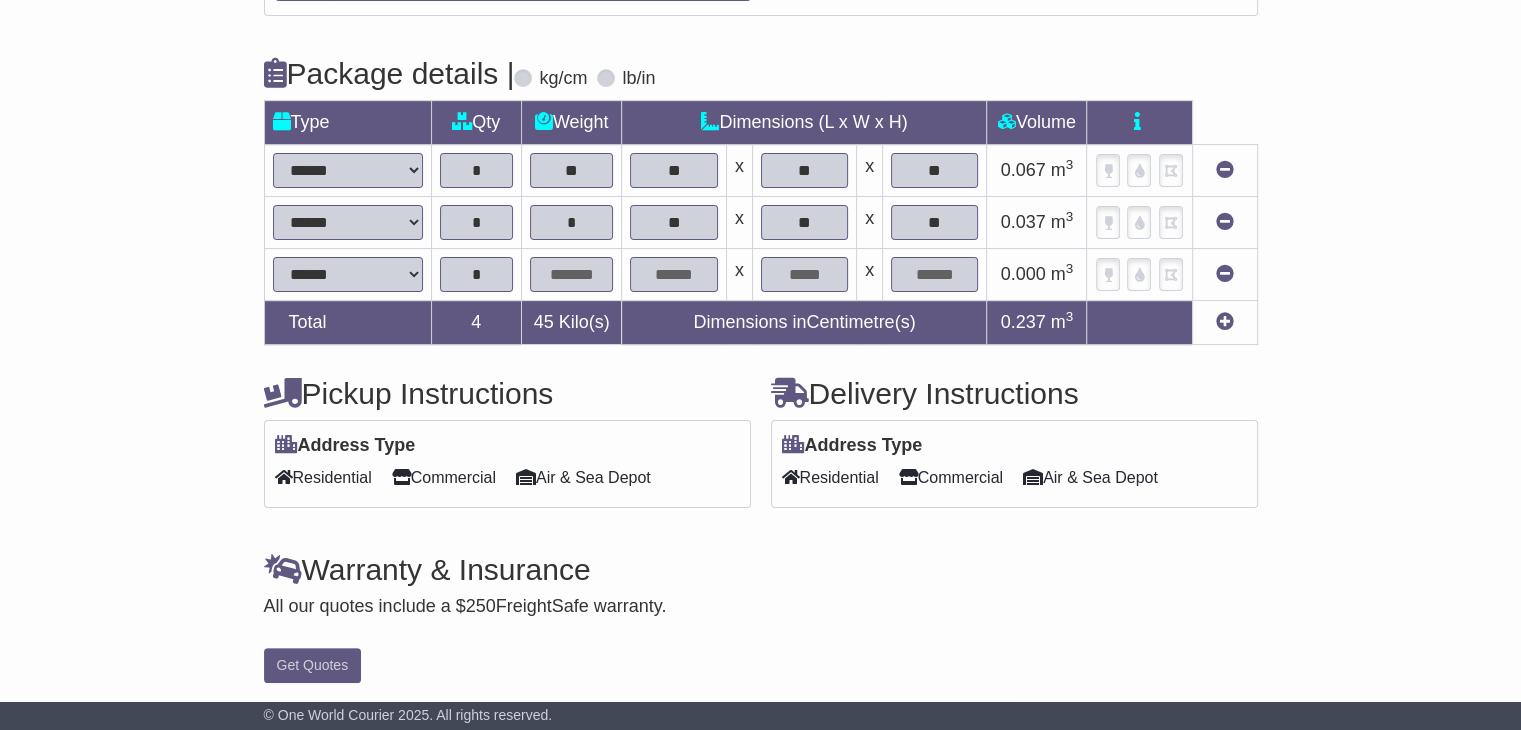 type on "*" 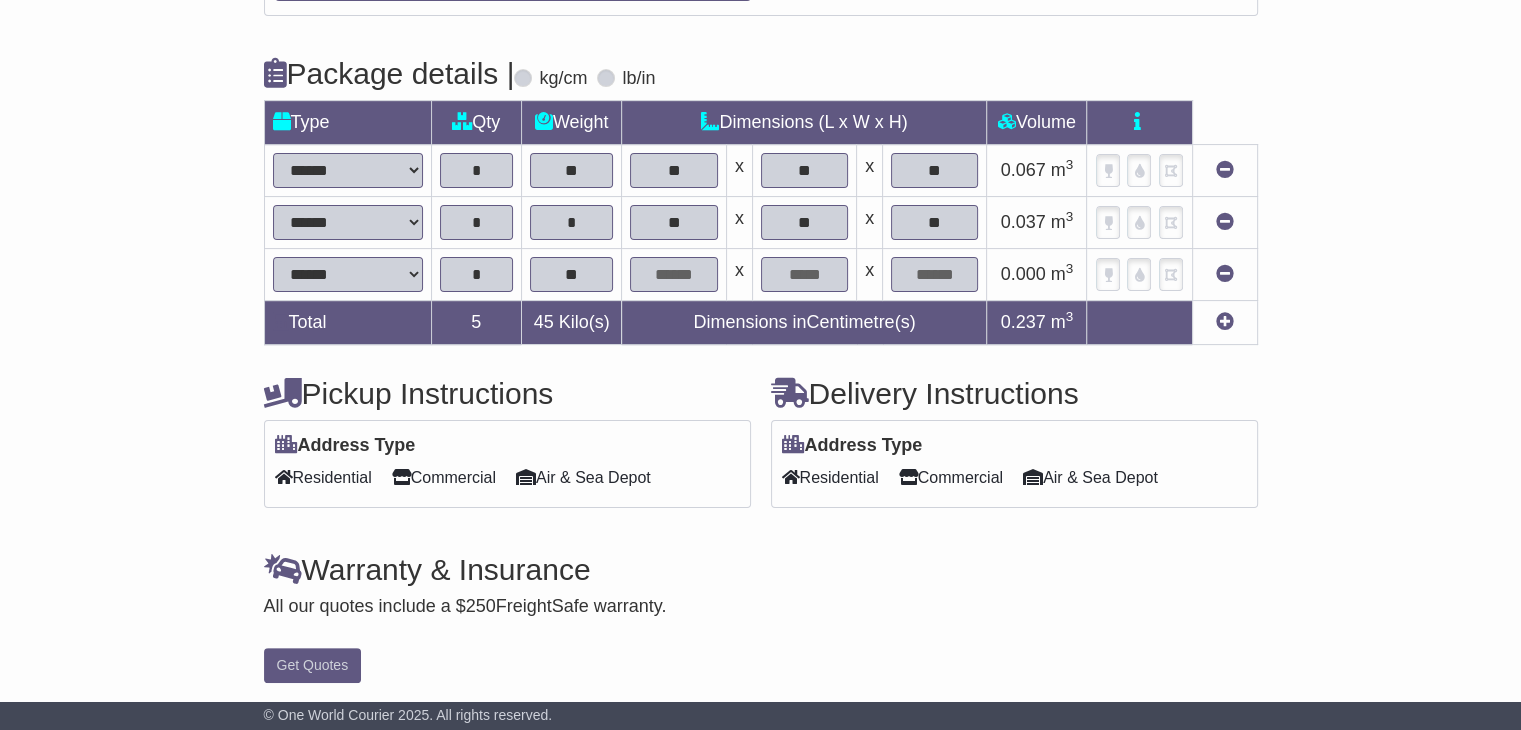 type on "**" 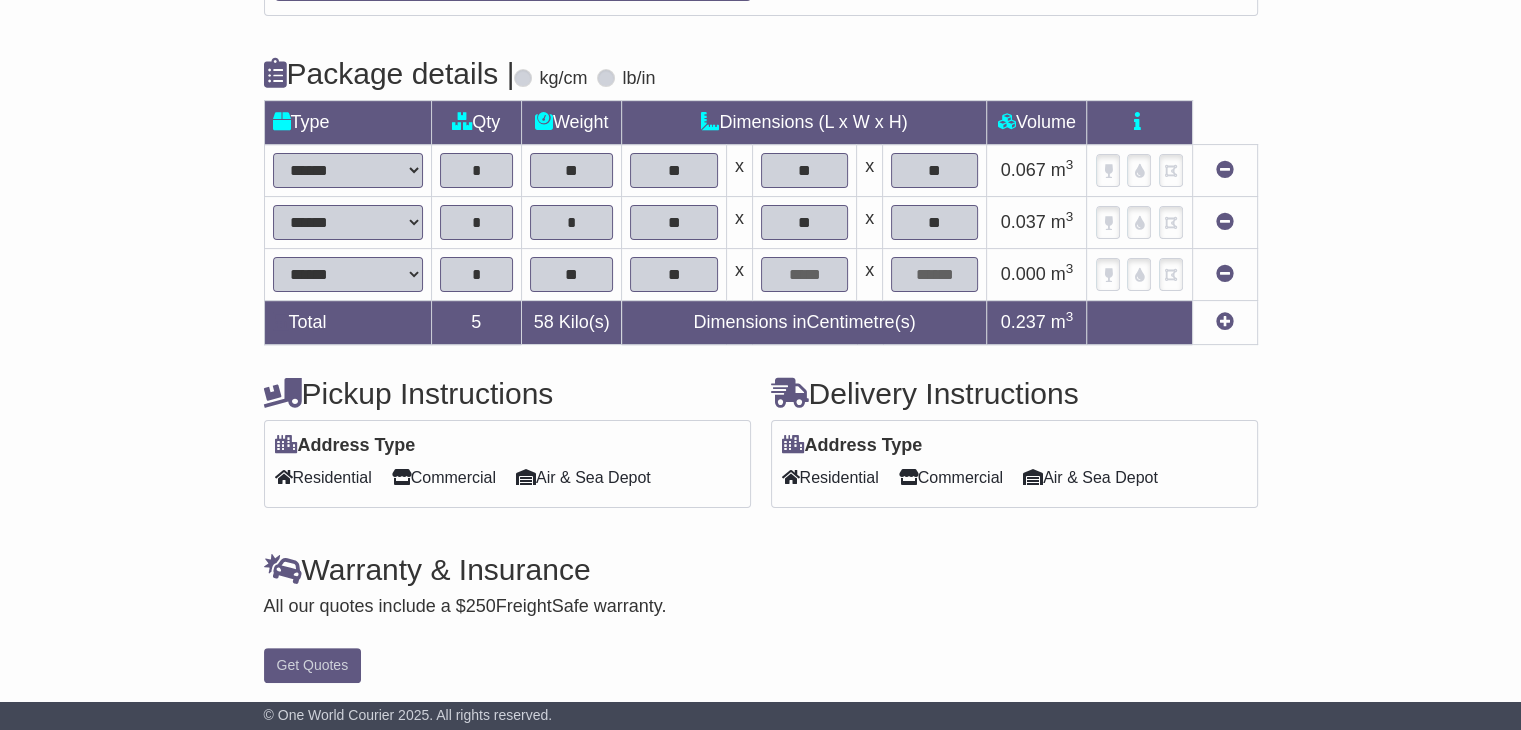 type on "**" 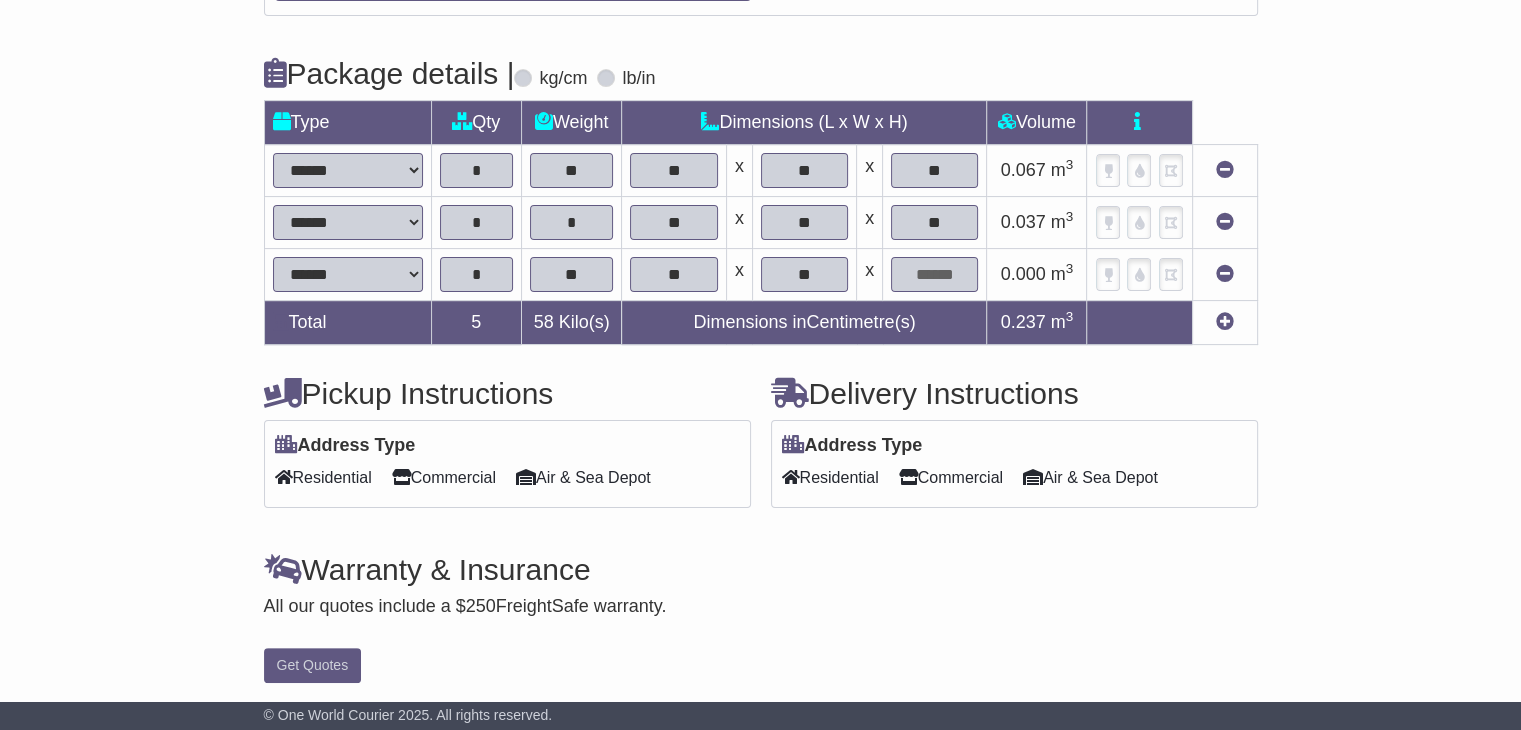 type on "**" 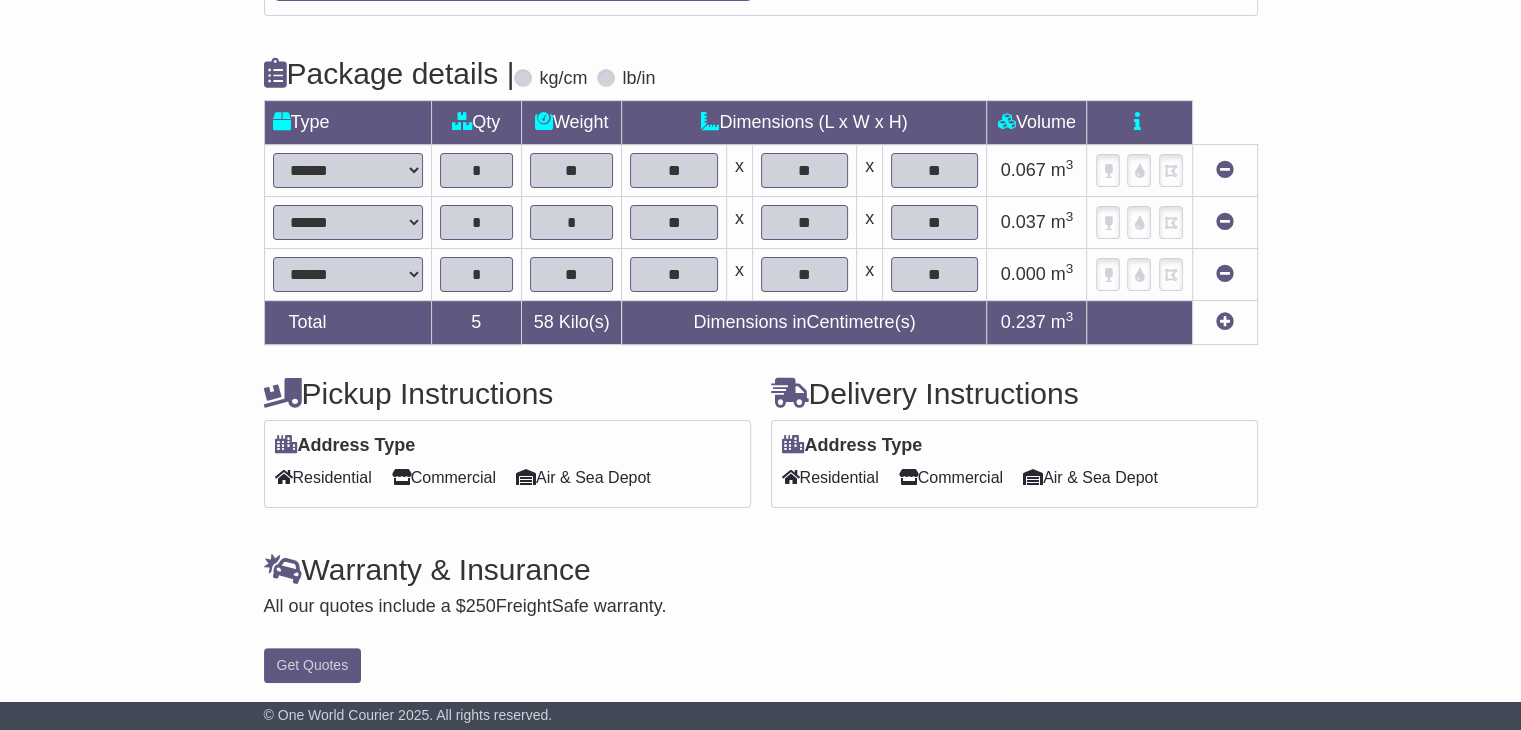 type on "**" 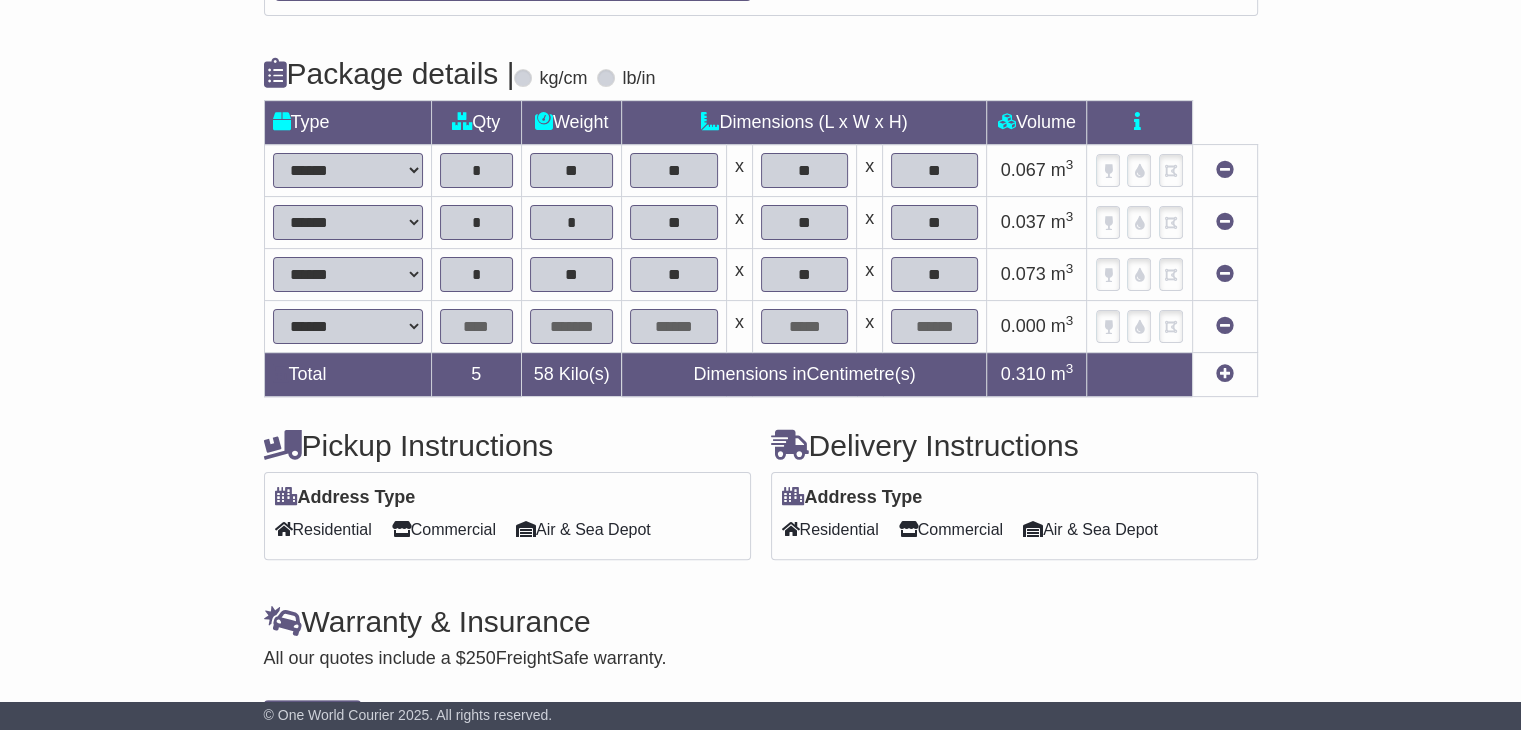 click at bounding box center [476, 326] 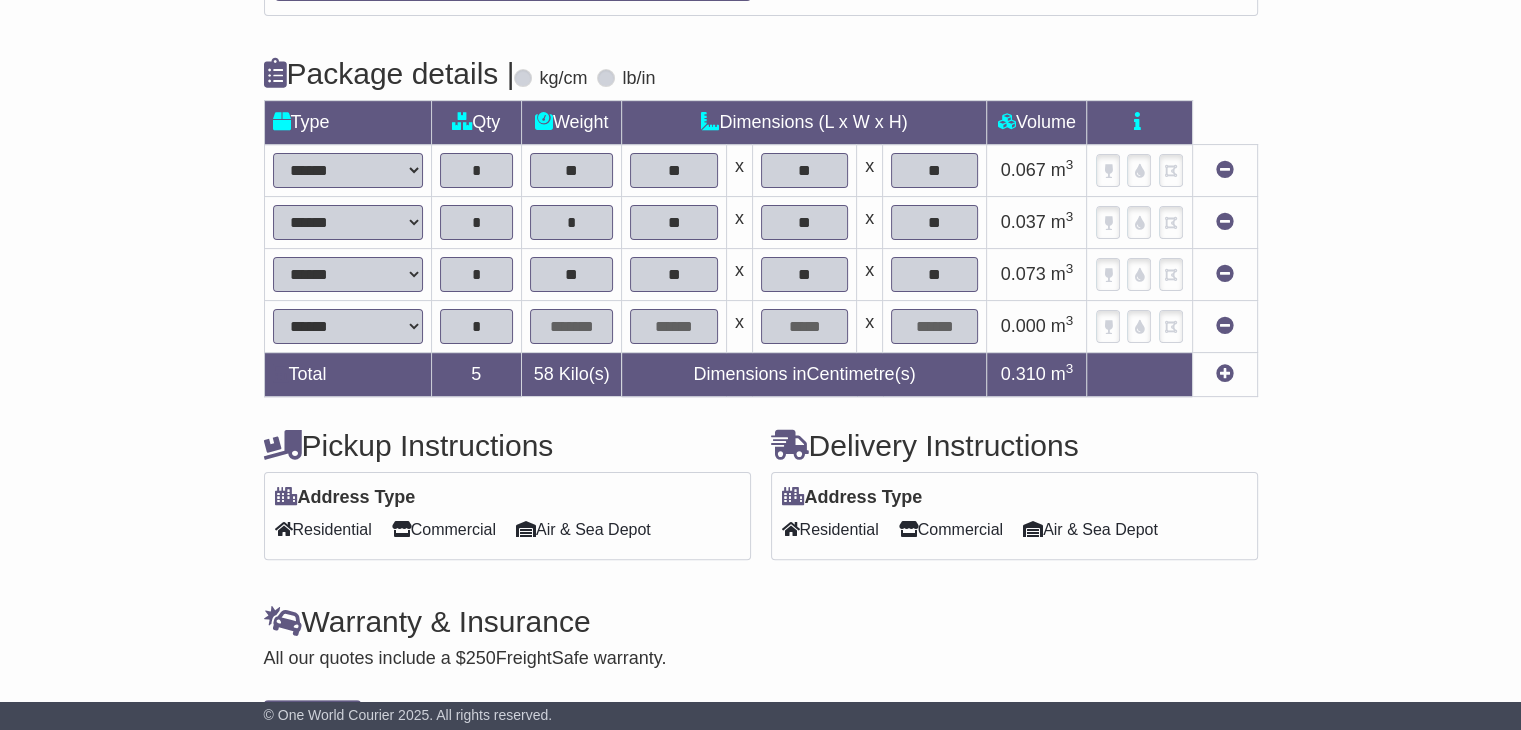 type on "*" 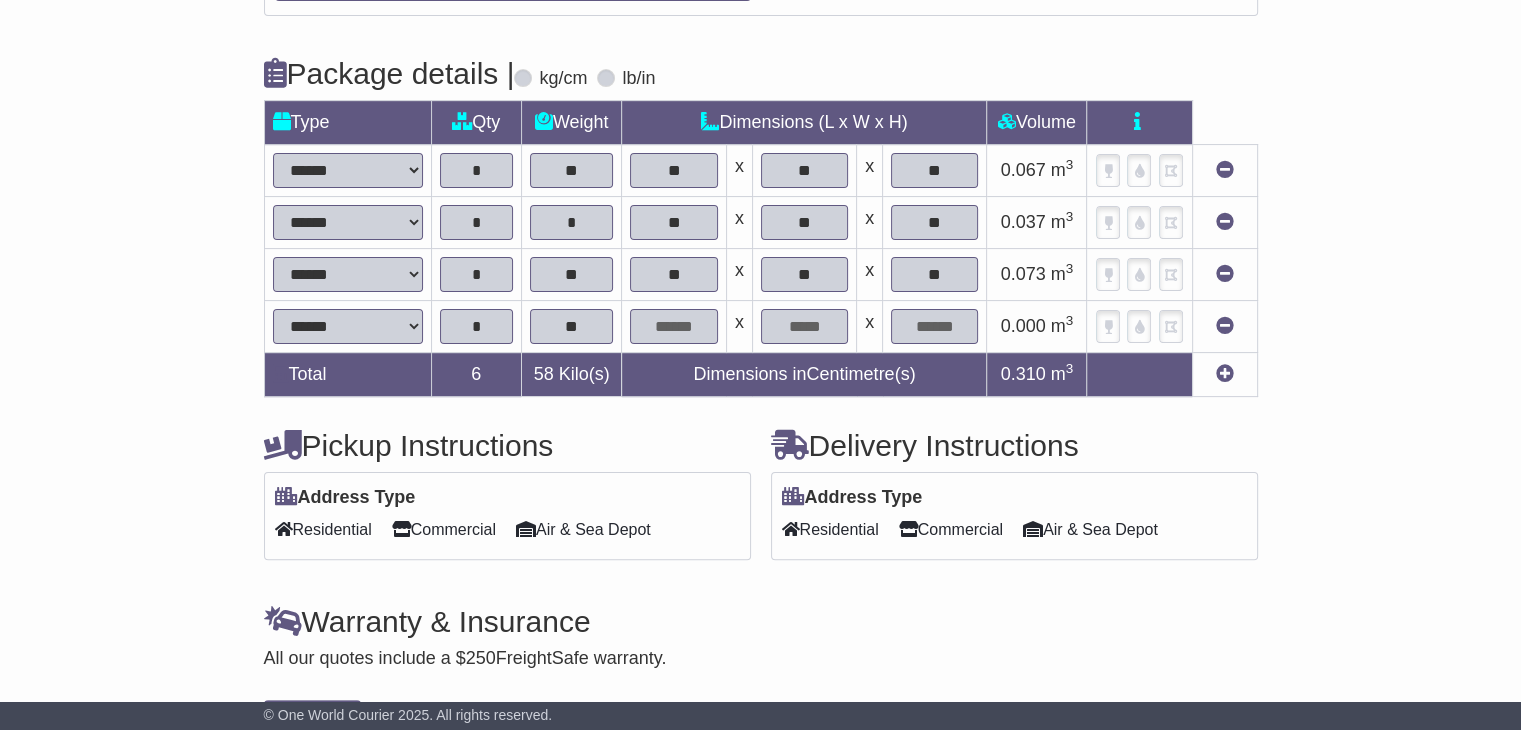 type on "**" 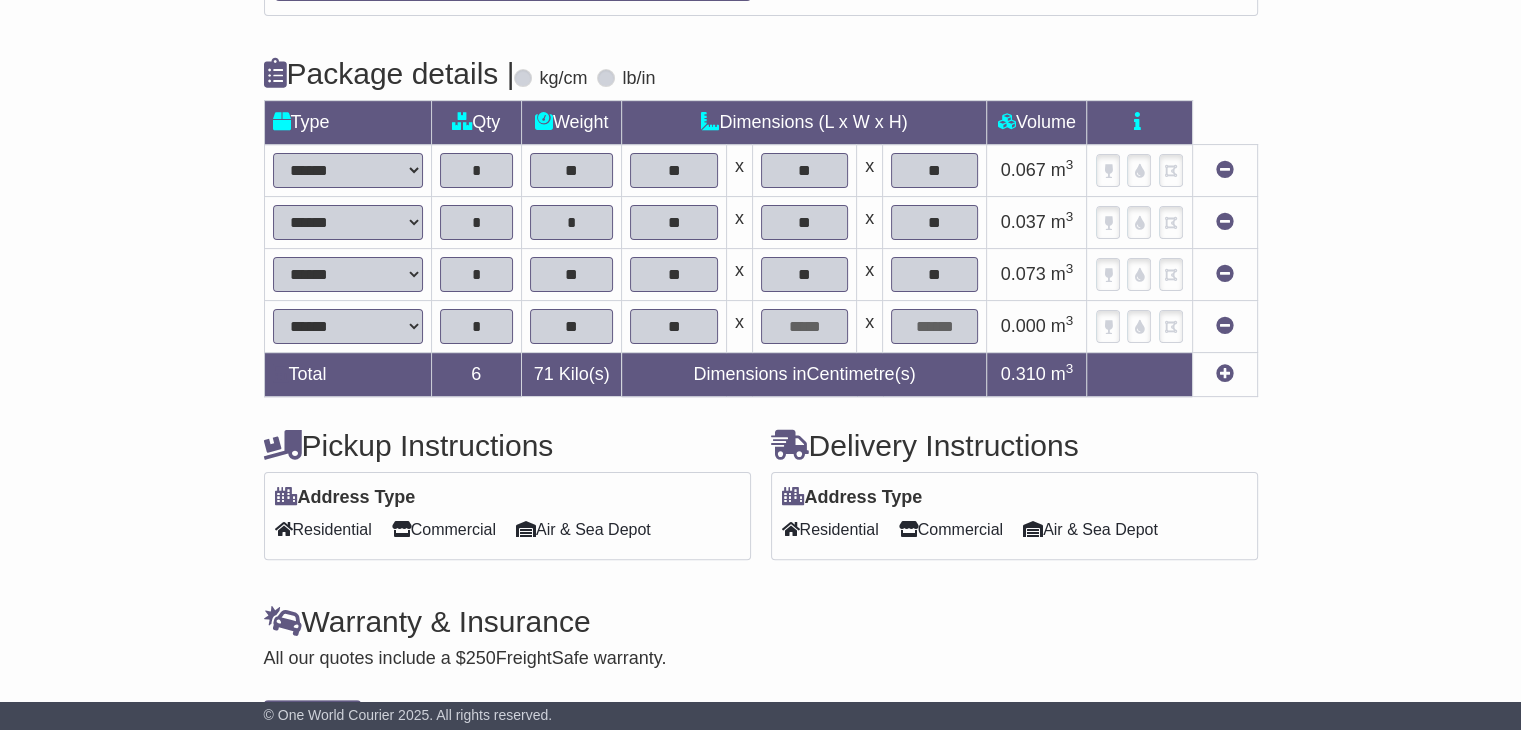 type on "**" 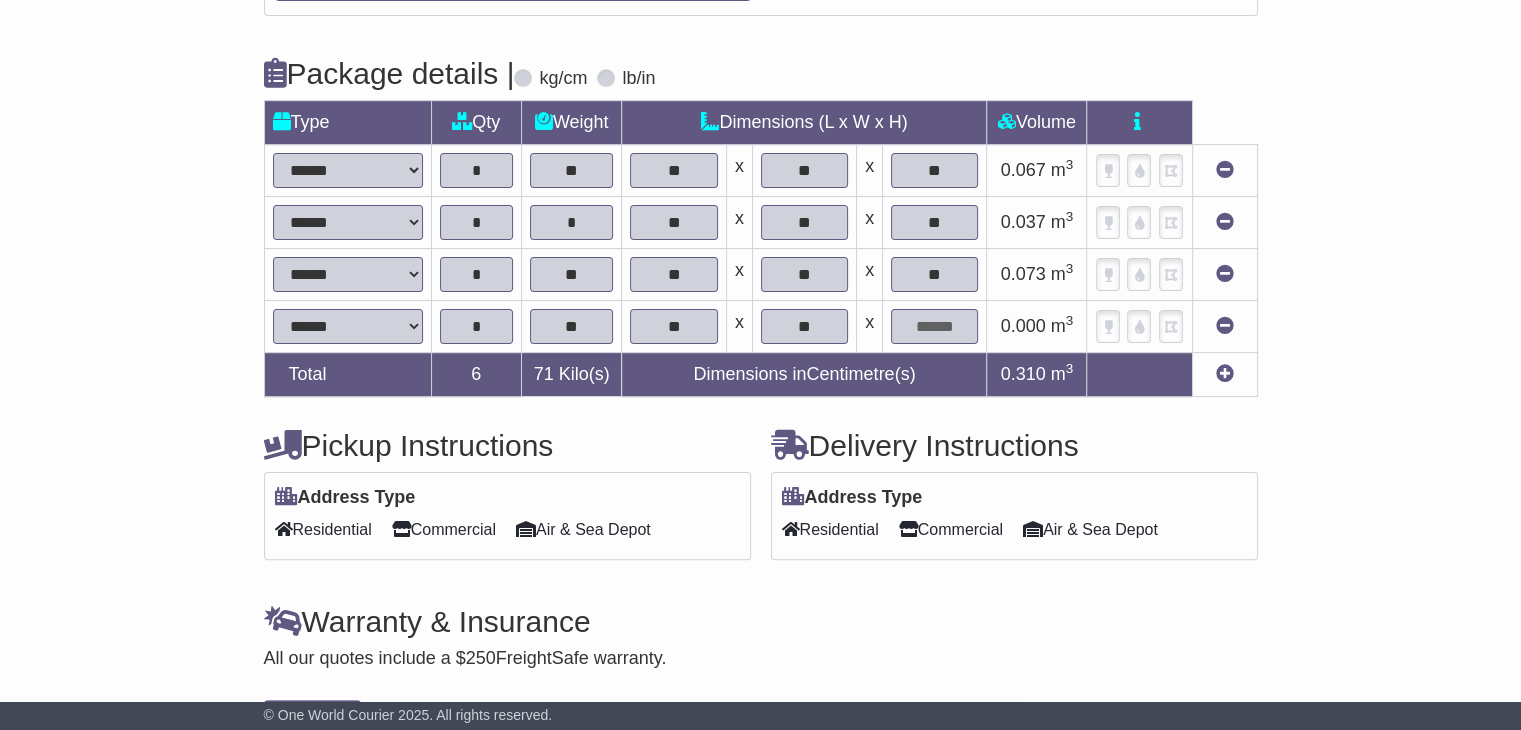 type on "**" 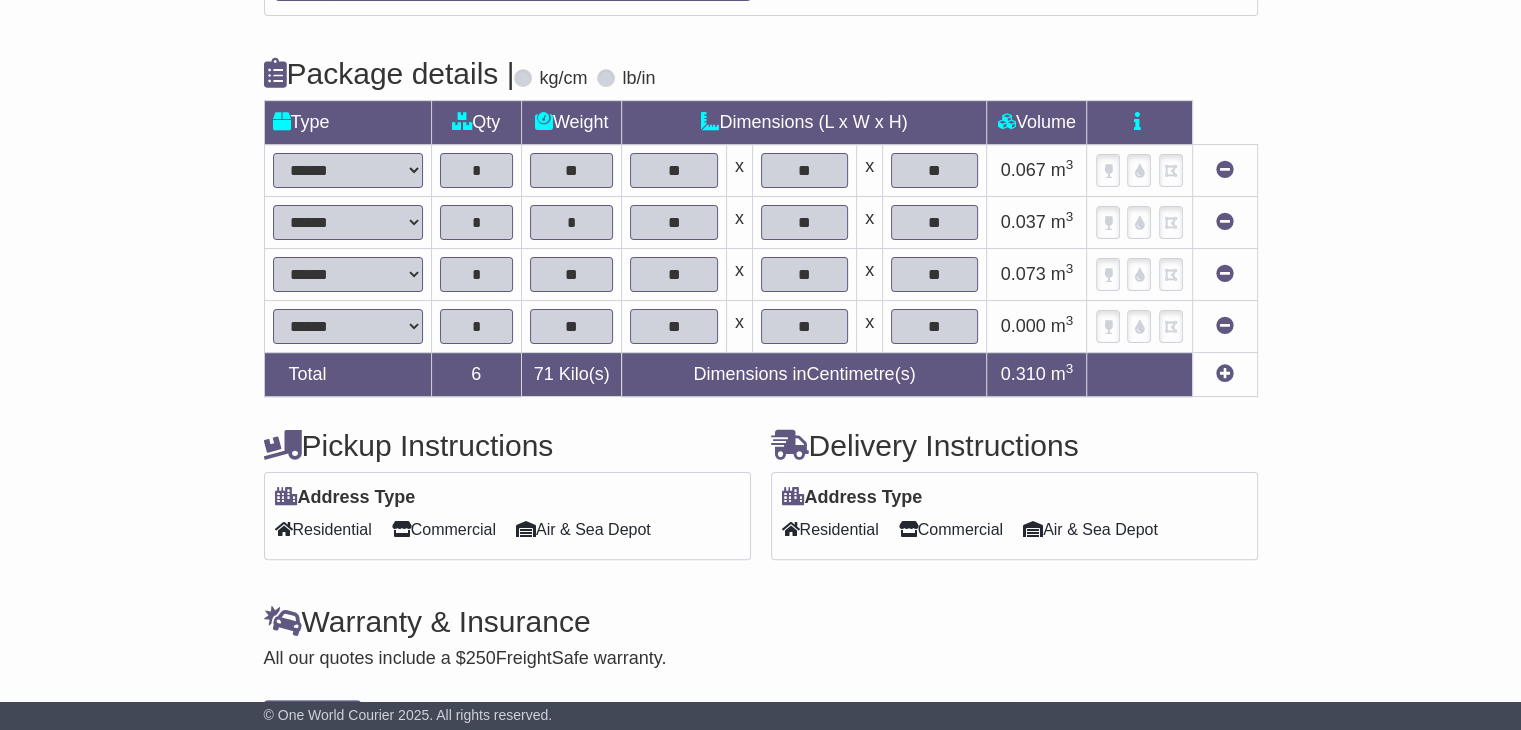 type on "**" 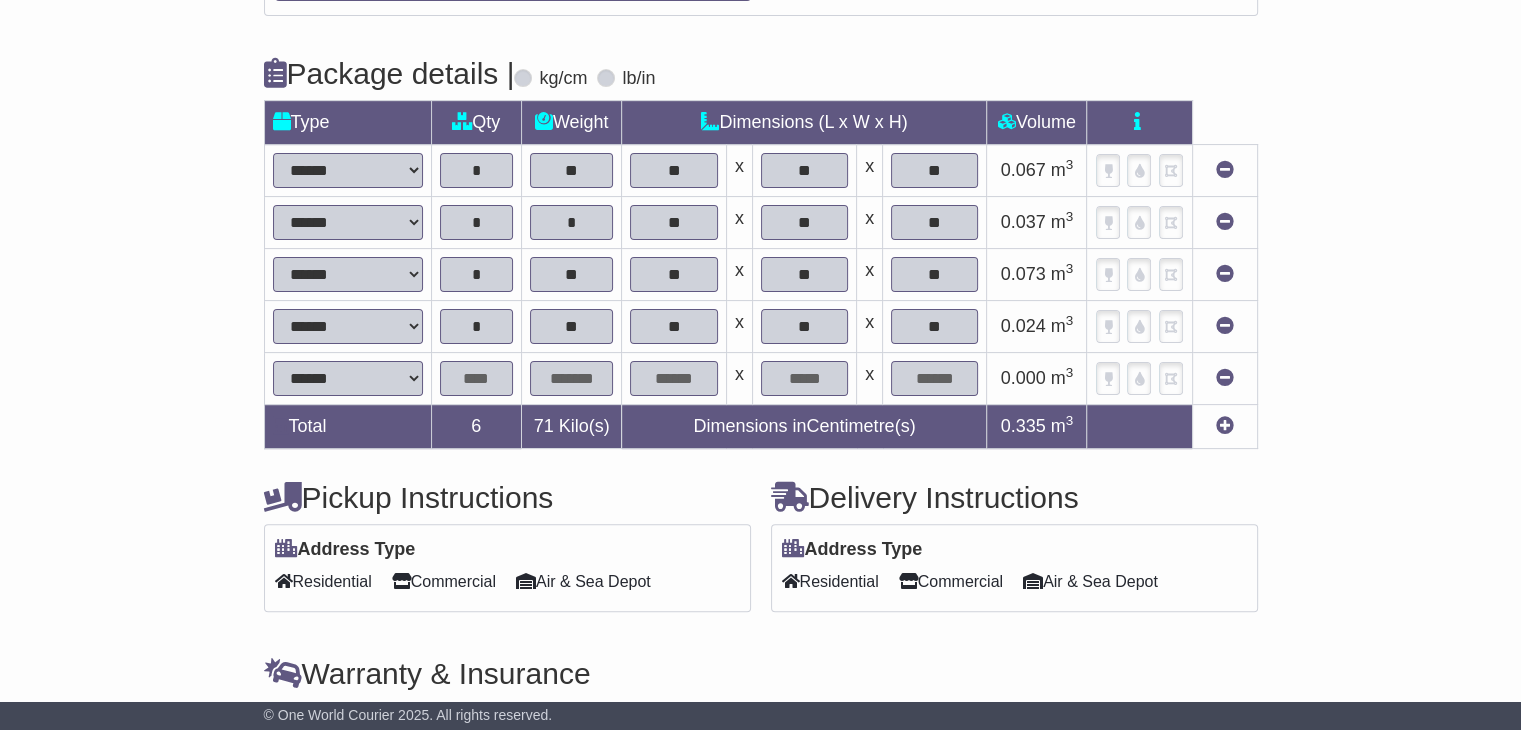 click at bounding box center (476, 378) 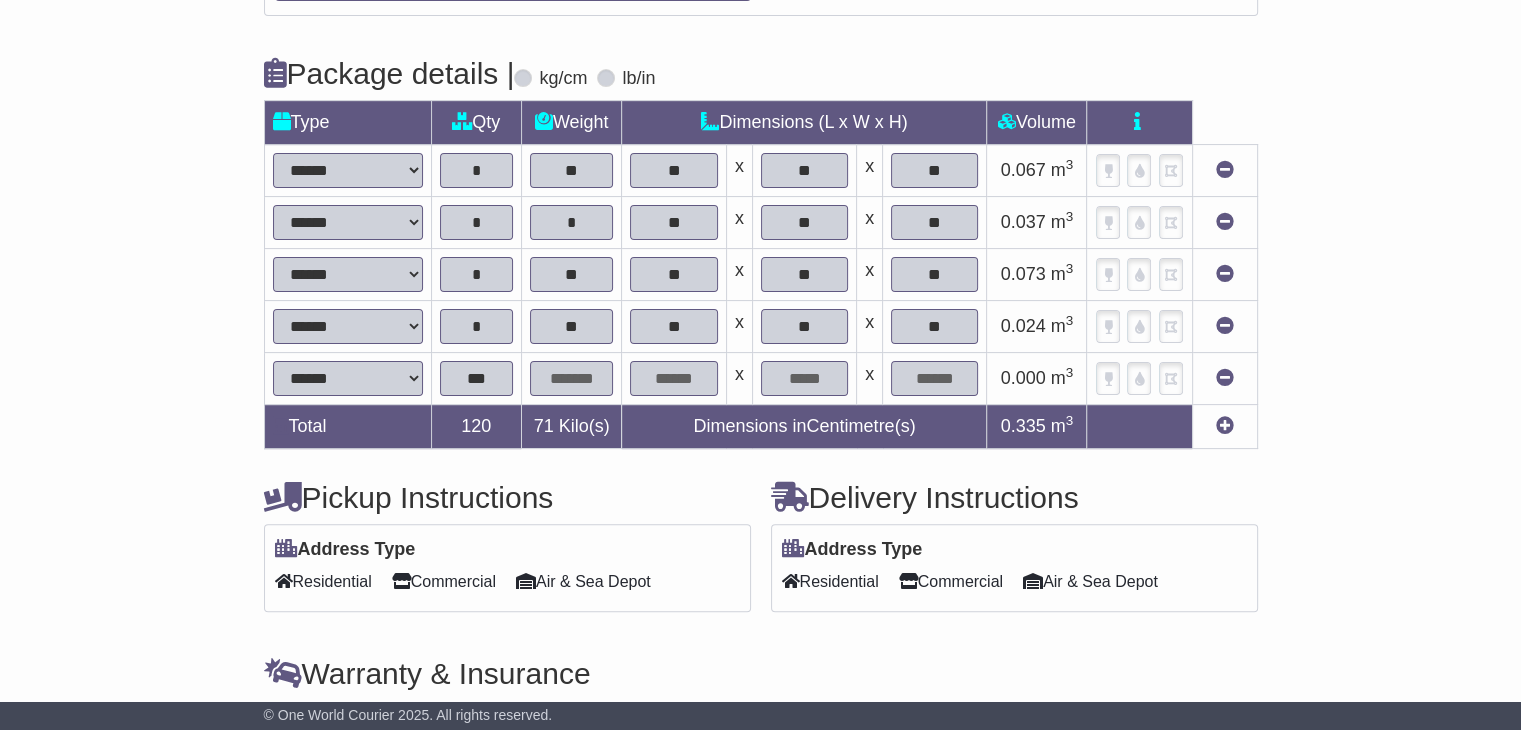 click on "***" at bounding box center [476, 378] 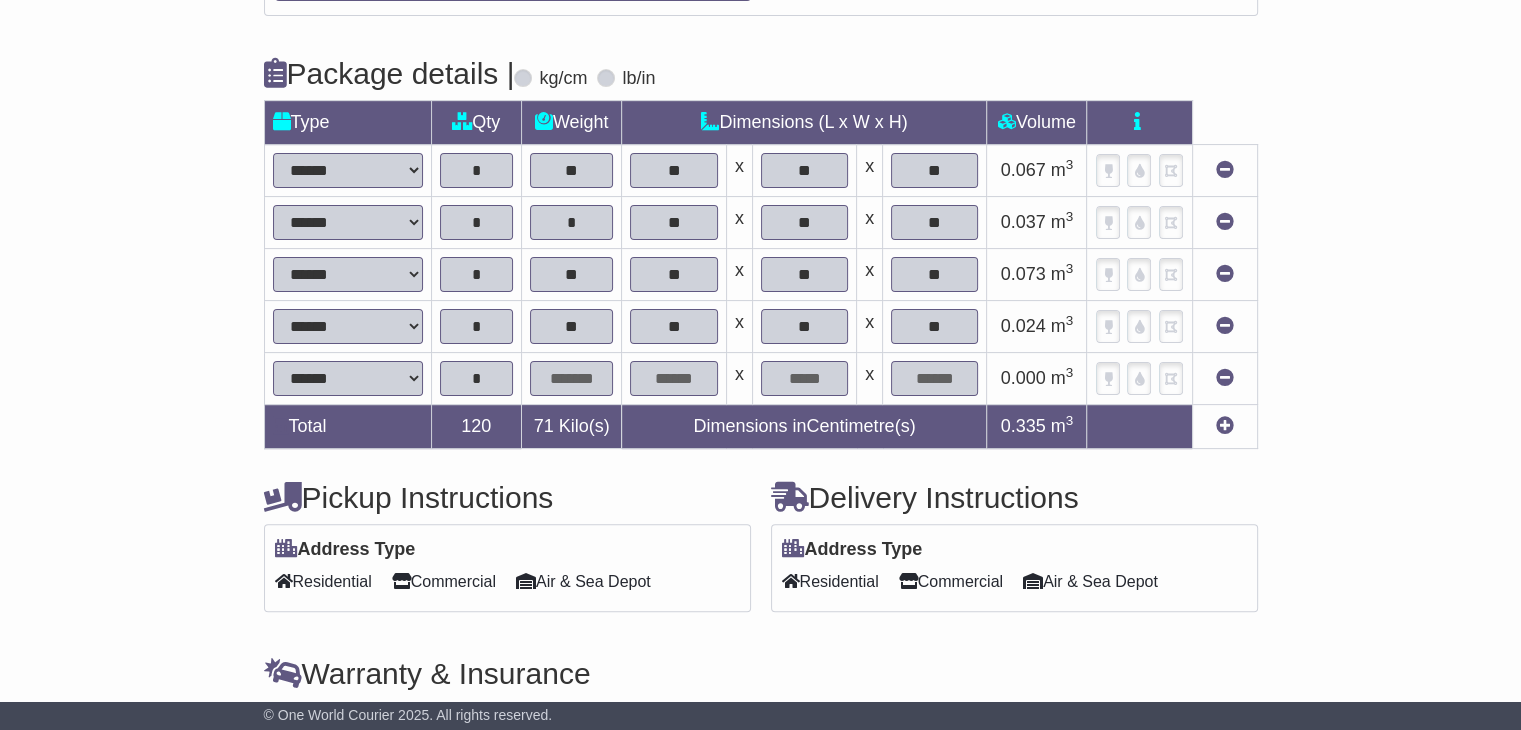 type on "*" 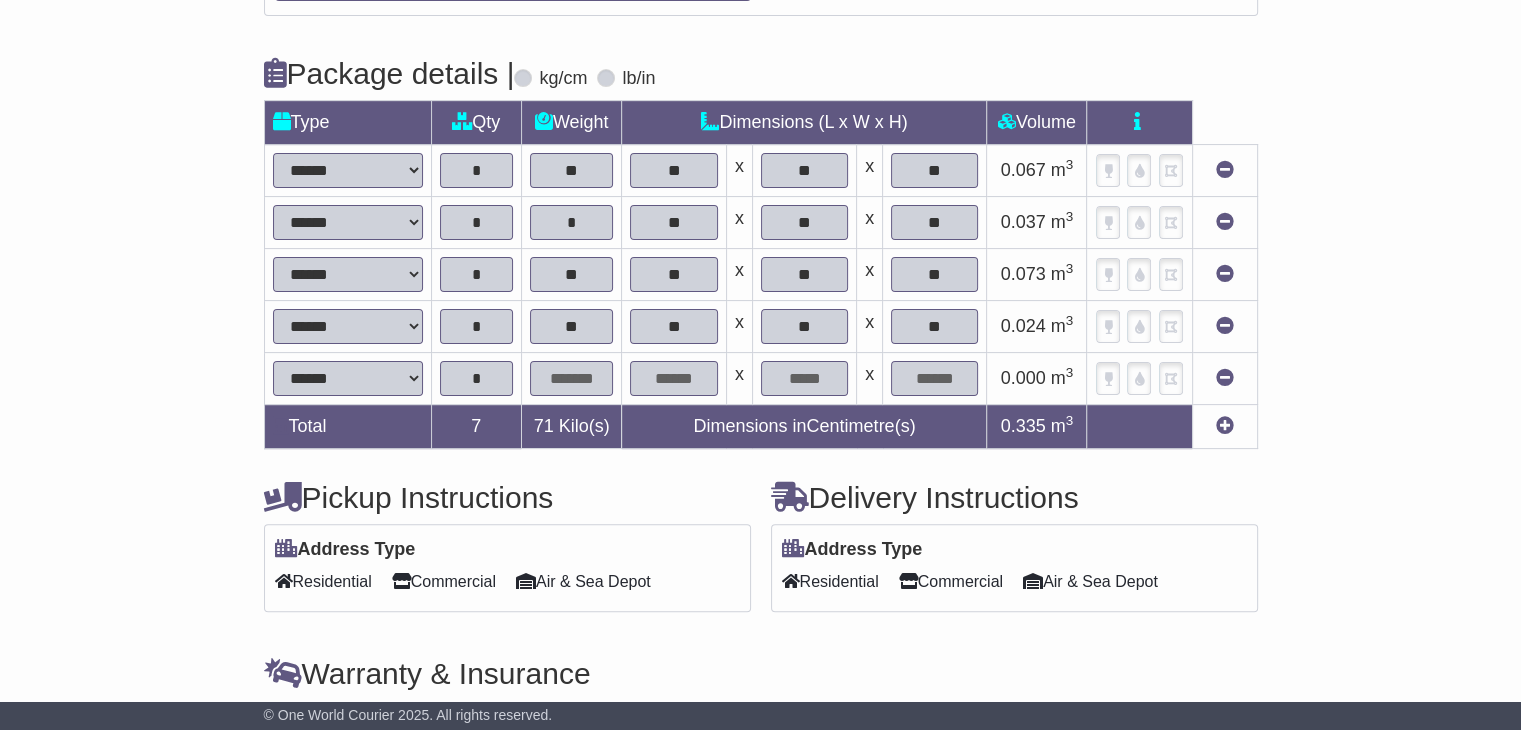 click at bounding box center (572, 378) 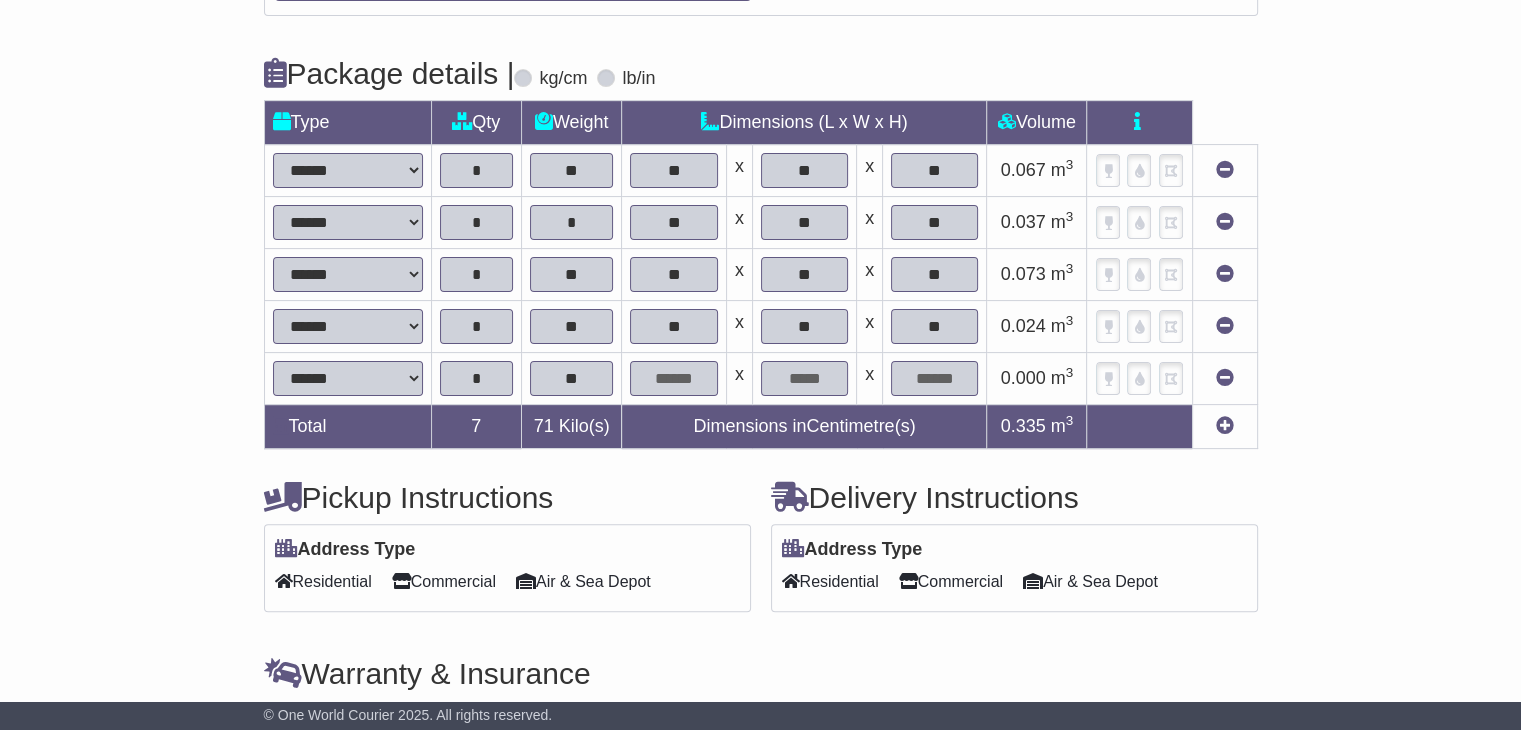 type on "**" 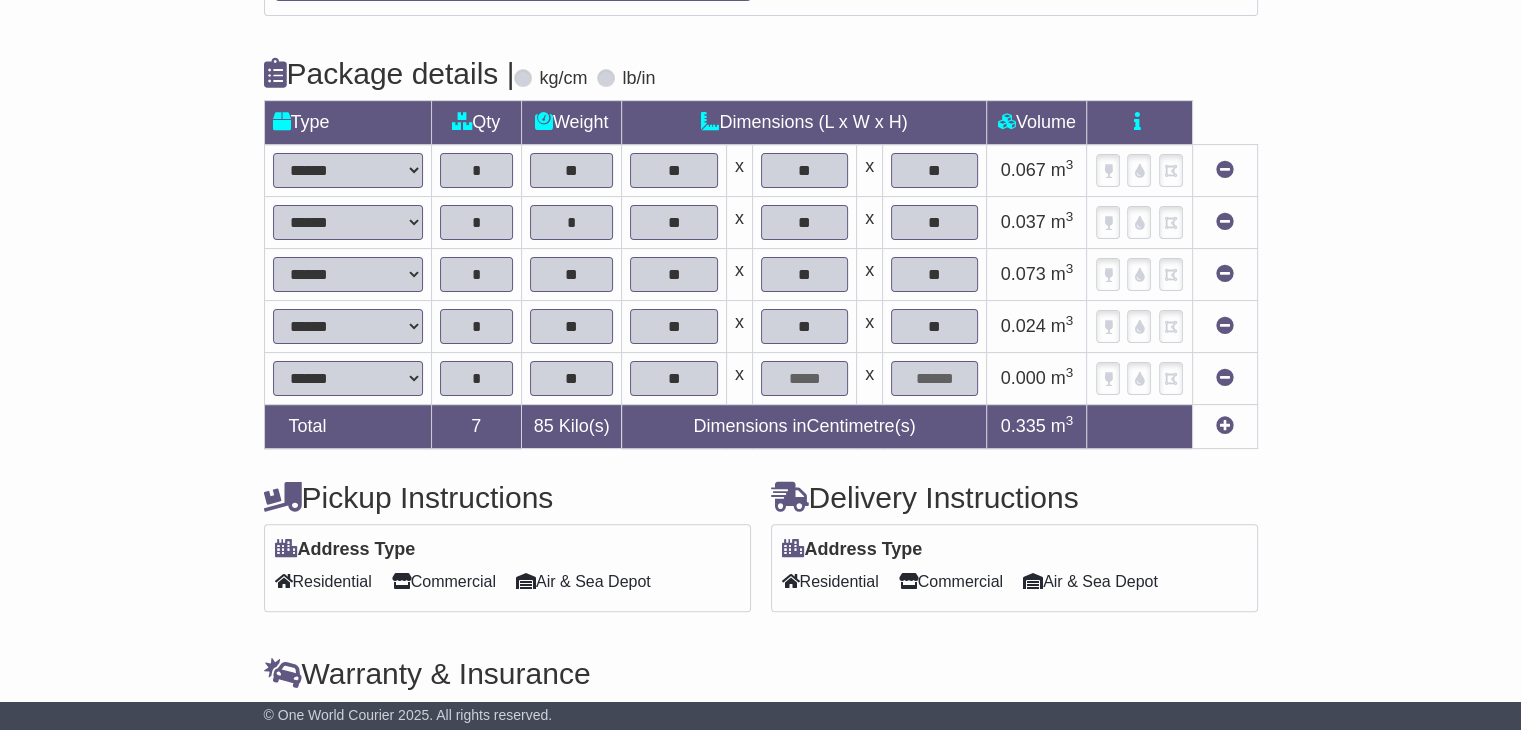 type on "**" 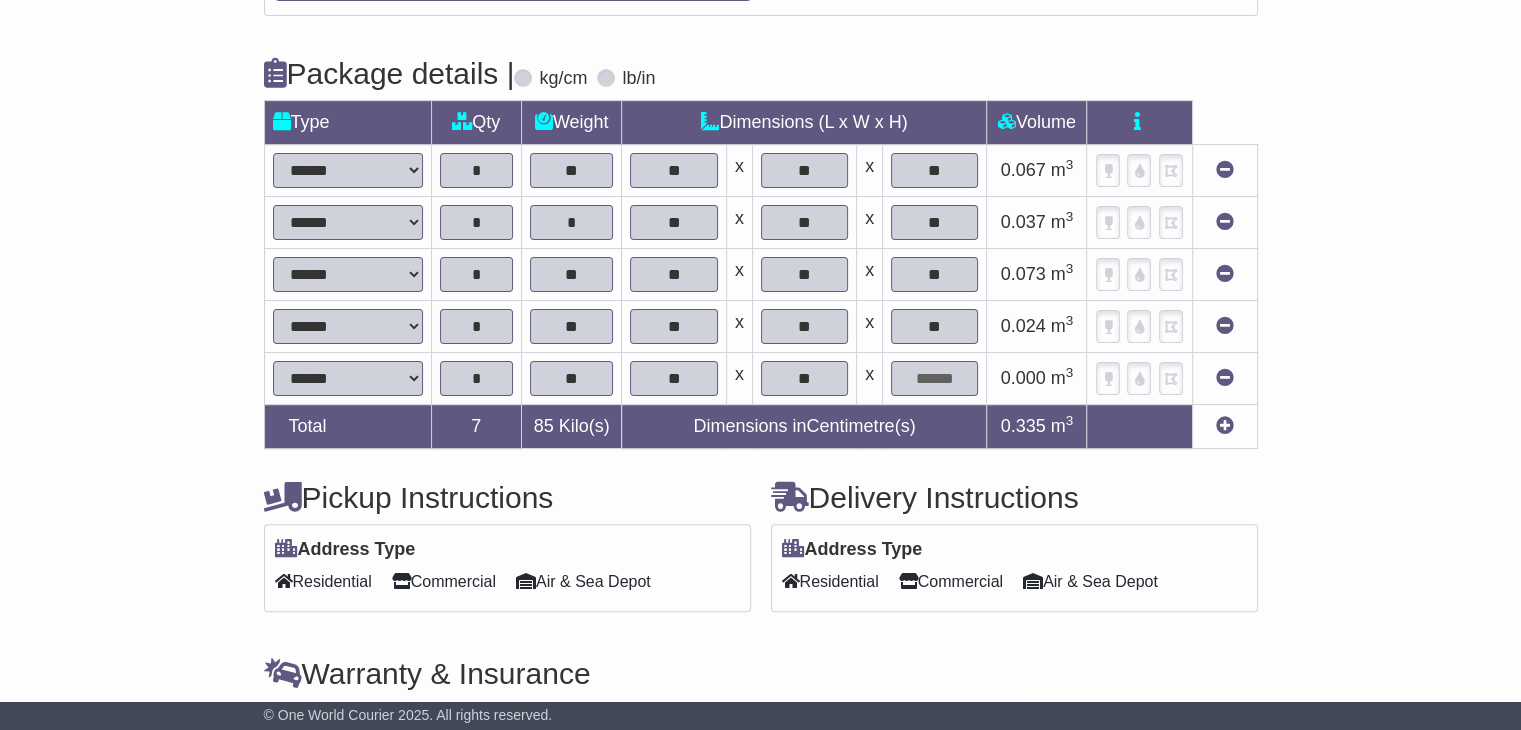 type on "**" 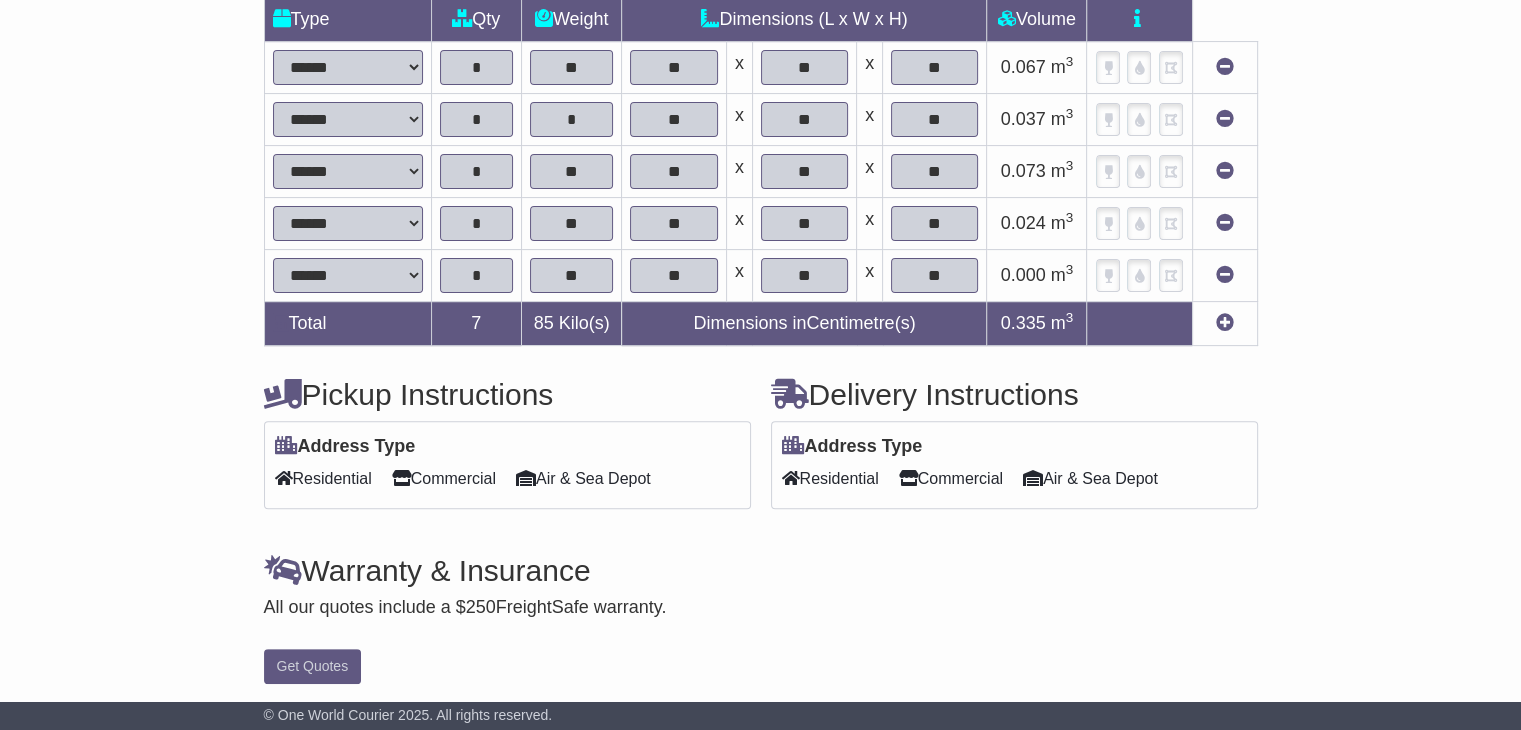 scroll, scrollTop: 532, scrollLeft: 0, axis: vertical 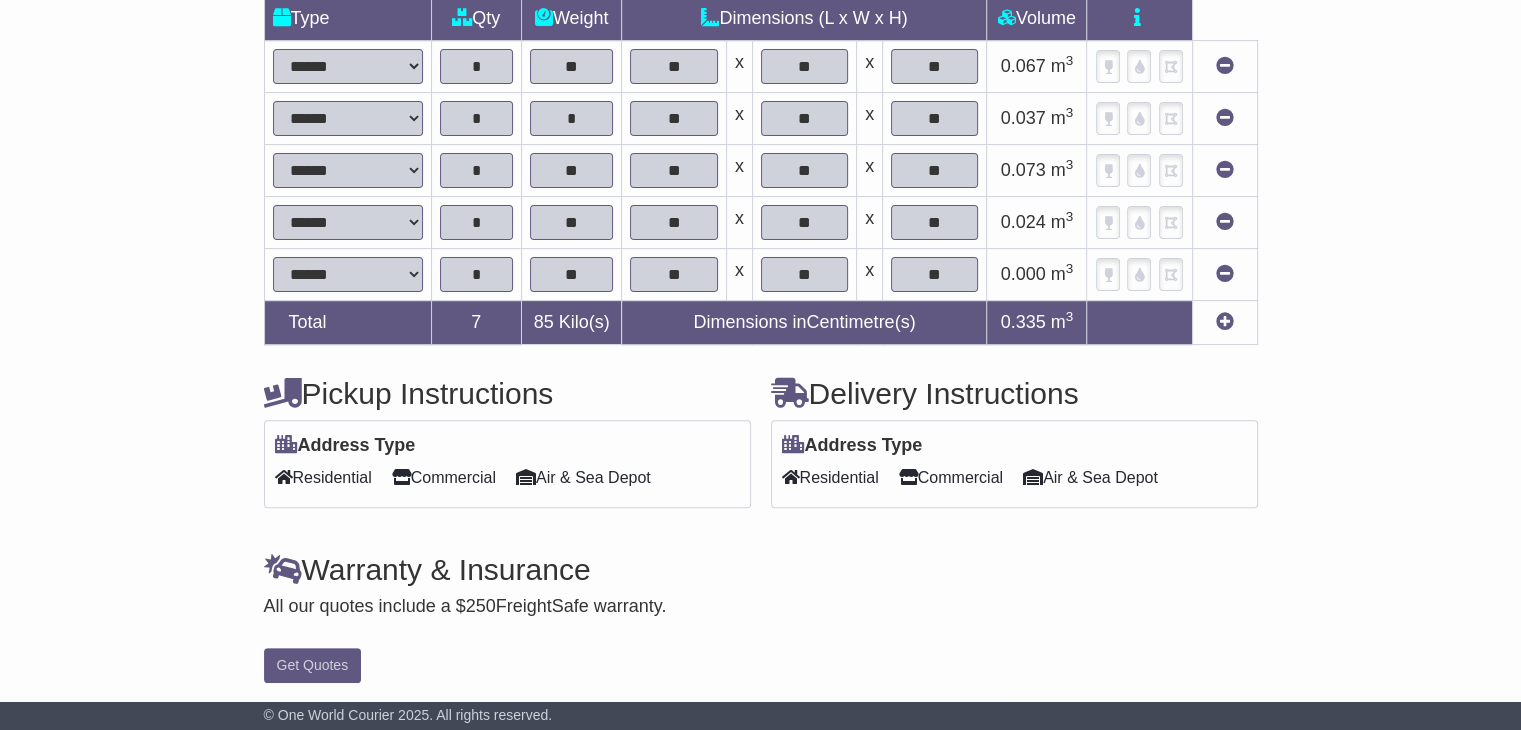 type on "**" 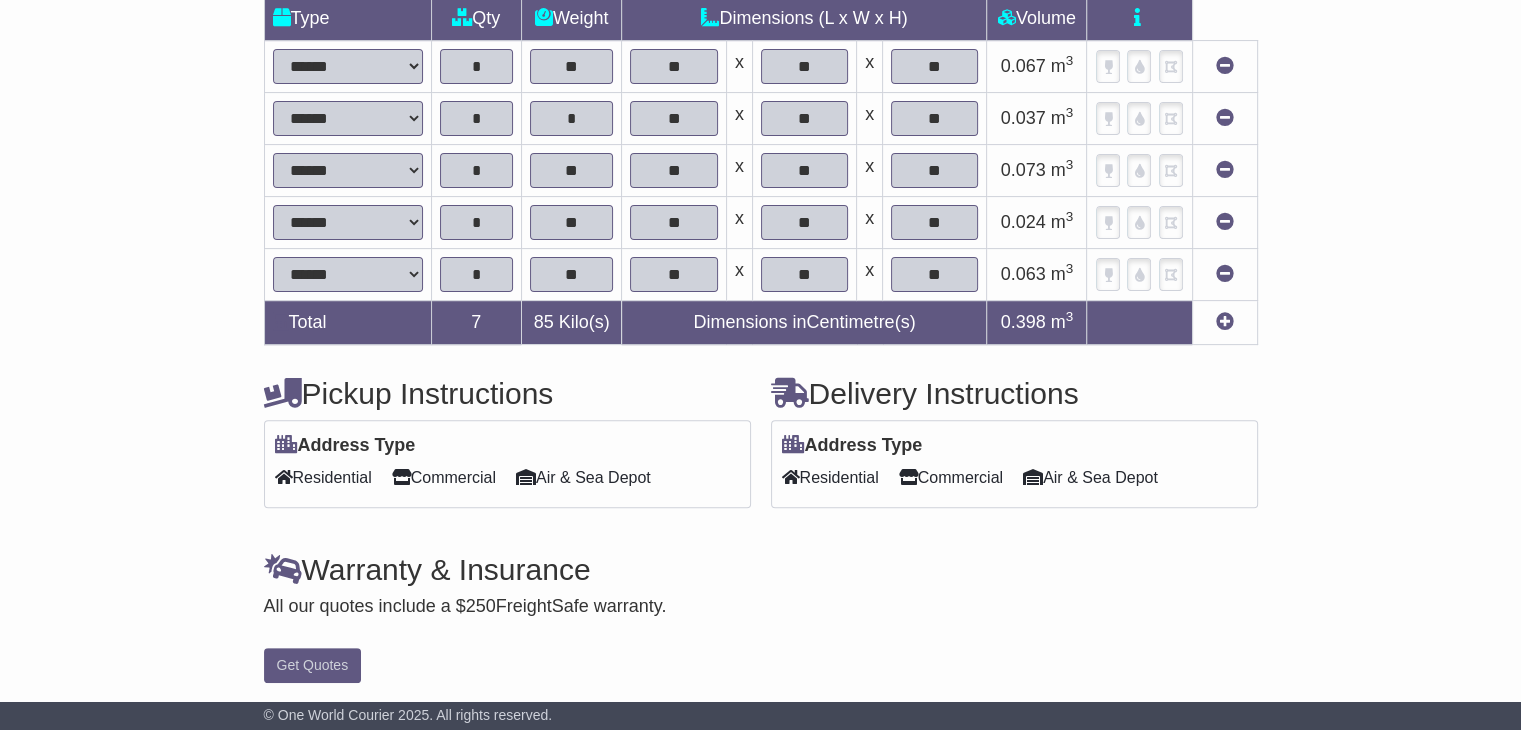 click on "Commercial" at bounding box center [444, 477] 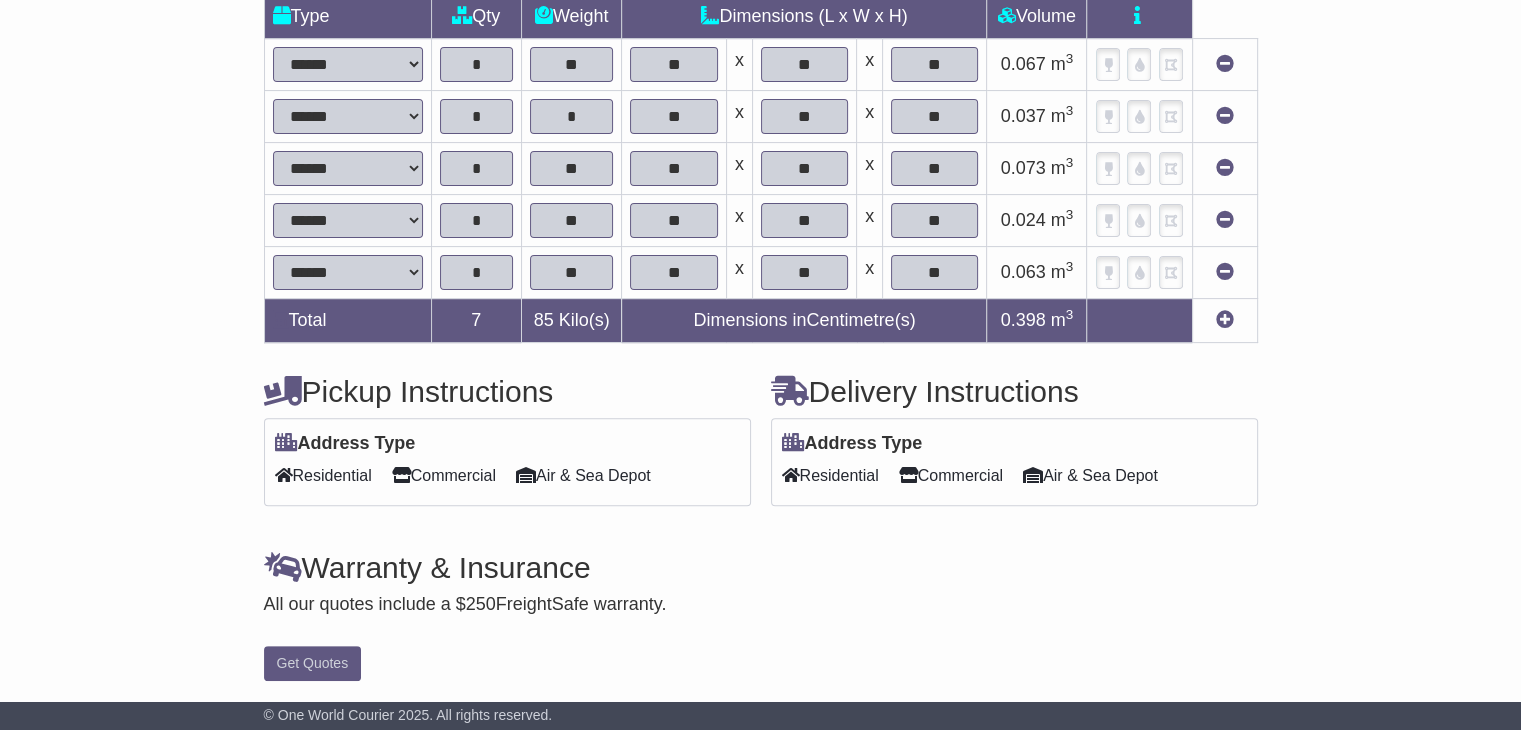 drag, startPoint x: 318, startPoint y: 641, endPoint x: 324, endPoint y: 657, distance: 17.088007 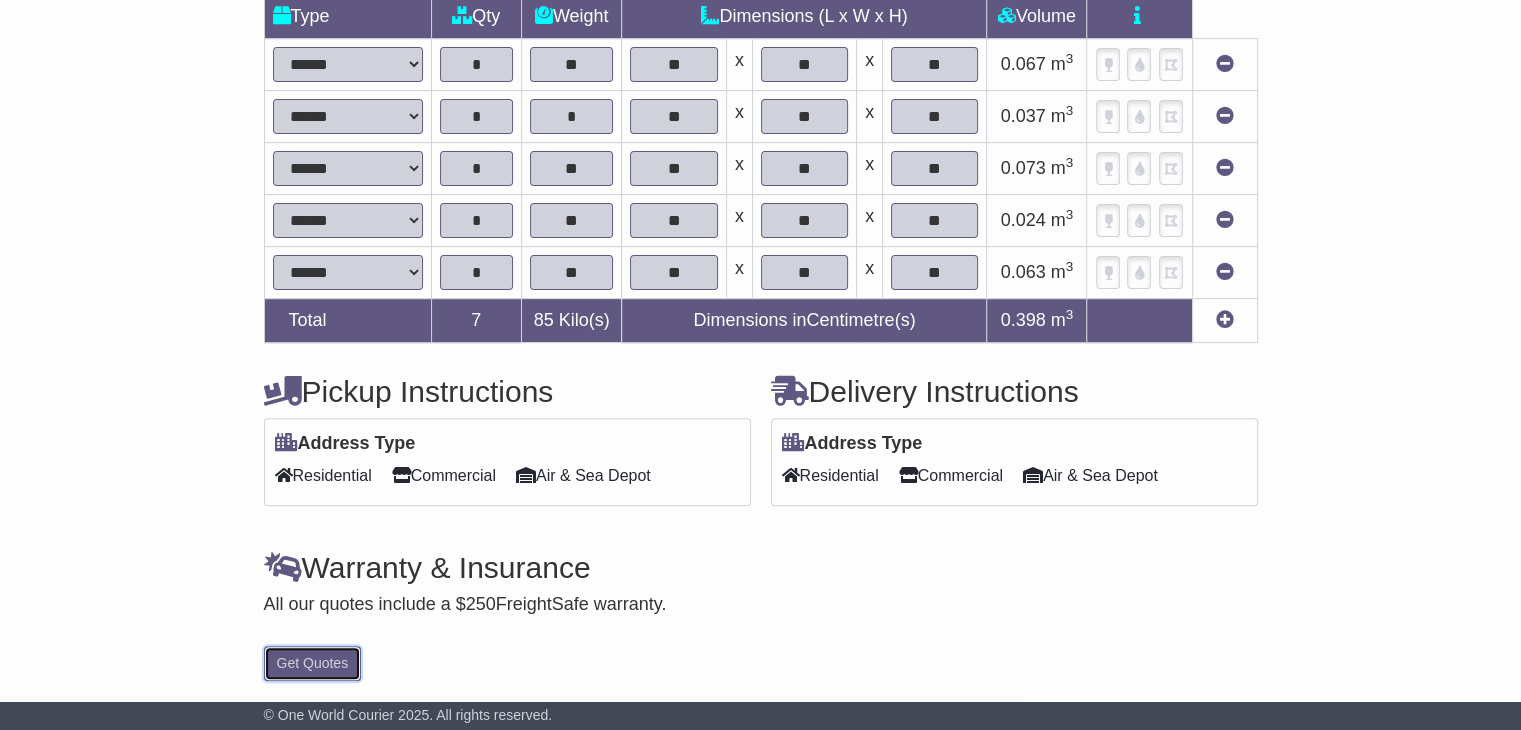 click on "Get Quotes" at bounding box center [313, 663] 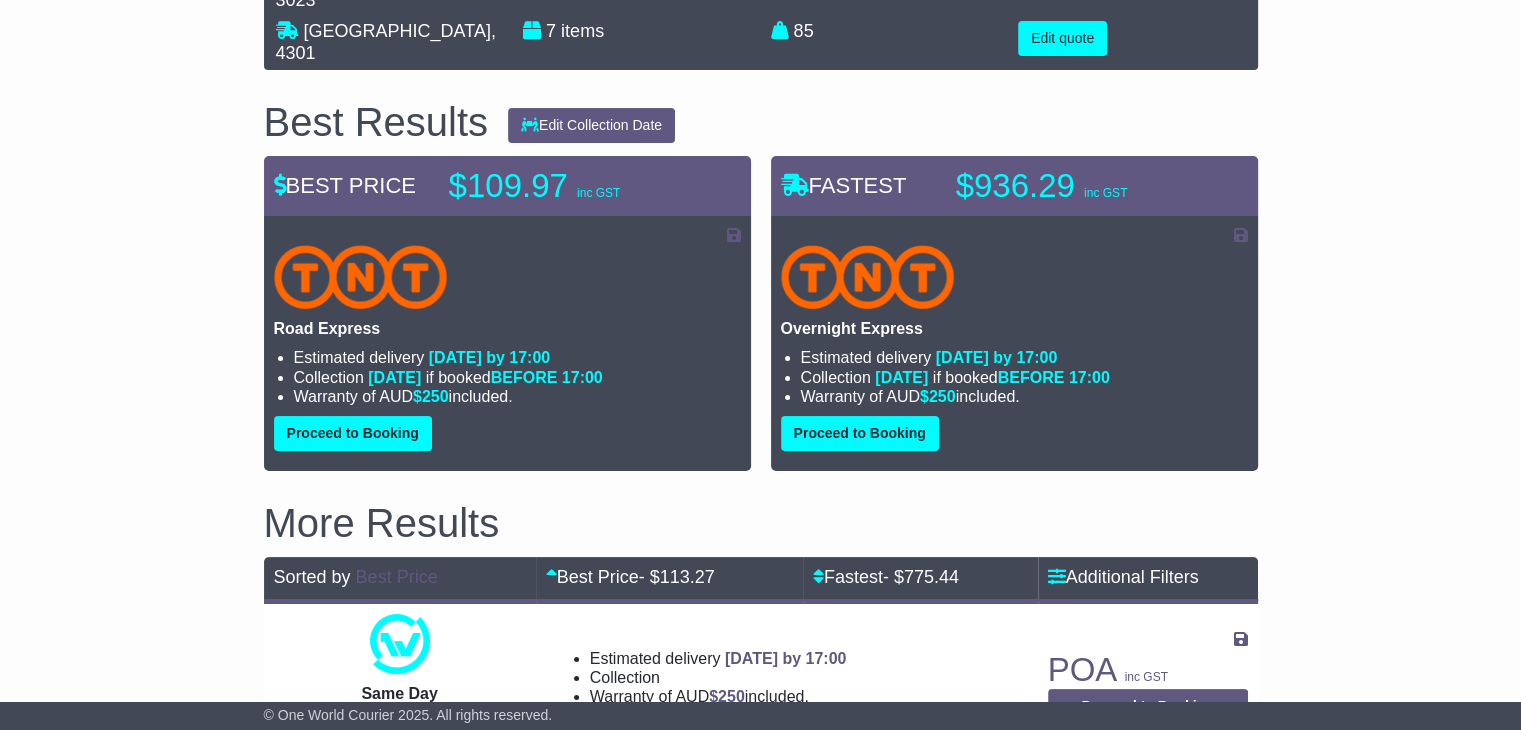 scroll, scrollTop: 200, scrollLeft: 0, axis: vertical 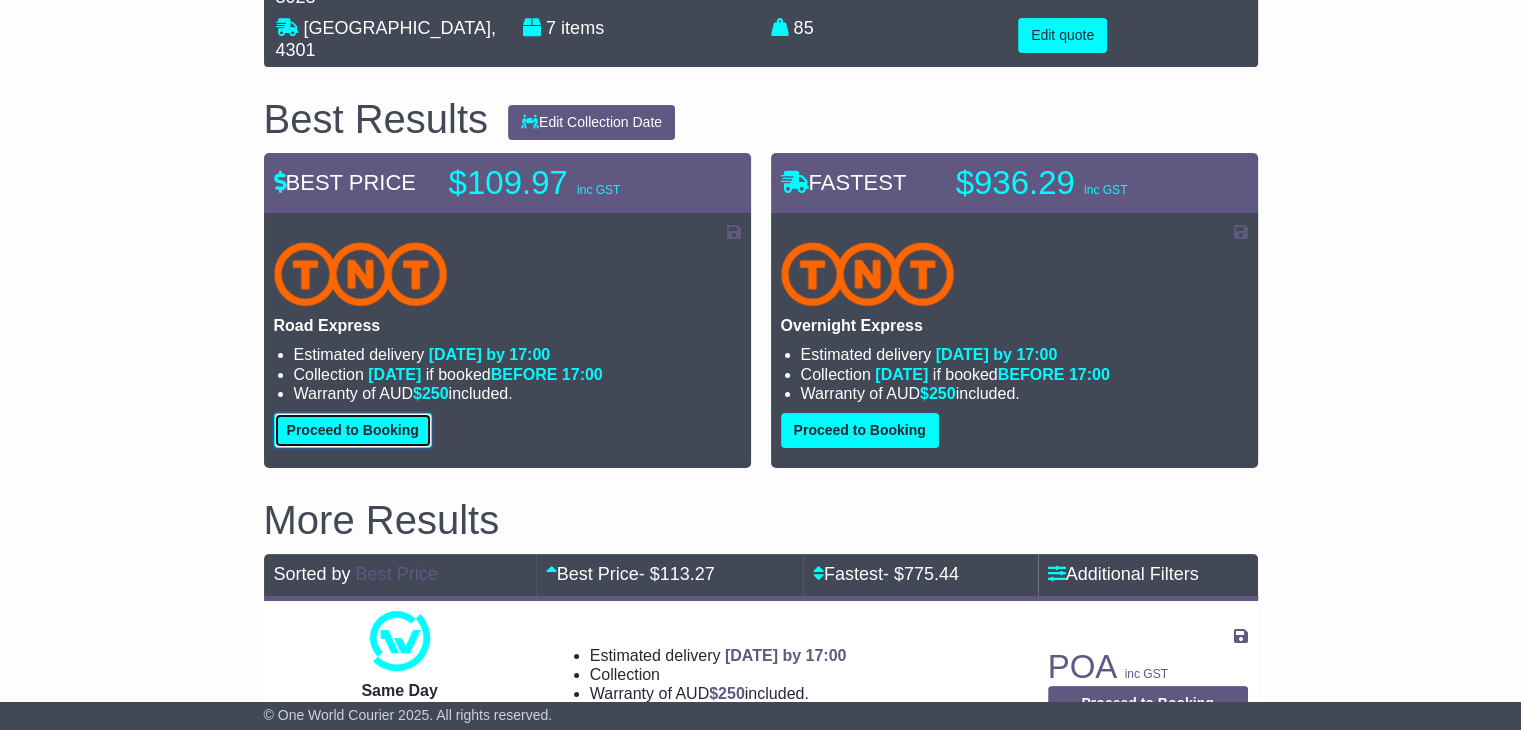 click on "Proceed to Booking" at bounding box center [353, 430] 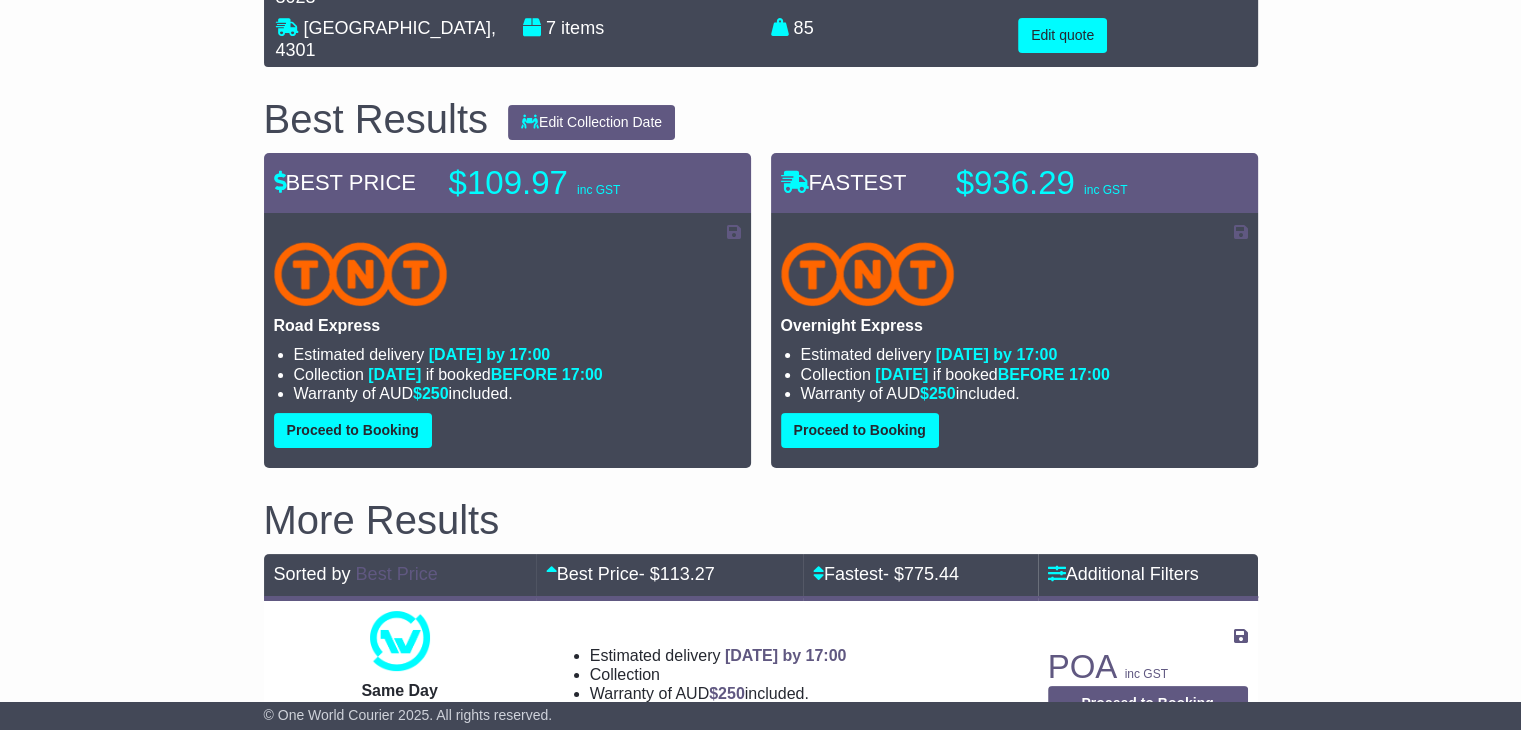 select on "*****" 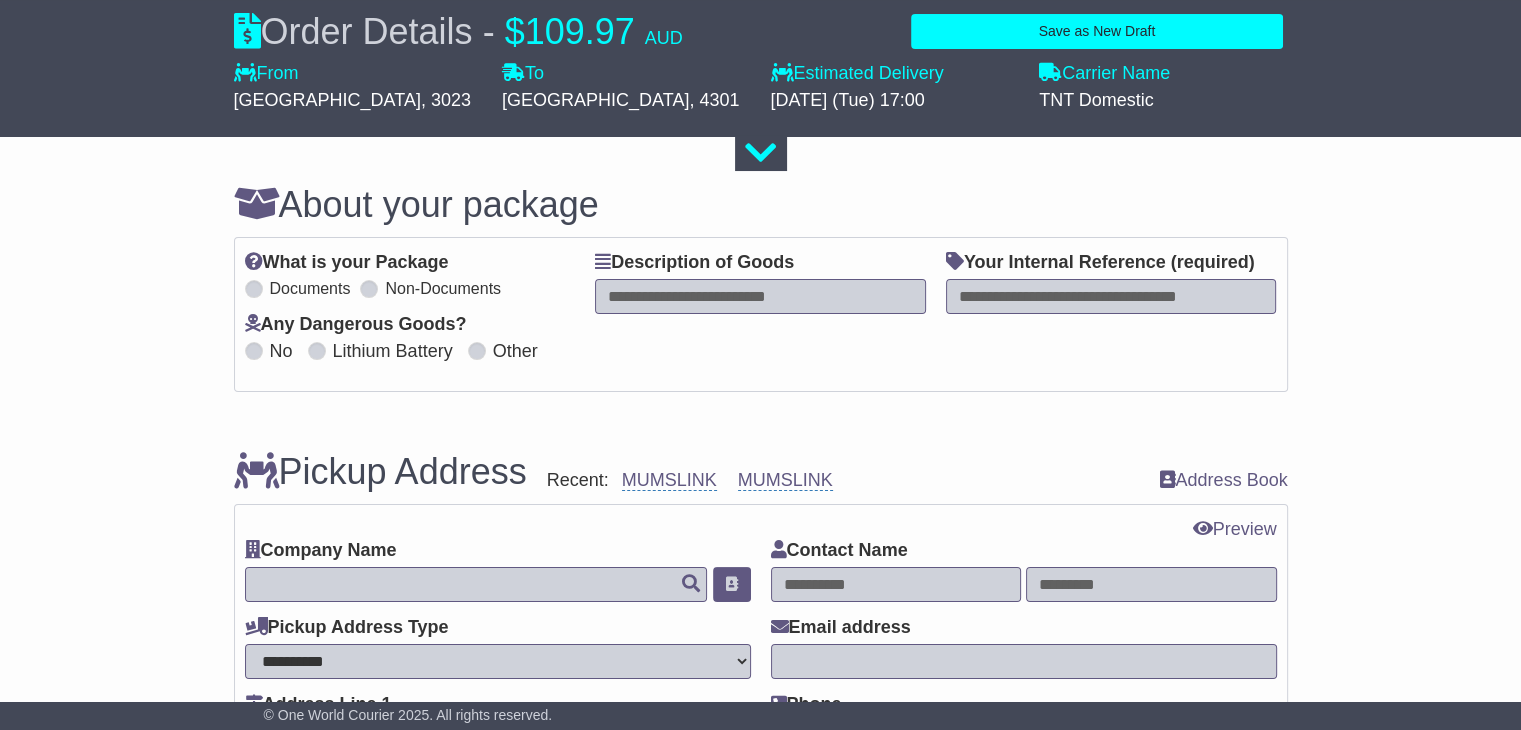 scroll, scrollTop: 100, scrollLeft: 0, axis: vertical 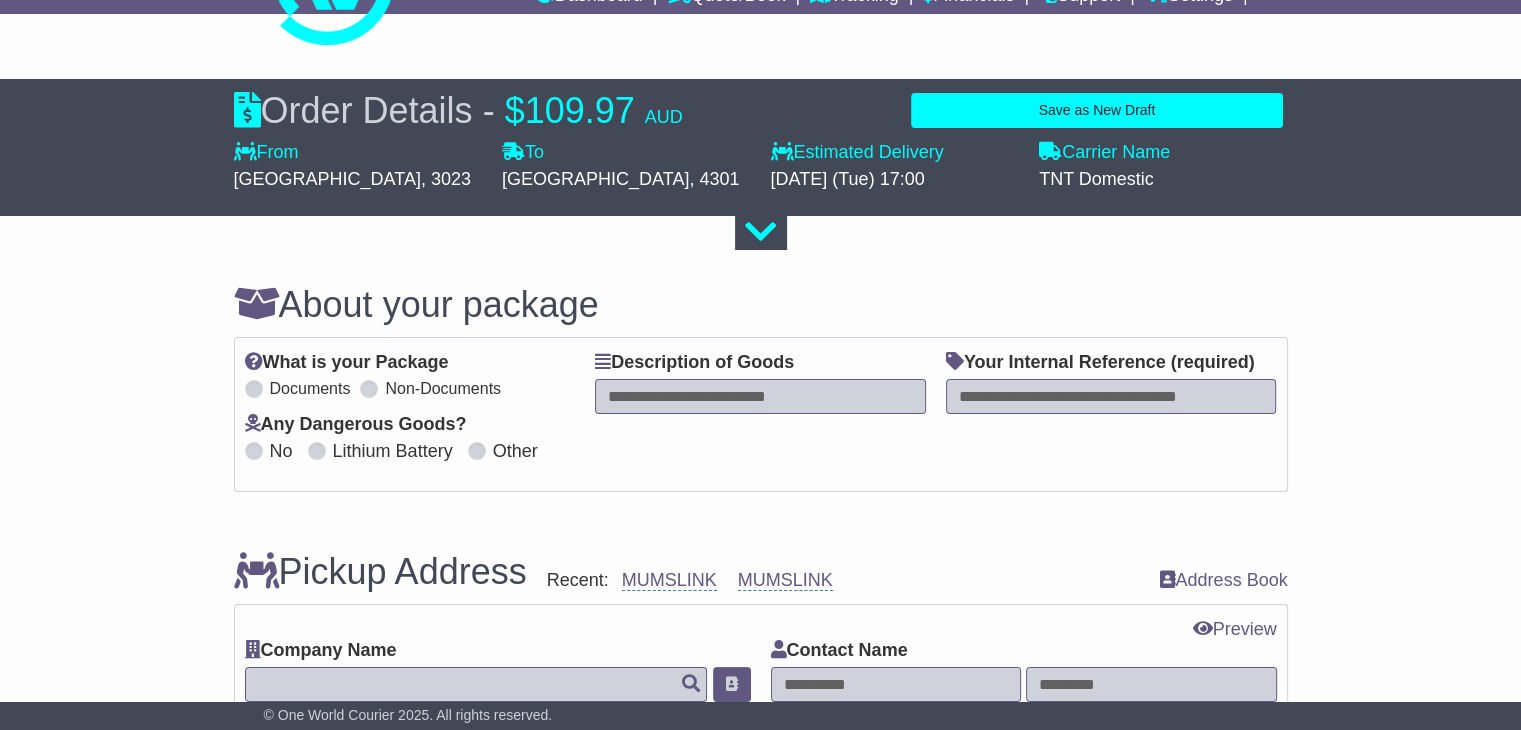 click at bounding box center (760, 396) 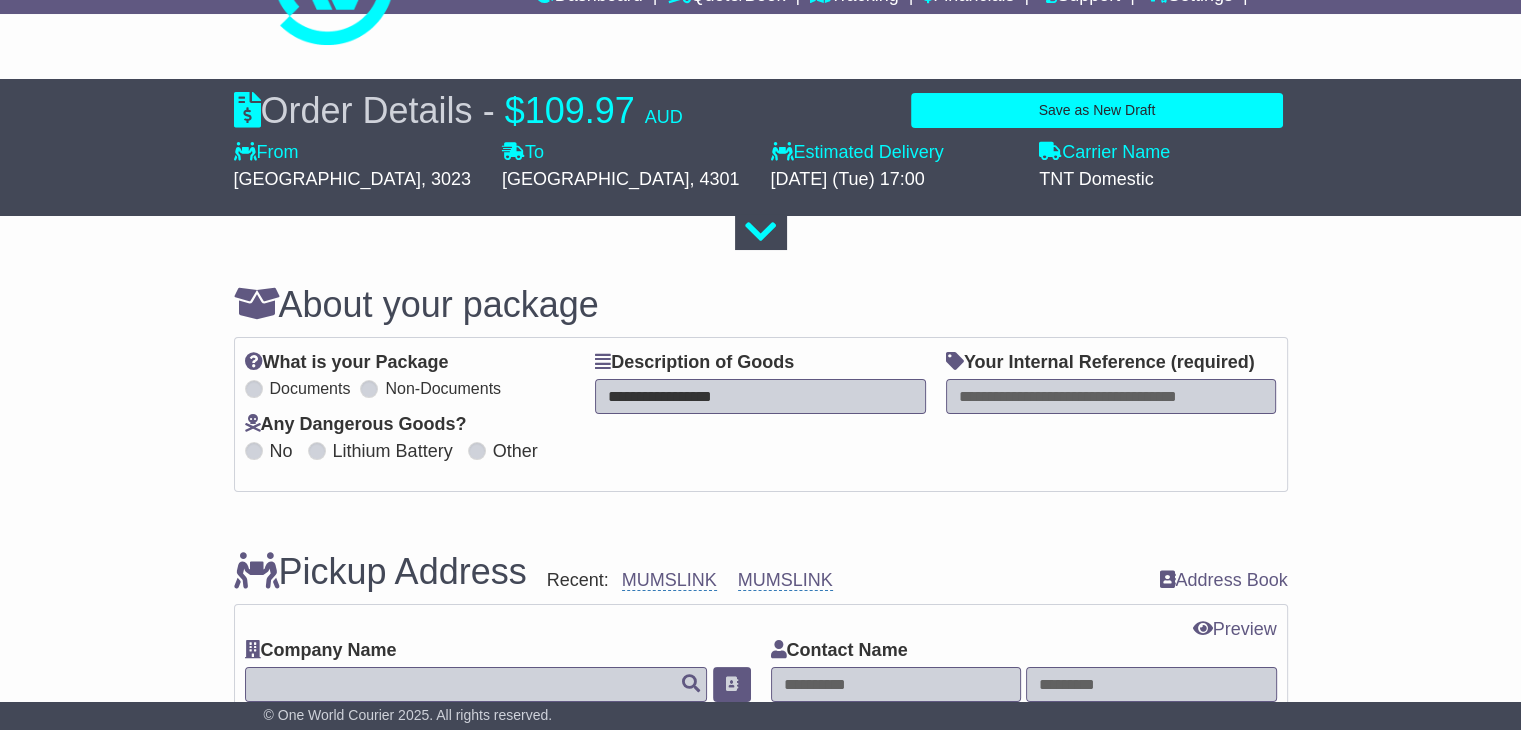 click on "**********" at bounding box center [760, 396] 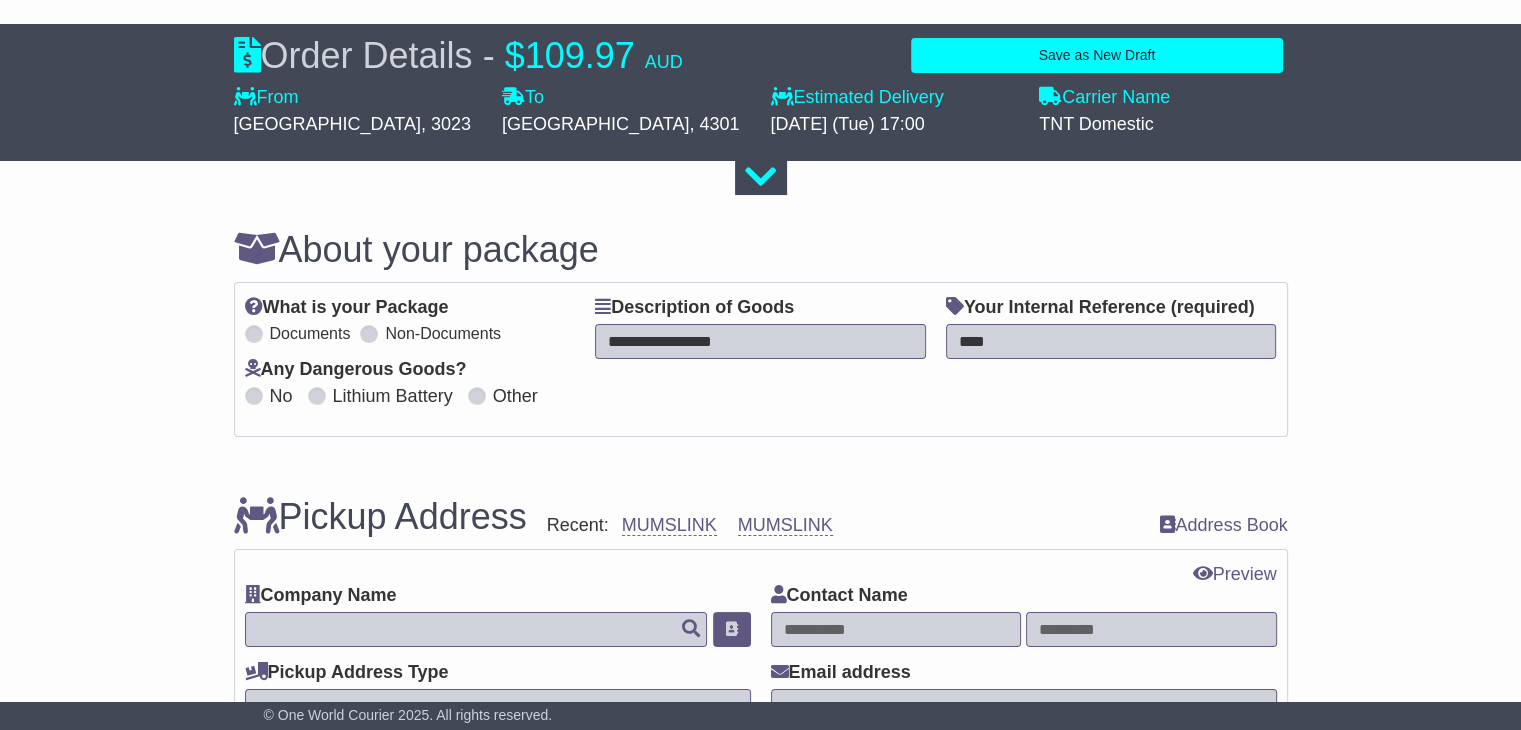 scroll, scrollTop: 200, scrollLeft: 0, axis: vertical 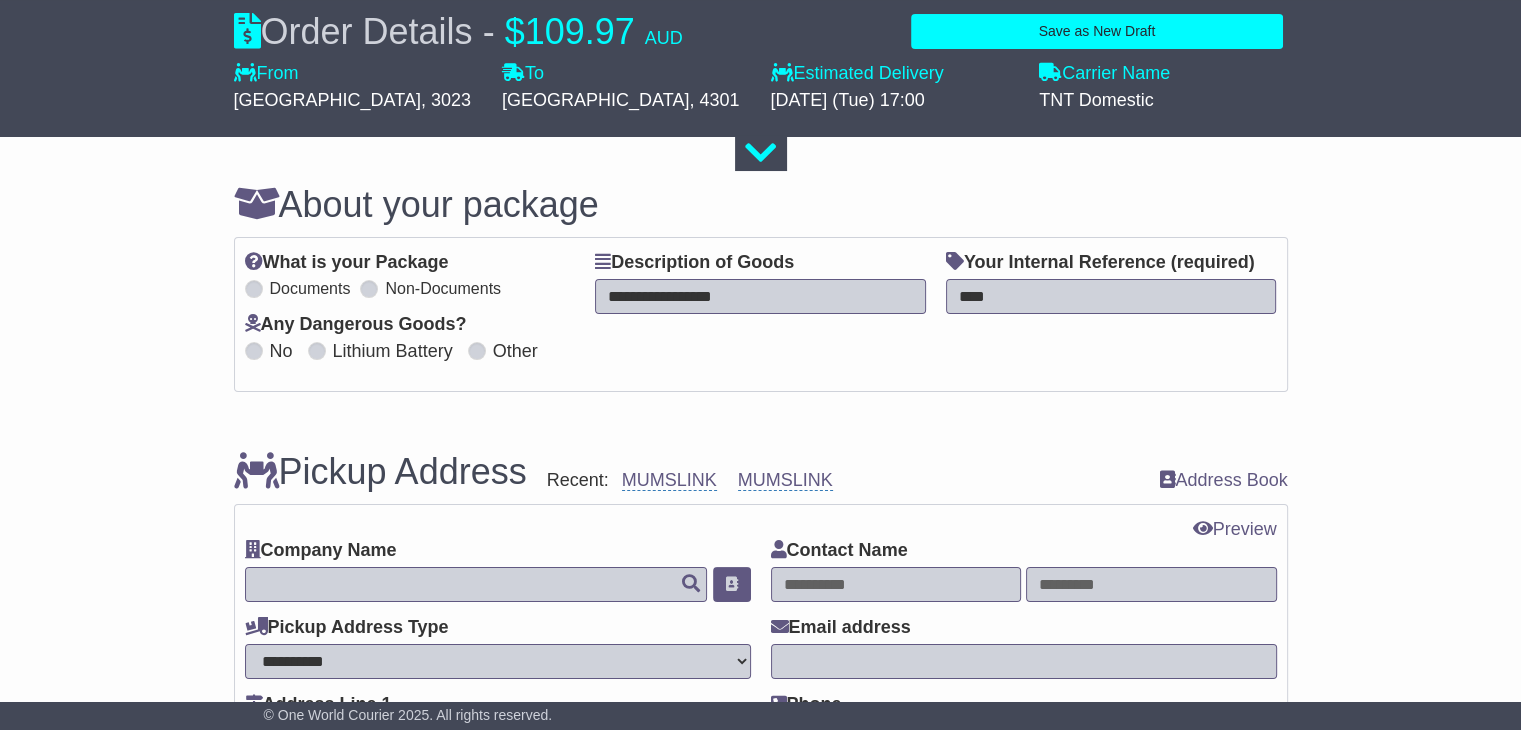 type on "****" 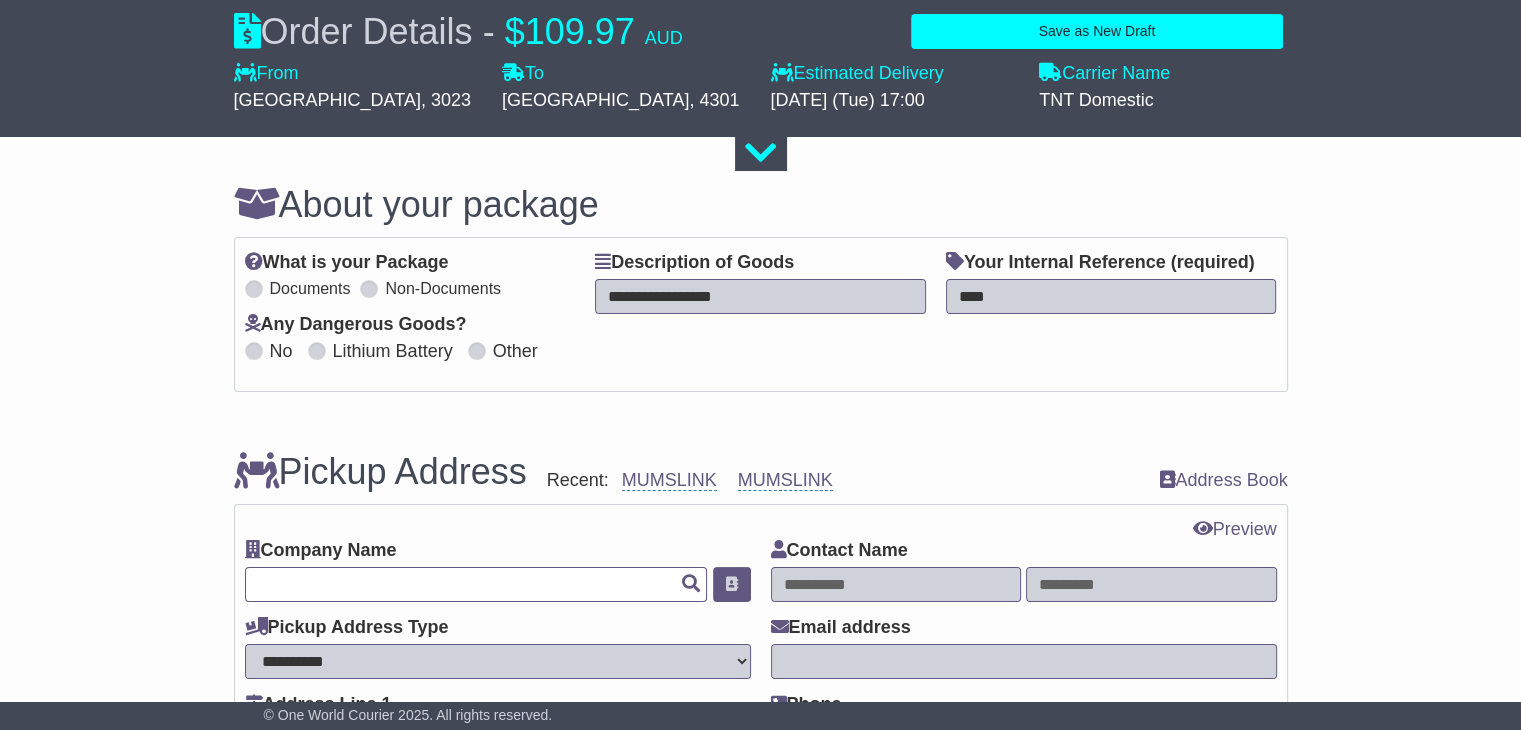 click at bounding box center [476, 584] 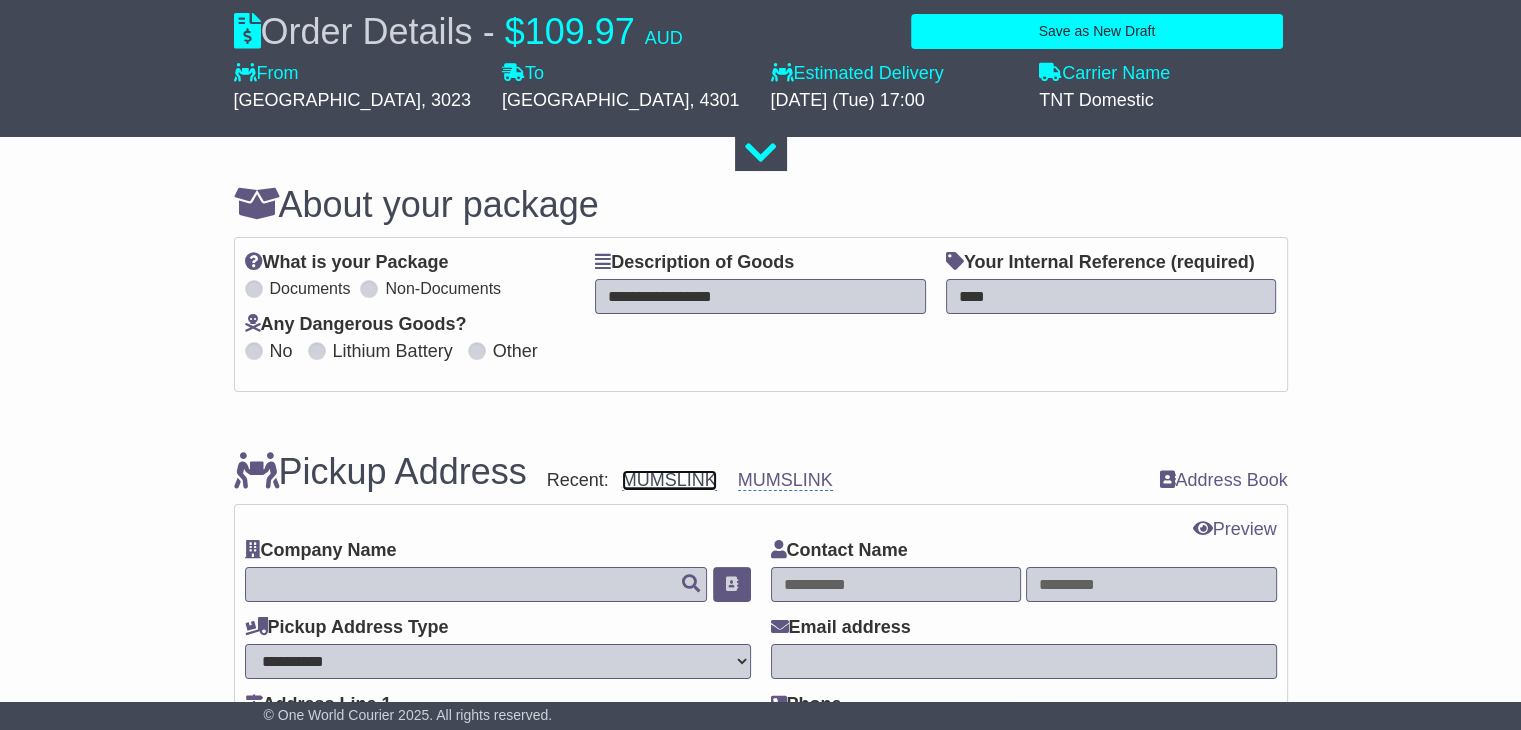 click on "MUMSLINK" at bounding box center (669, 480) 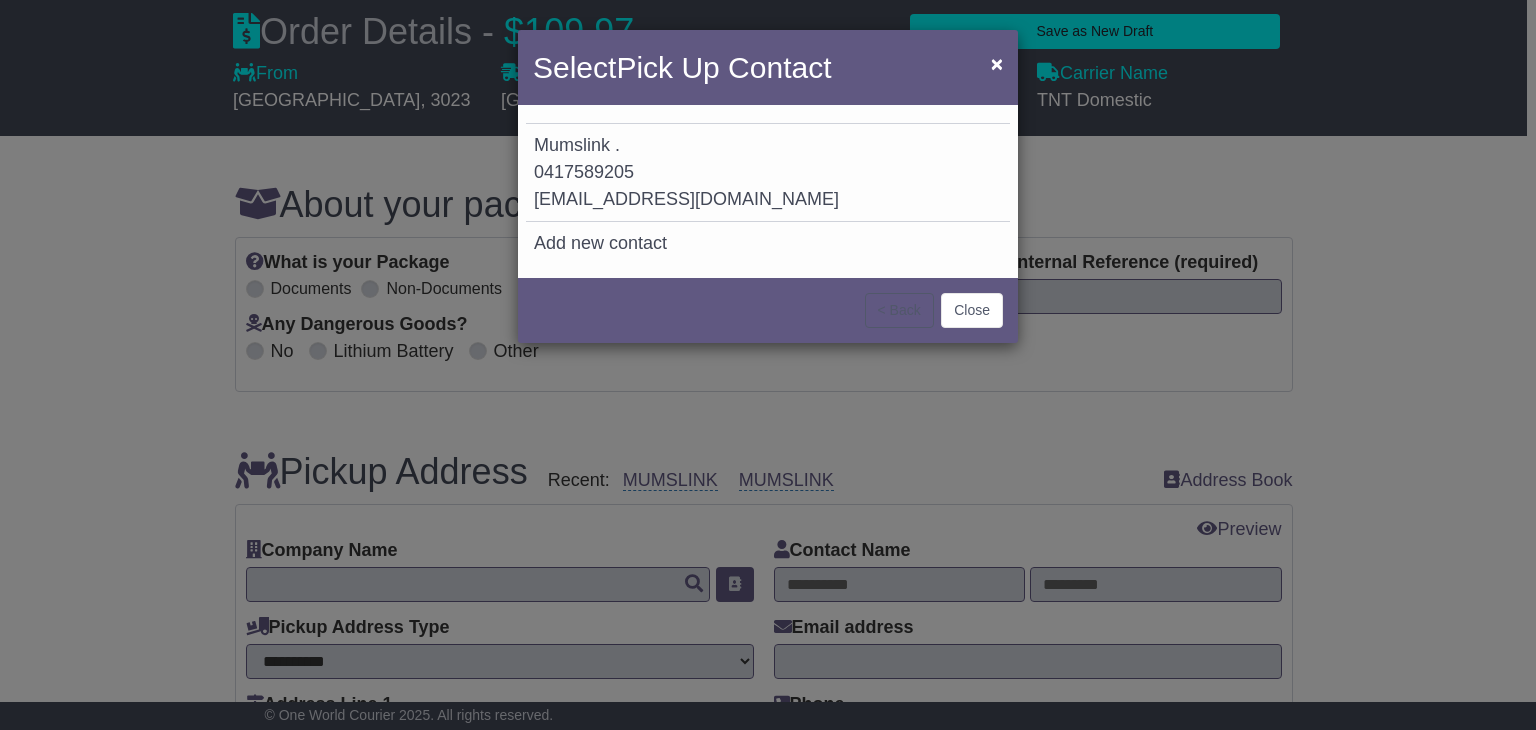 click on "Select  Pick Up   Contact
×
Mumslink   .
0417589205
info@mumslink.com.au
Add new contact
< Back
Close" at bounding box center [768, 365] 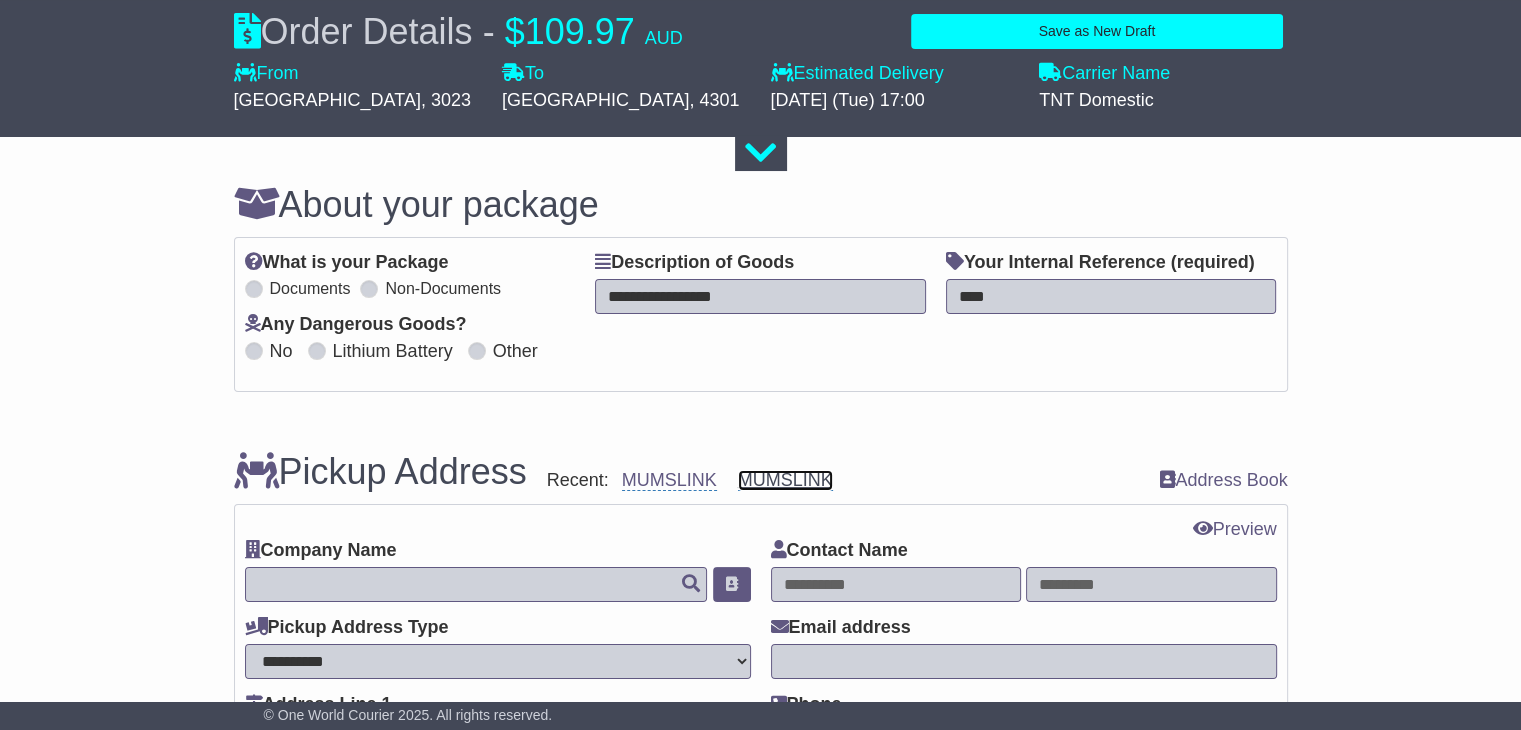 click on "MUMSLINK" at bounding box center (785, 480) 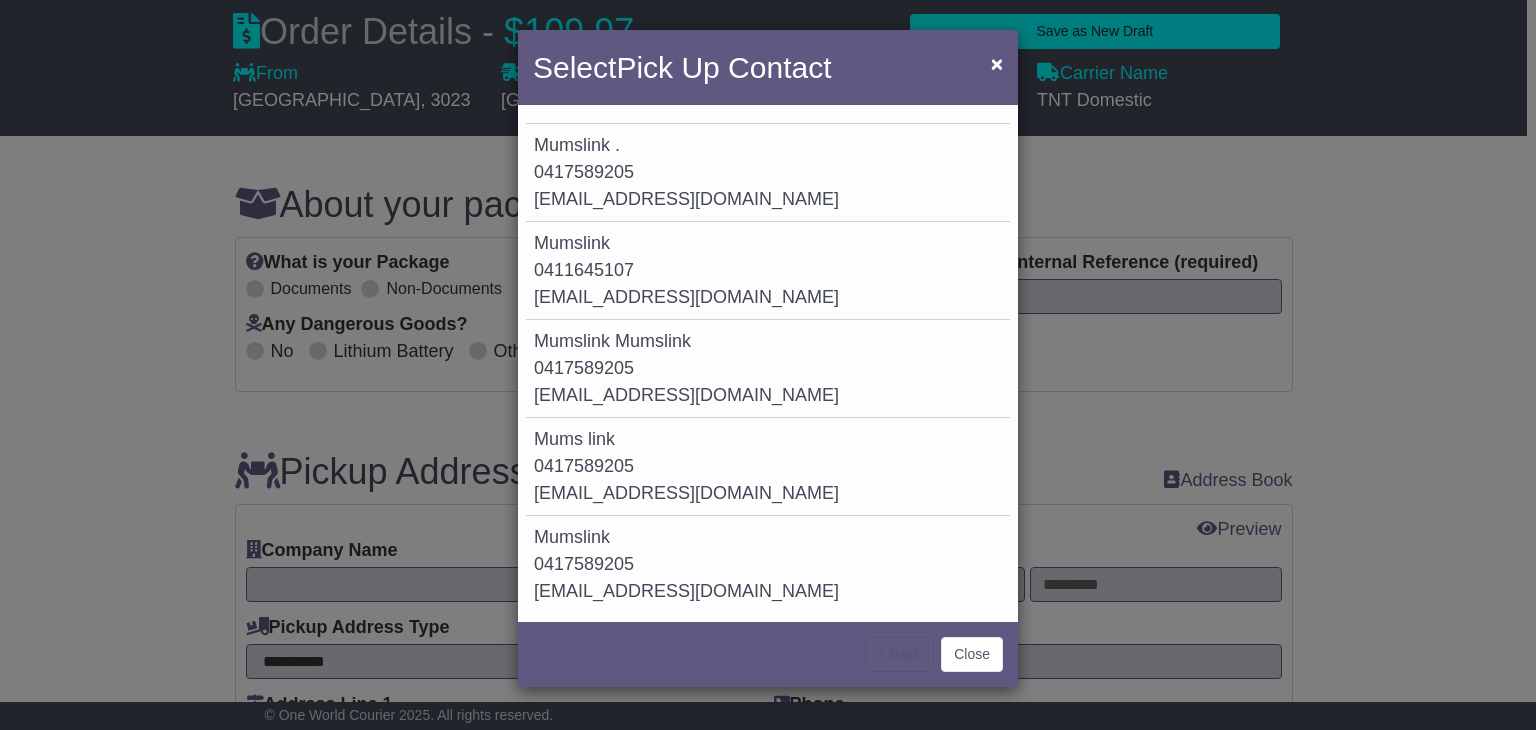 click on "0411645107" at bounding box center [584, 270] 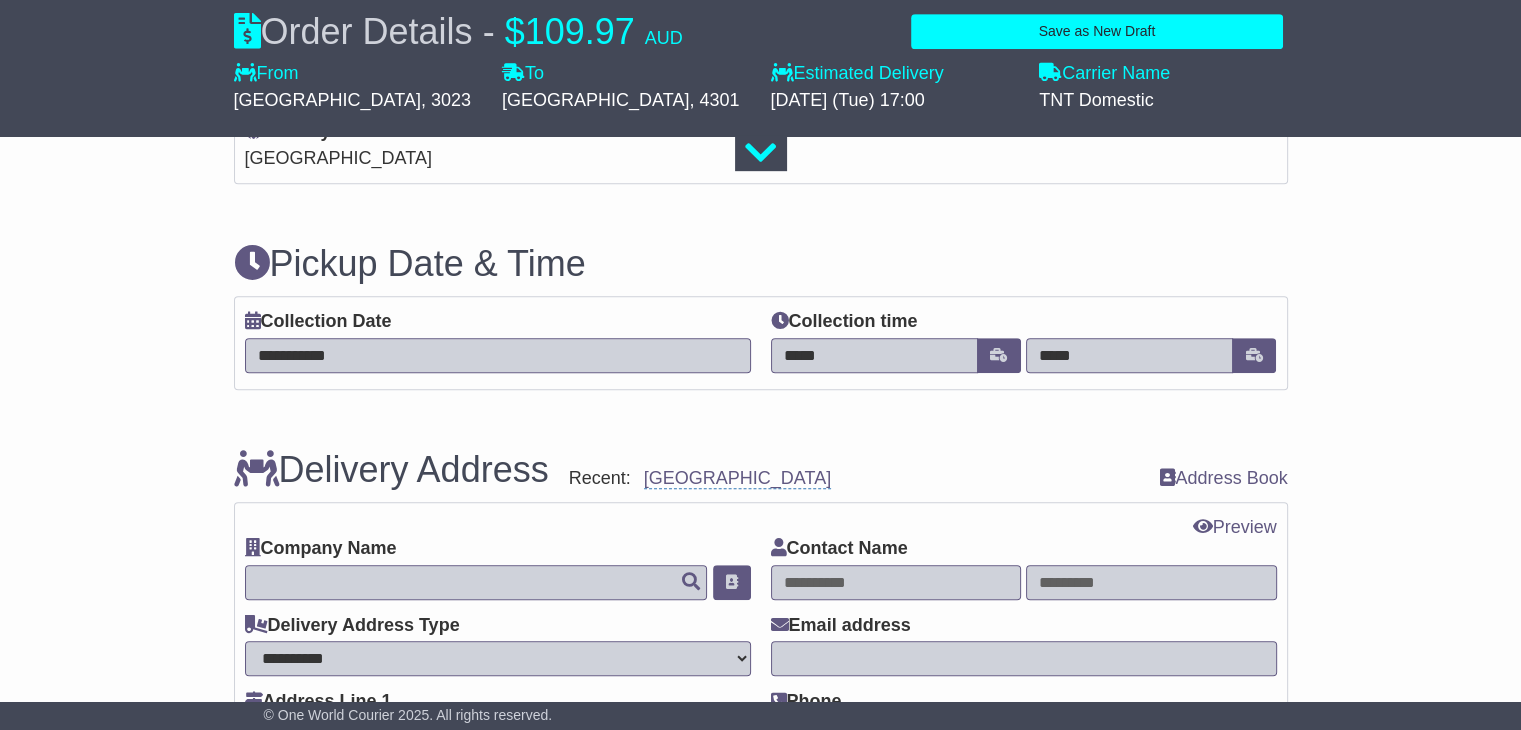 scroll, scrollTop: 1100, scrollLeft: 0, axis: vertical 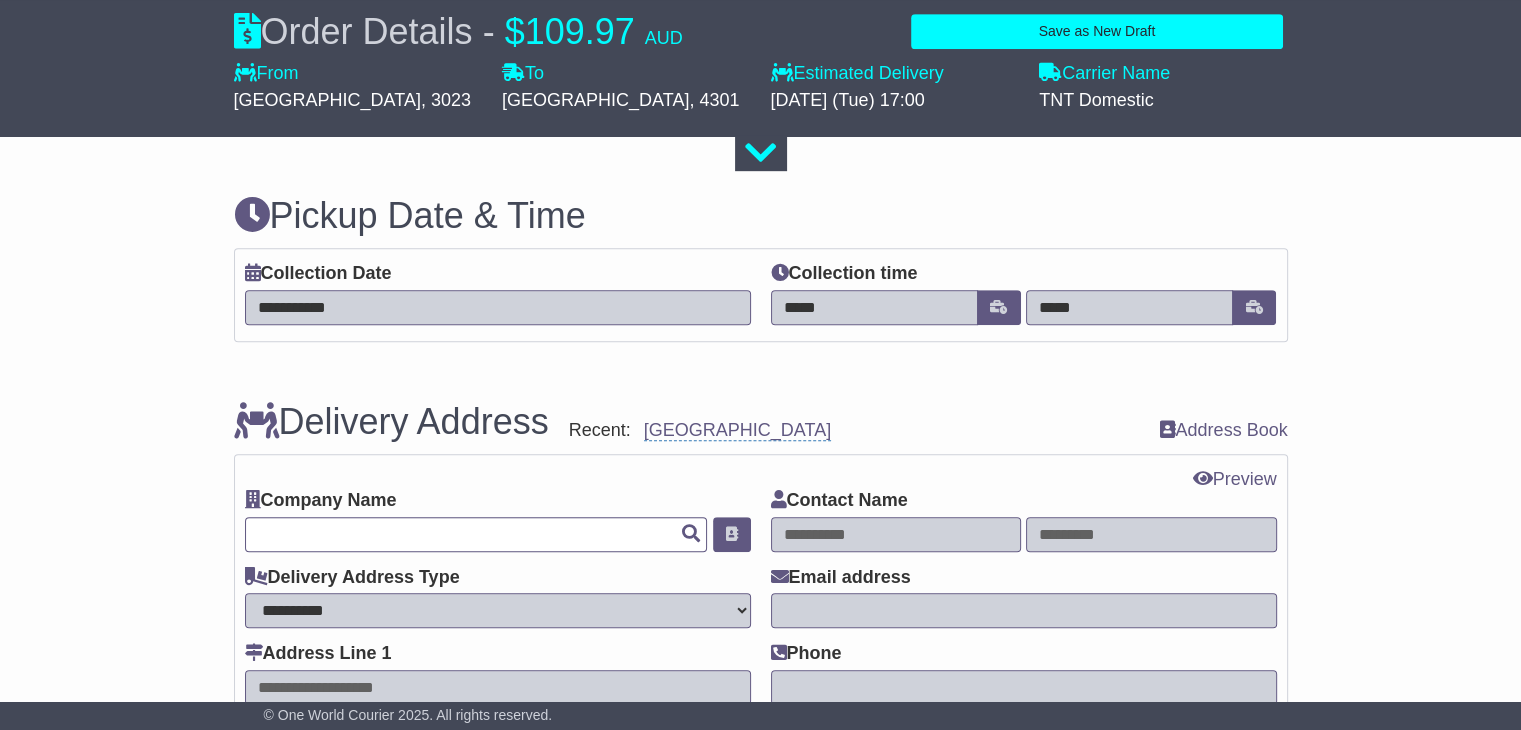 click at bounding box center [476, 534] 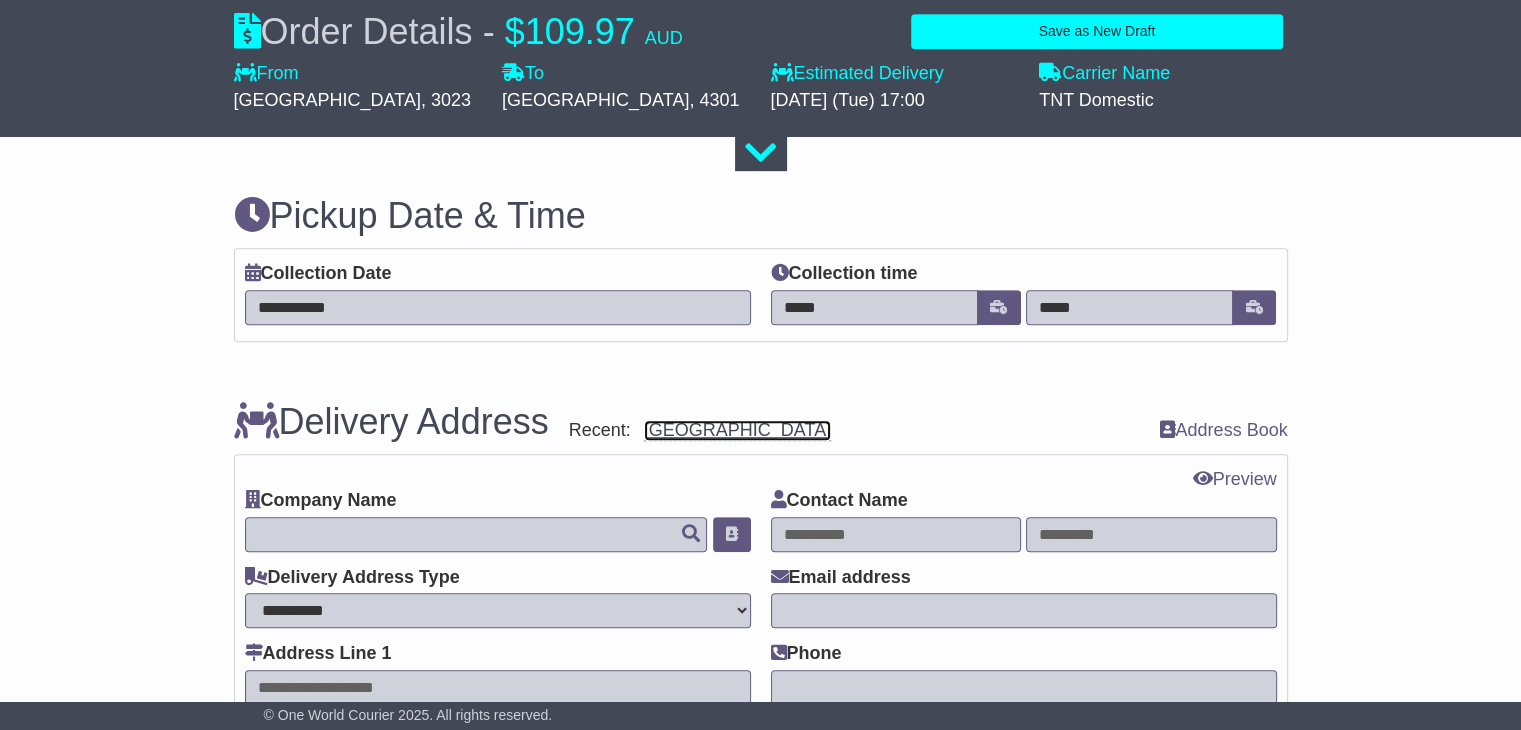 click on "COLLINGWOOD PARK STATE SCHOOL" at bounding box center (737, 430) 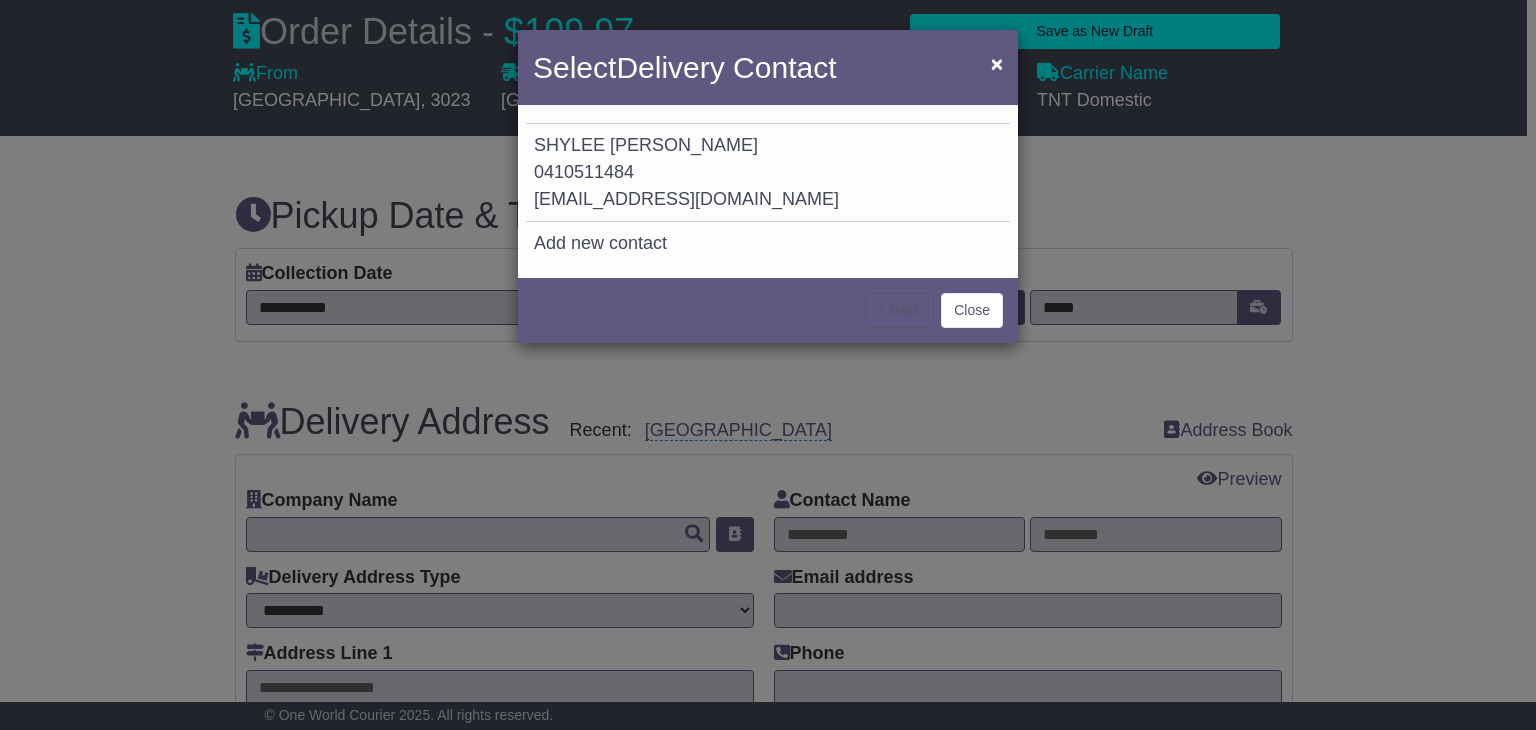 click on "Select  Delivery   Contact
×
SHYLEE   DOONAN
0410511484
President@cpsspandc.com.au
Add new contact
< Back
Close" at bounding box center (768, 365) 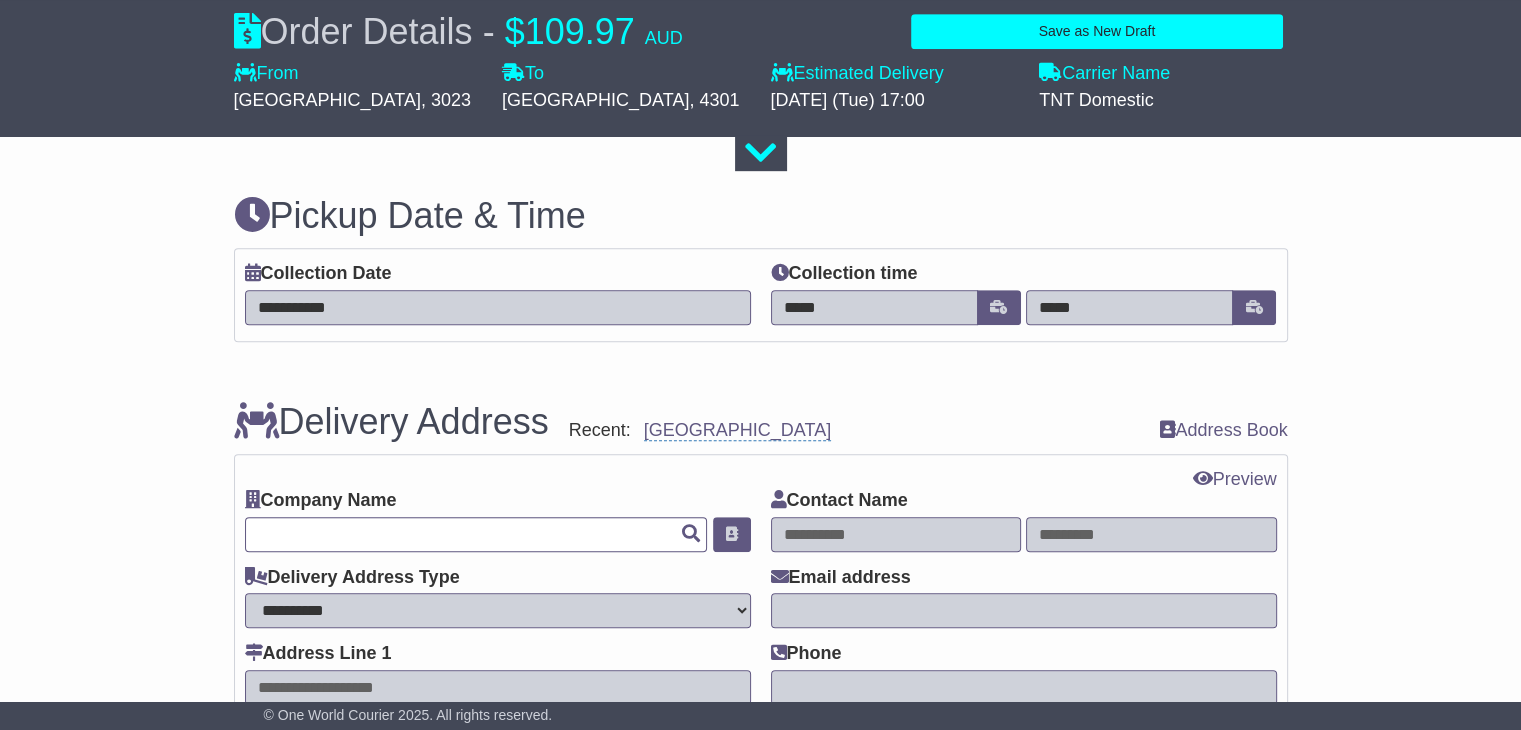 click at bounding box center [476, 534] 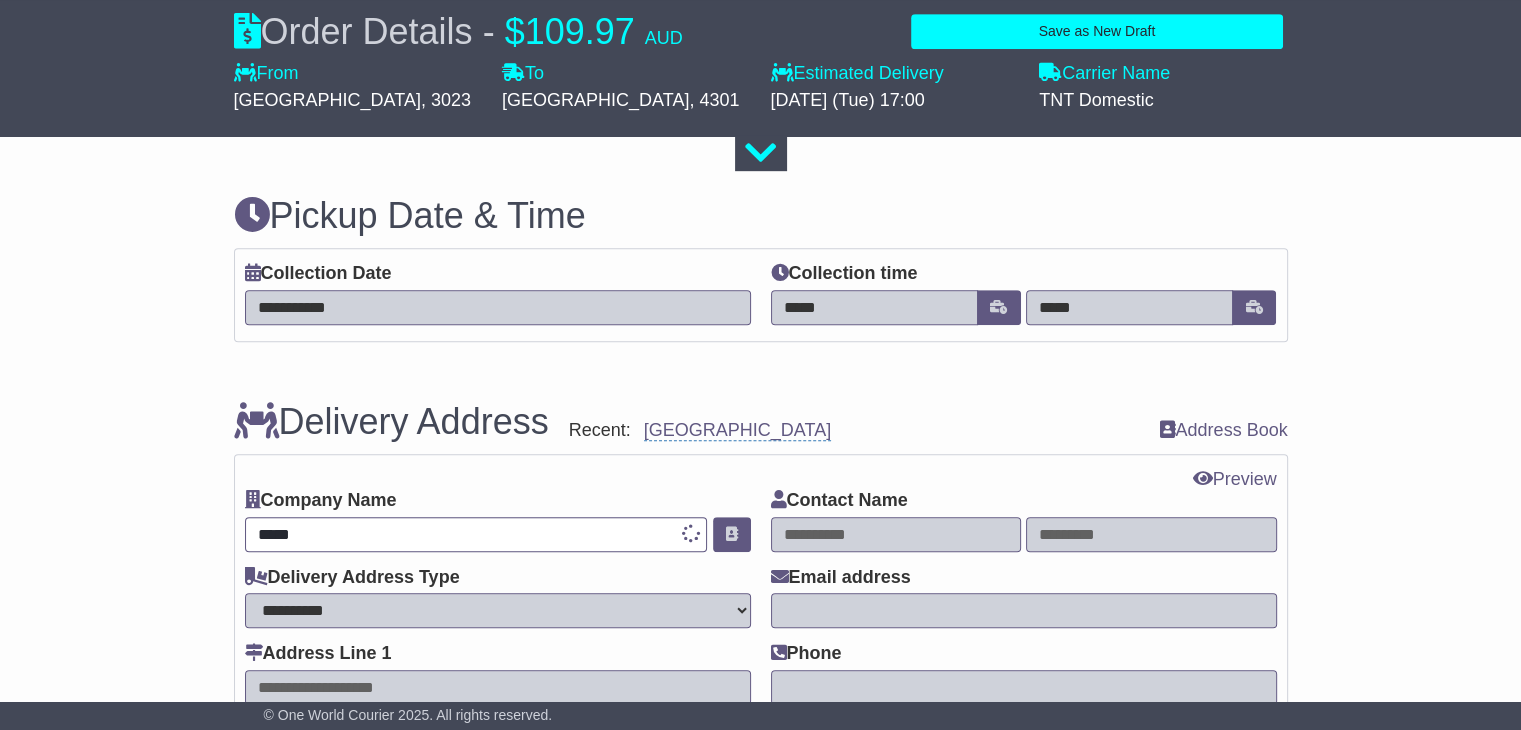 type on "******" 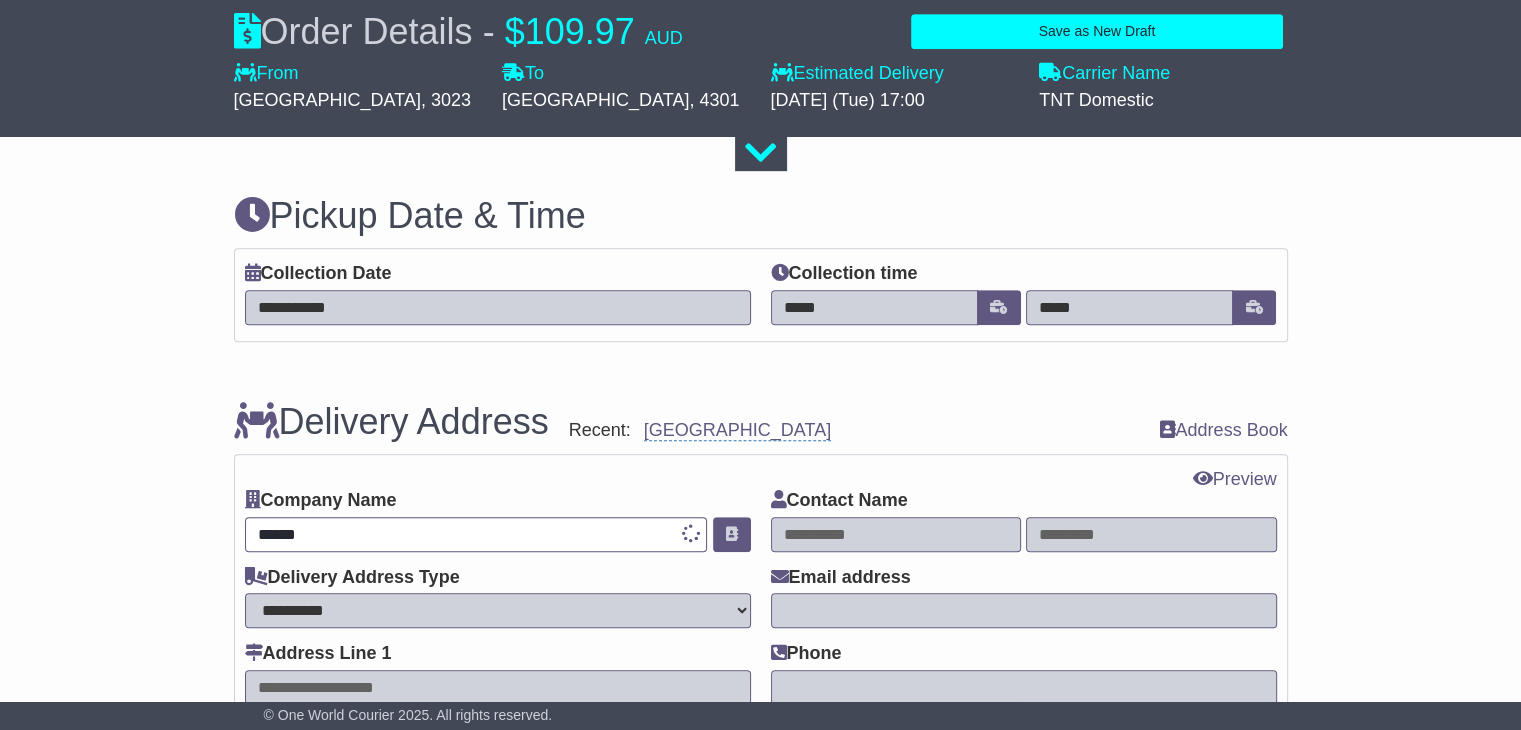 type on "**********" 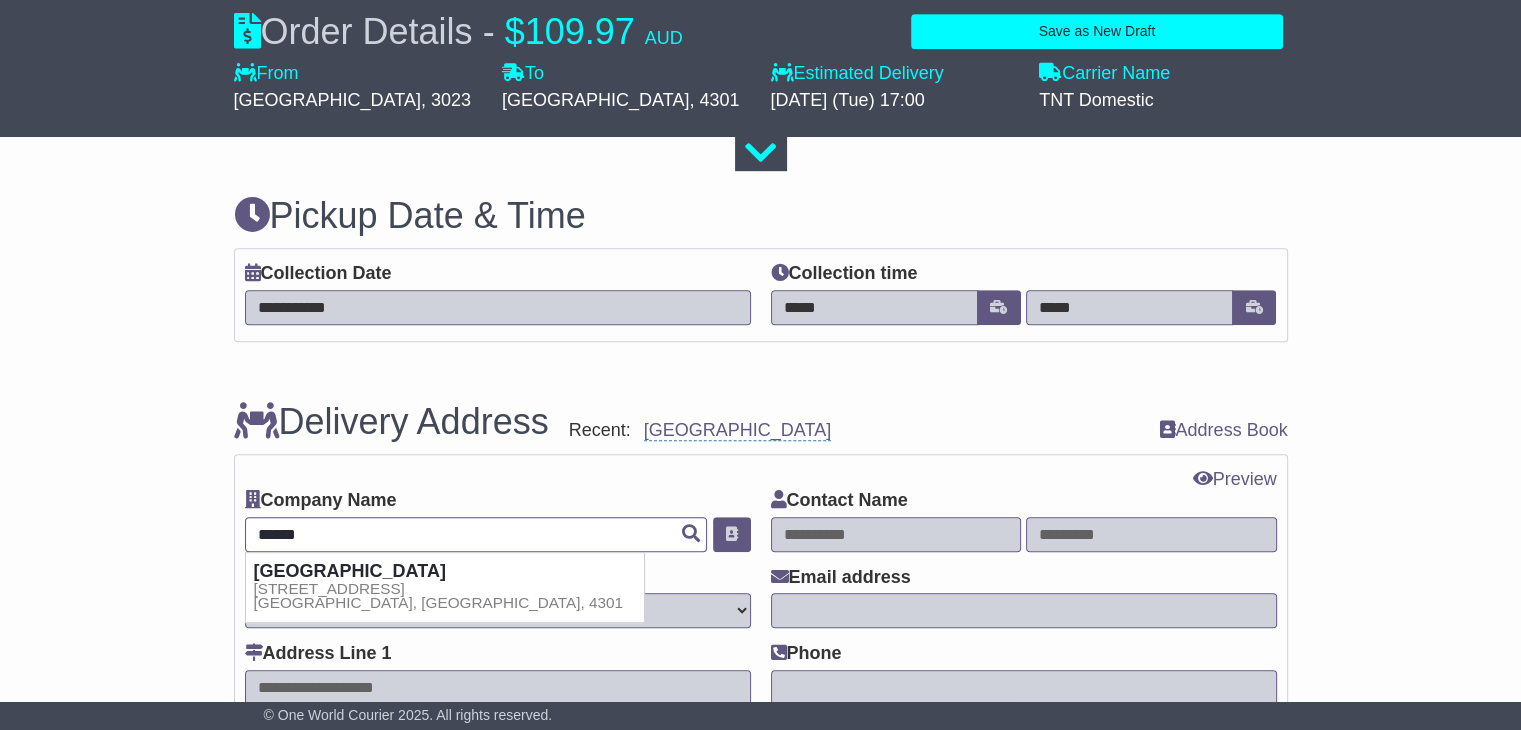 type 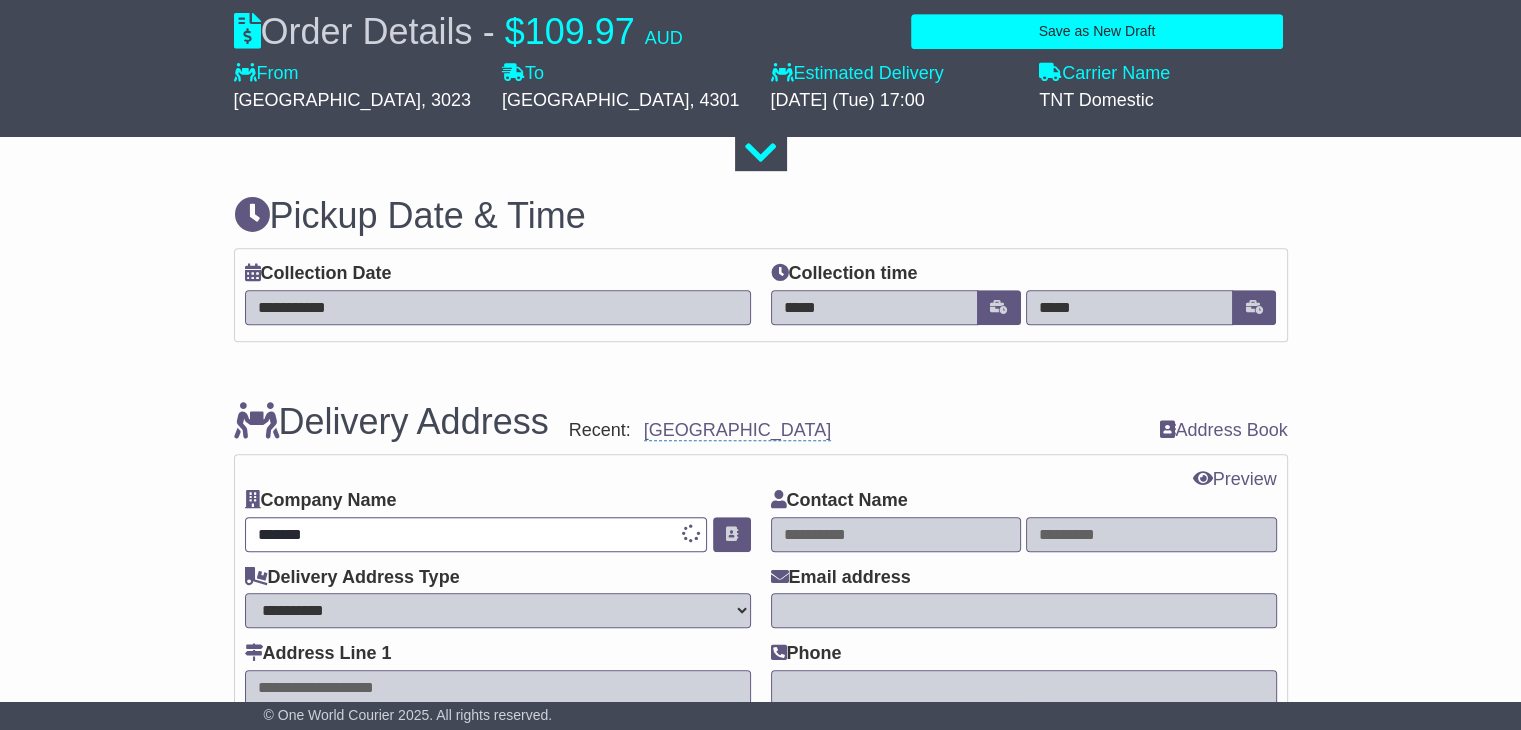 type on "**********" 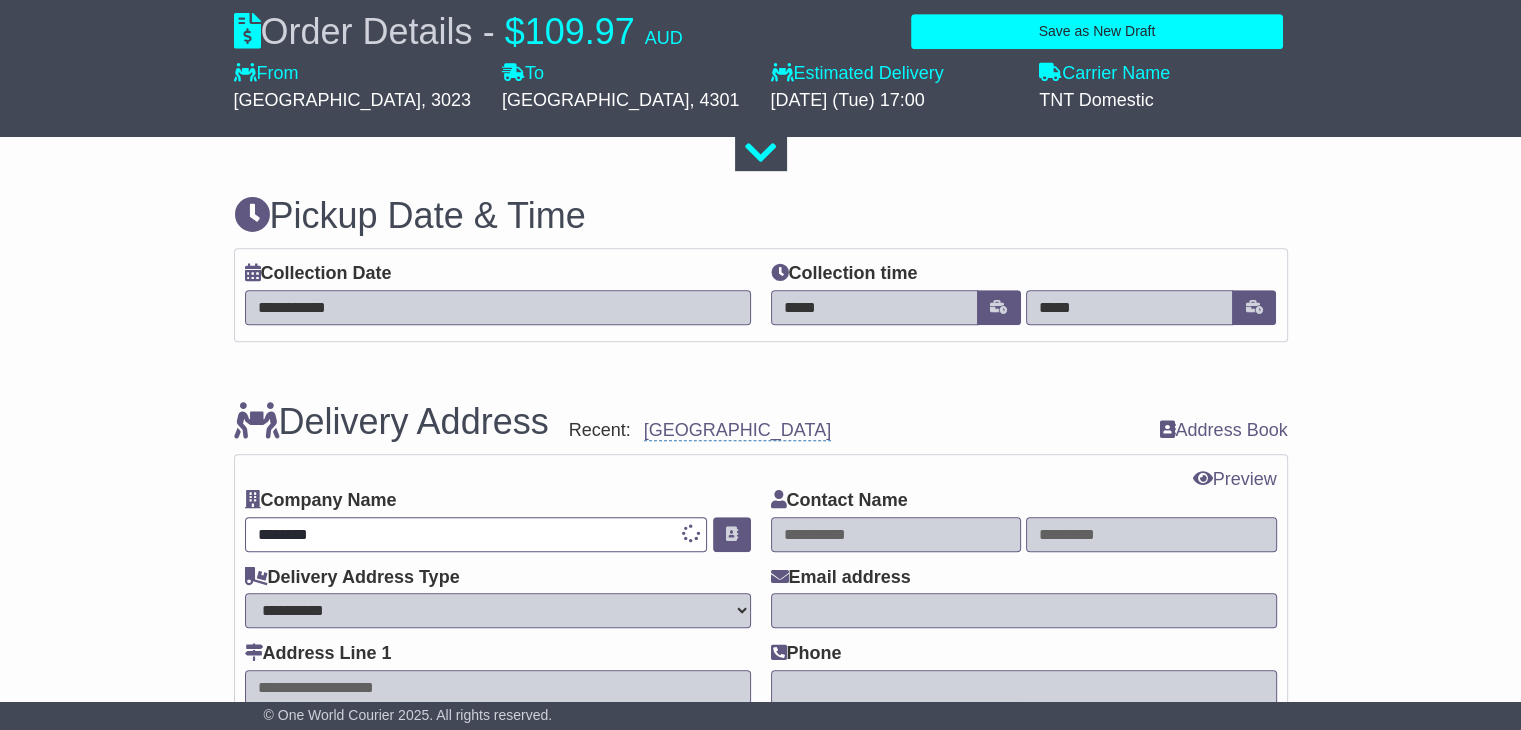 type 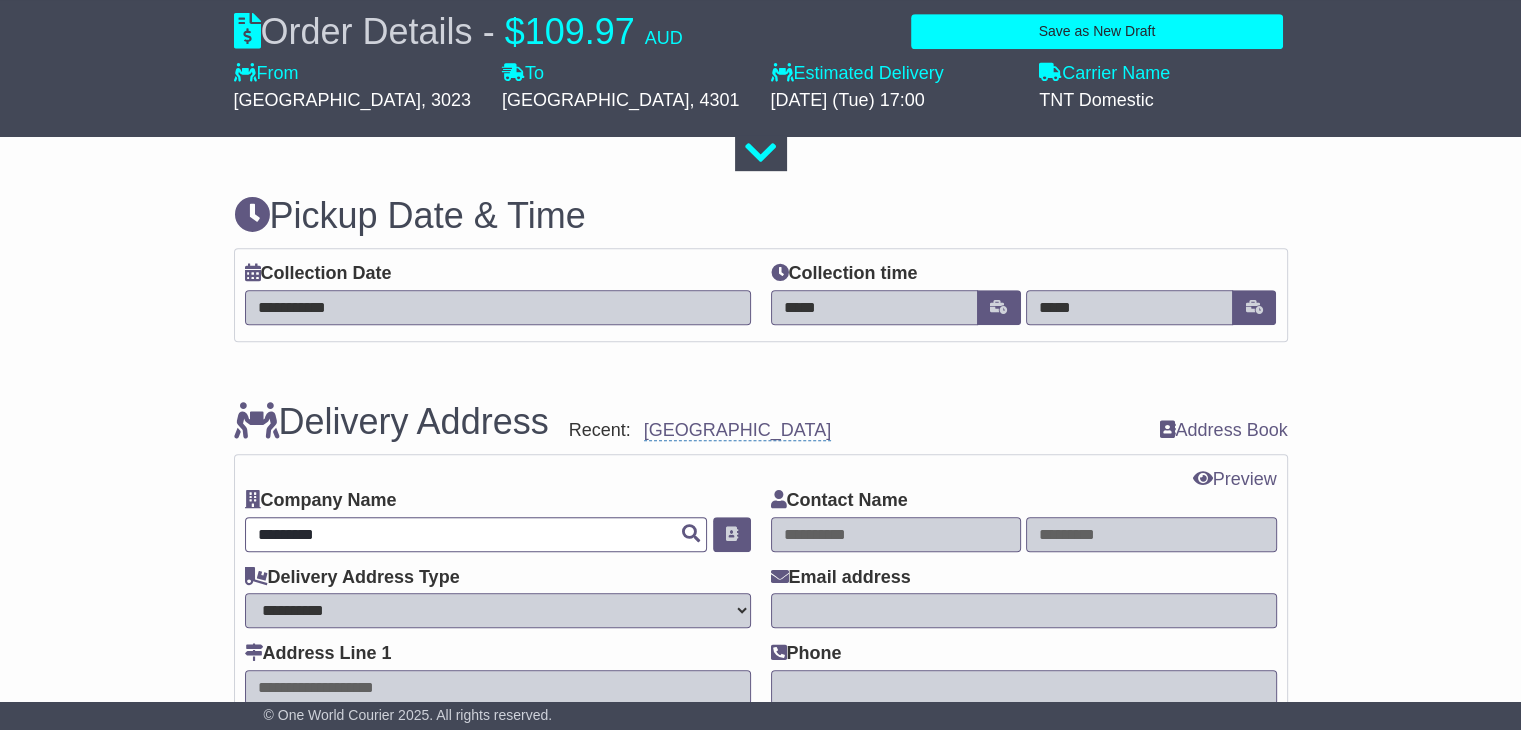 type on "********" 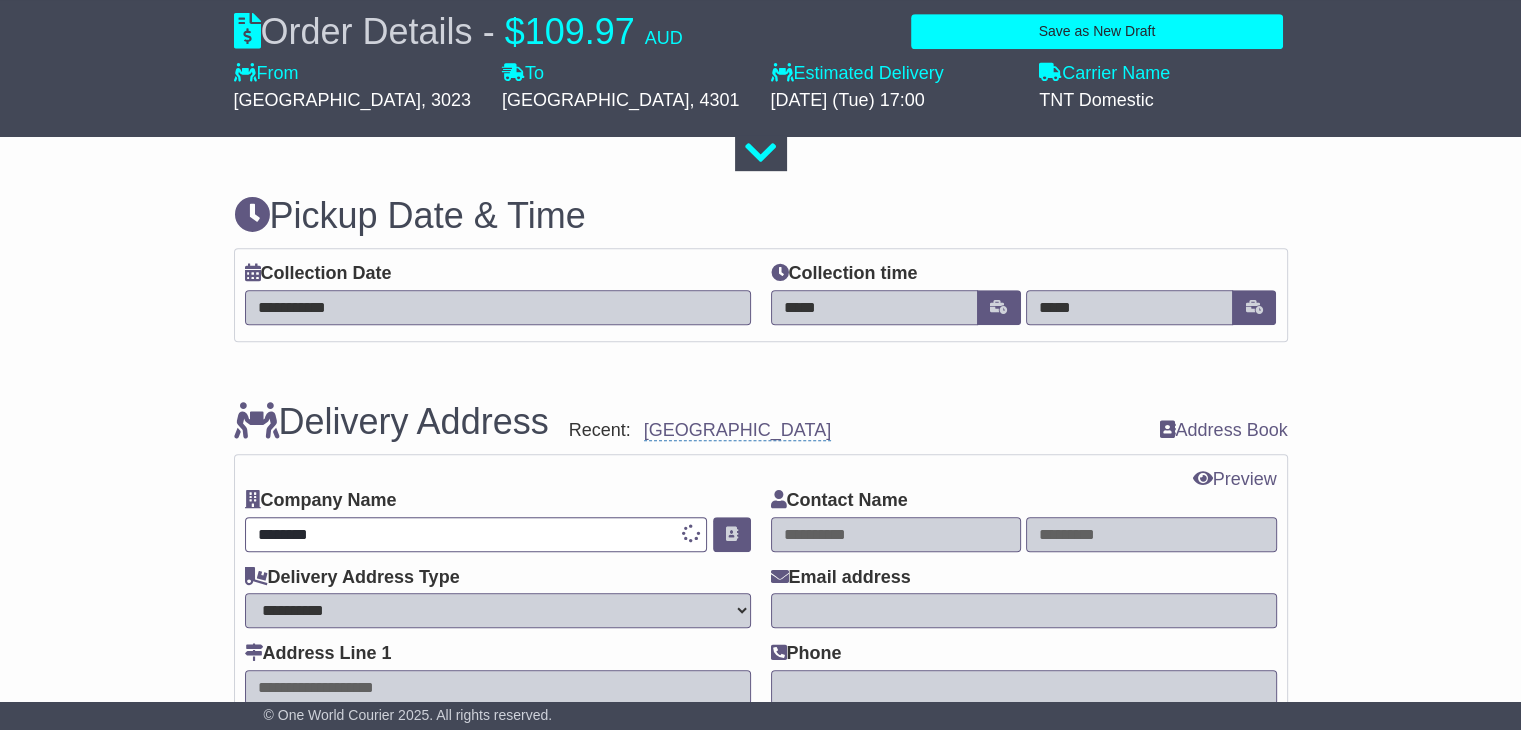 type on "**********" 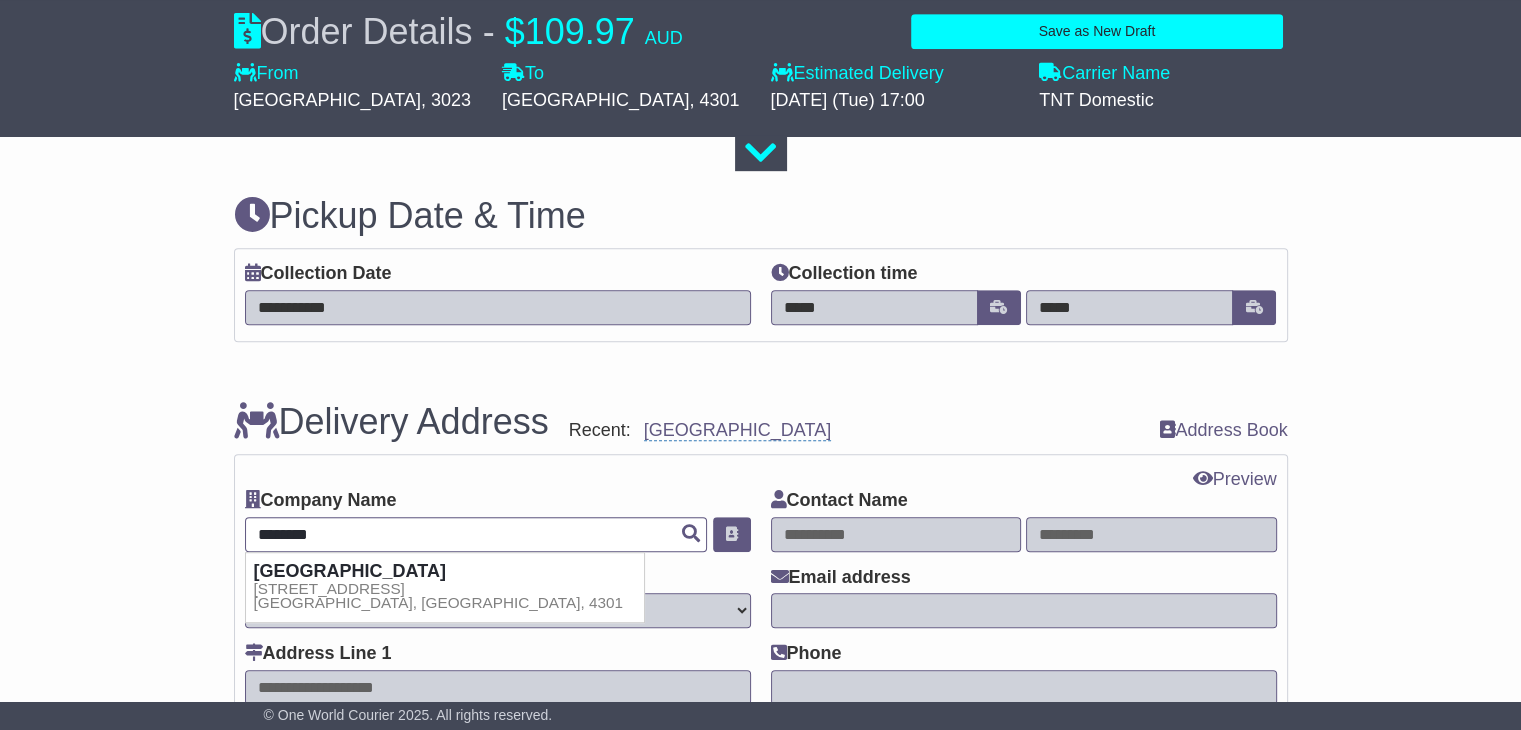 type 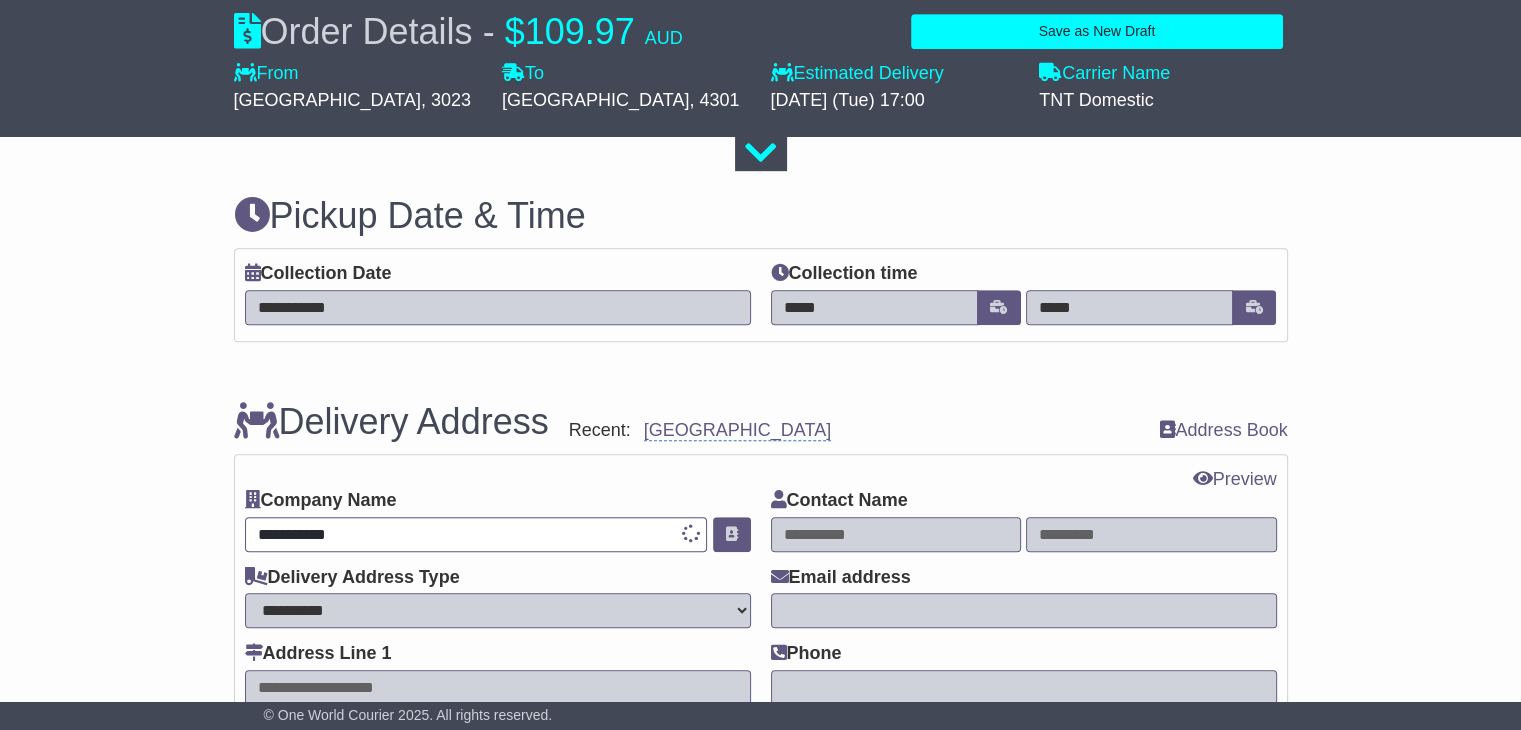 type on "**********" 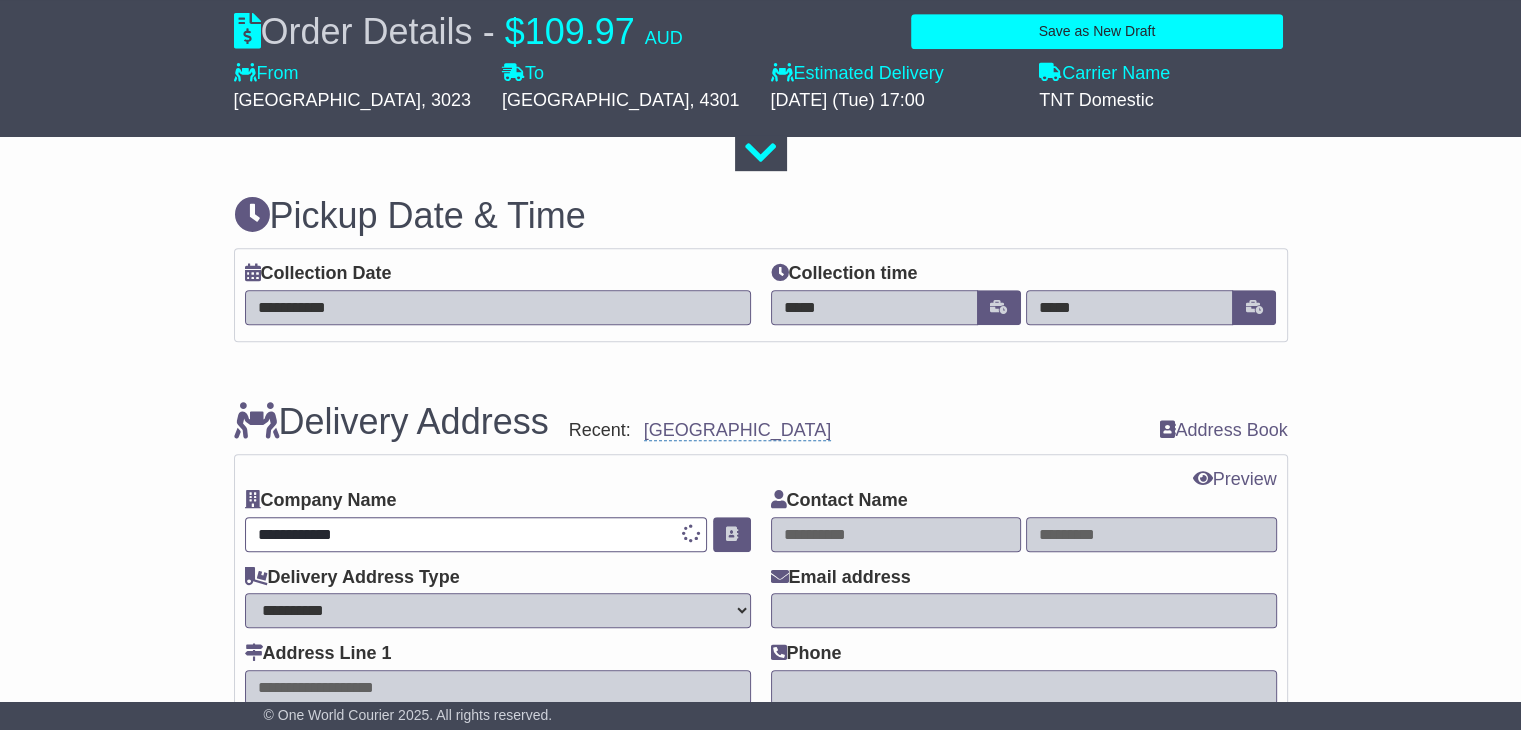 type on "**********" 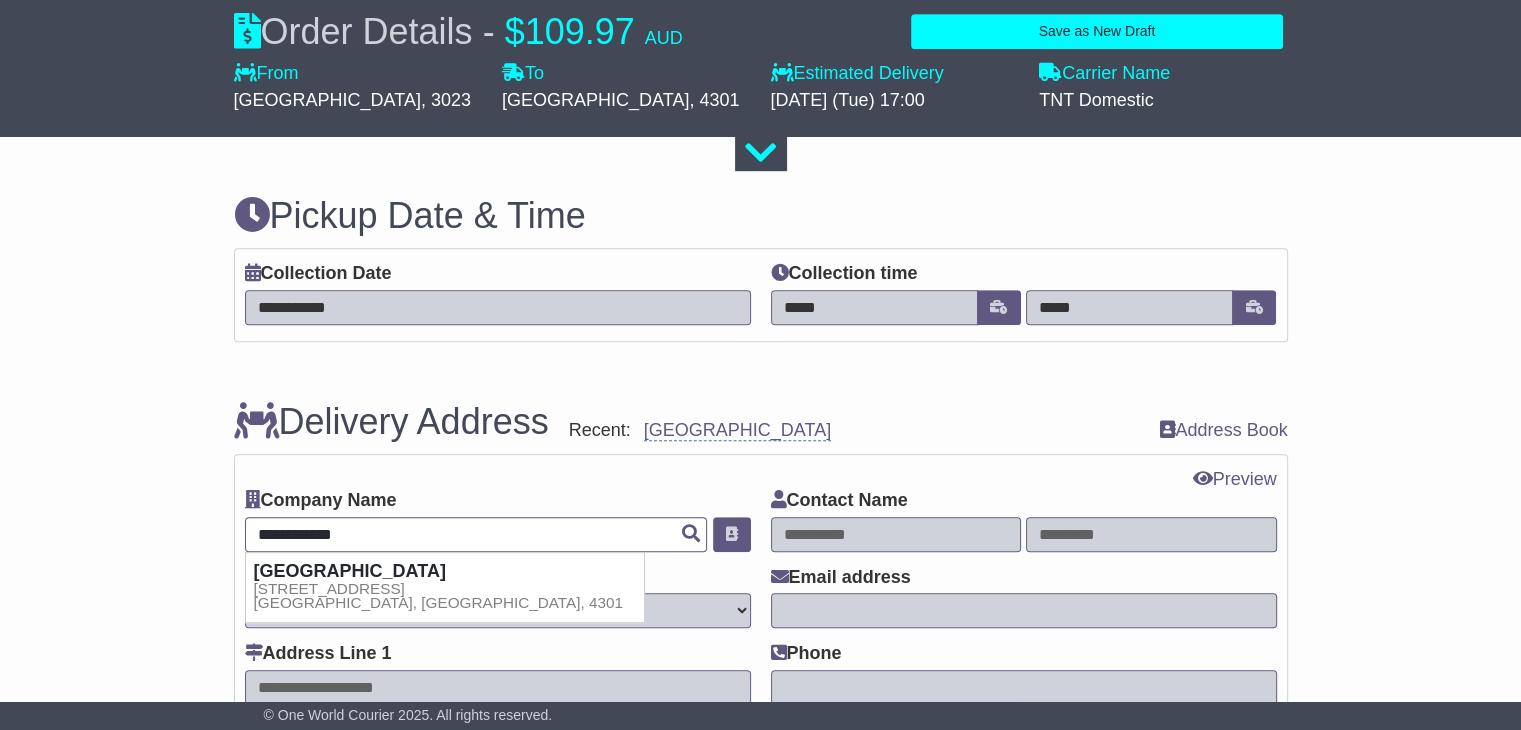 type 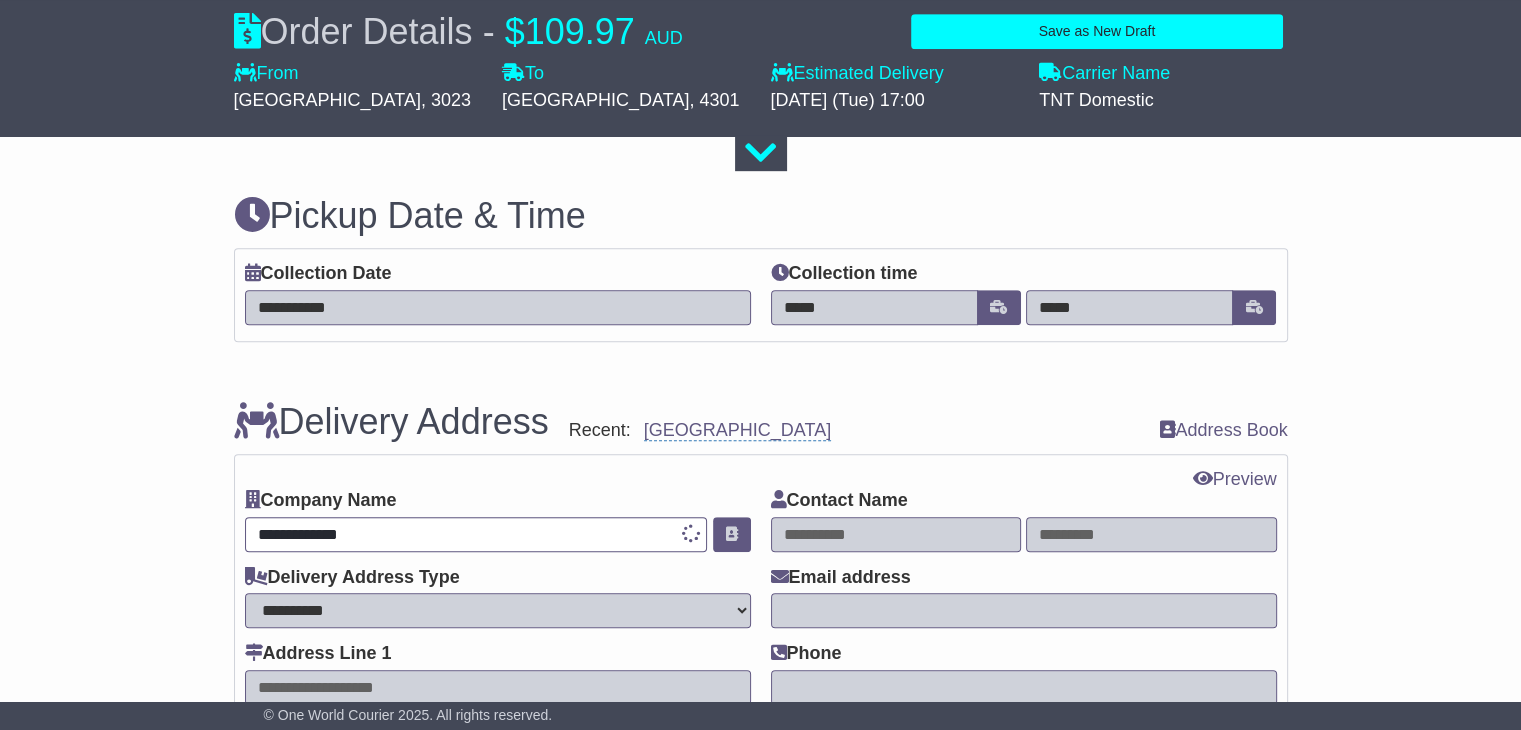 type on "**********" 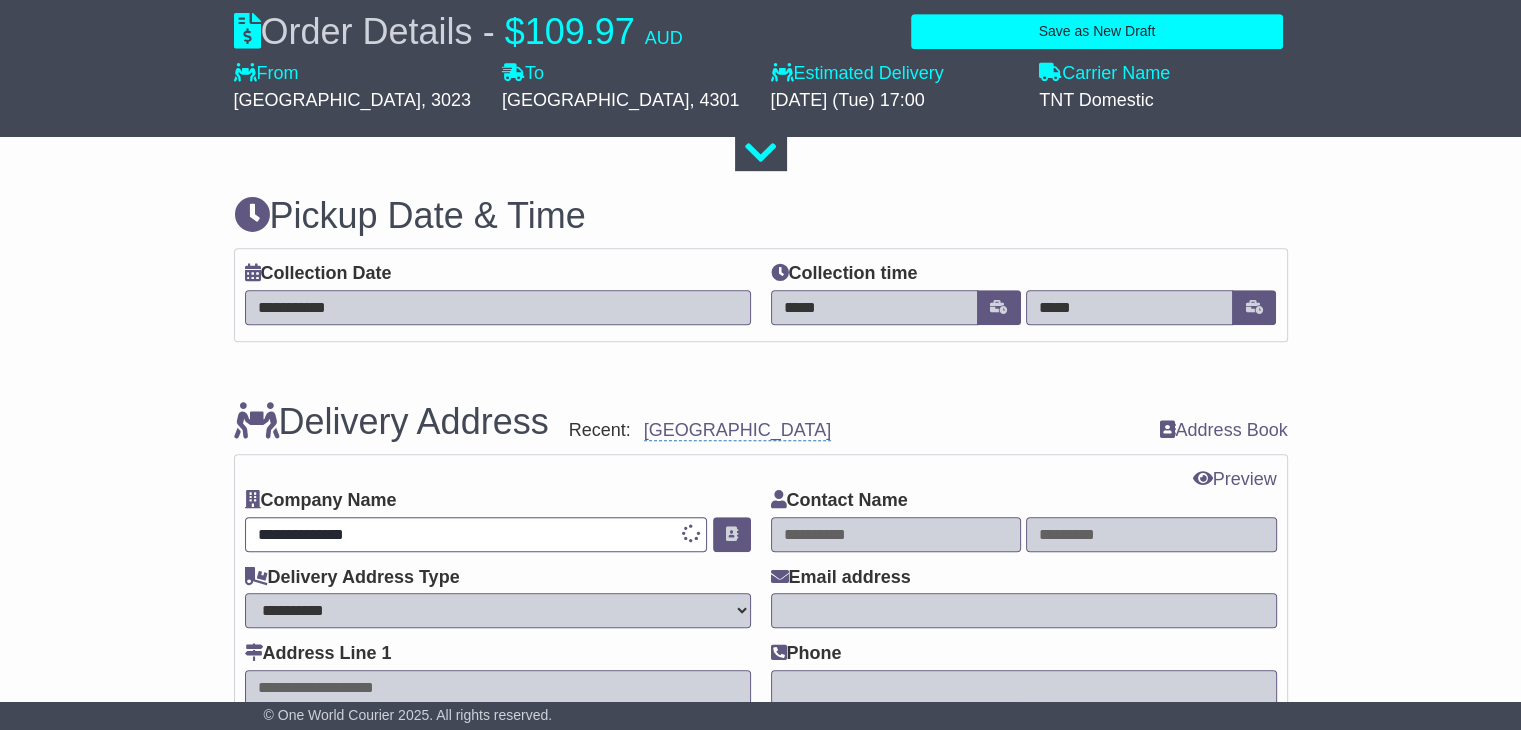 type on "**********" 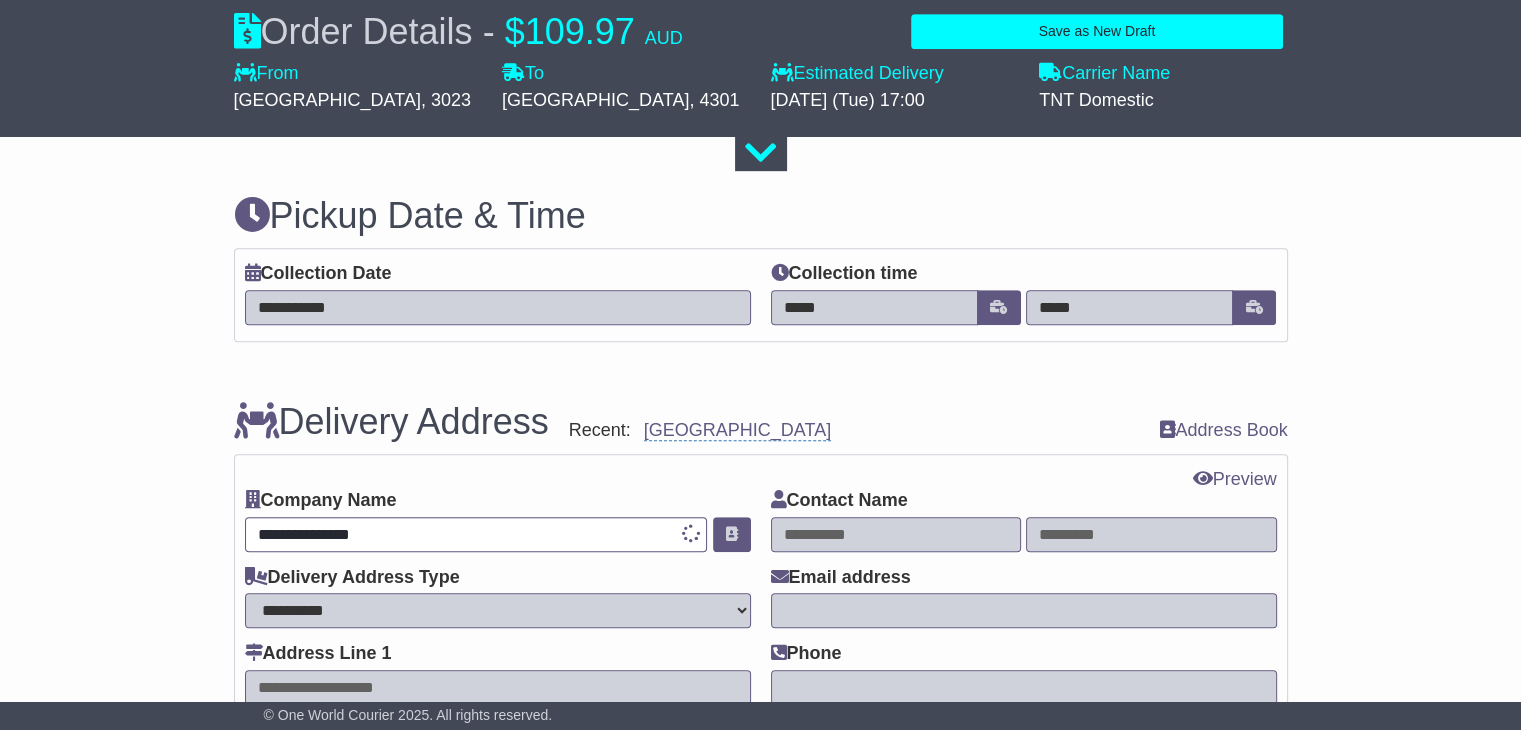 type on "**********" 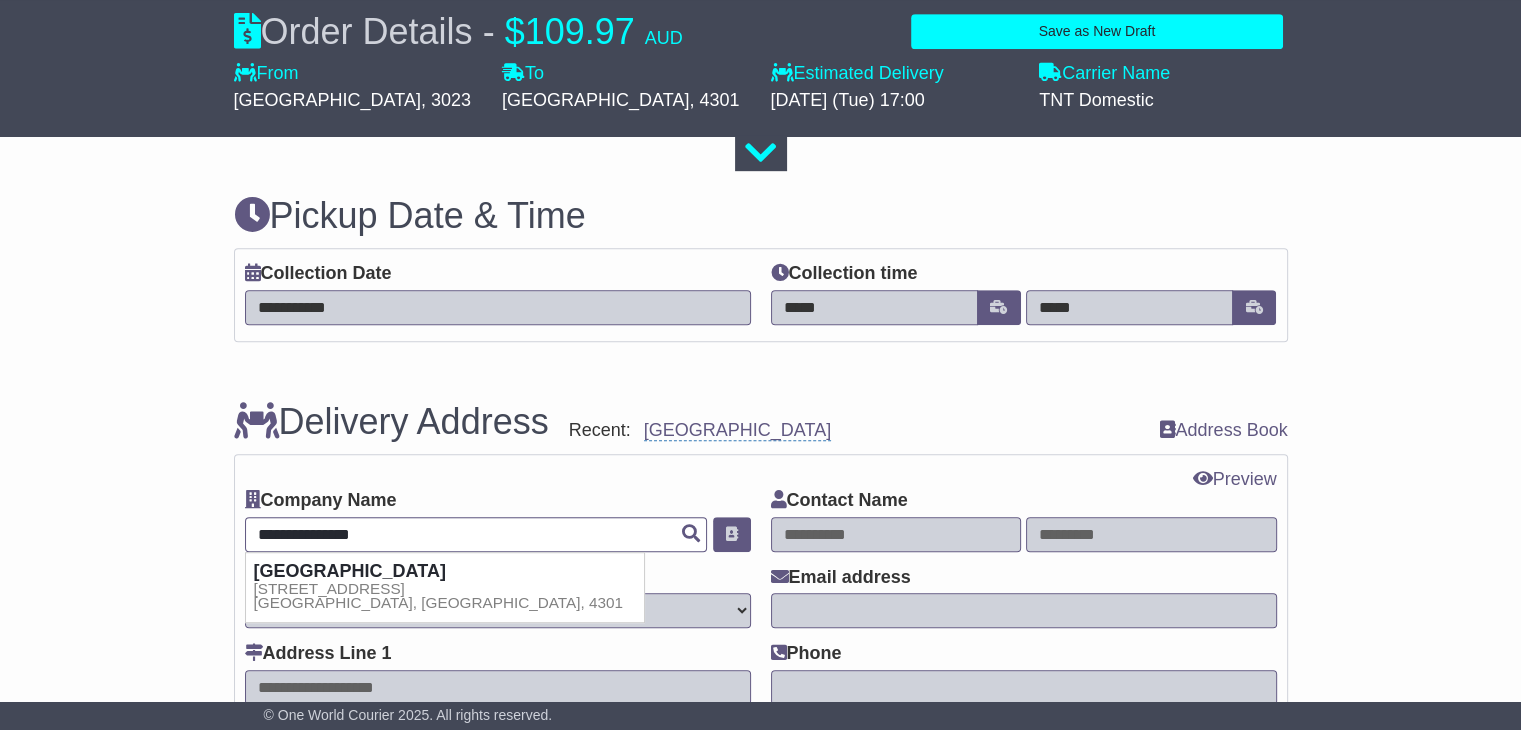 type 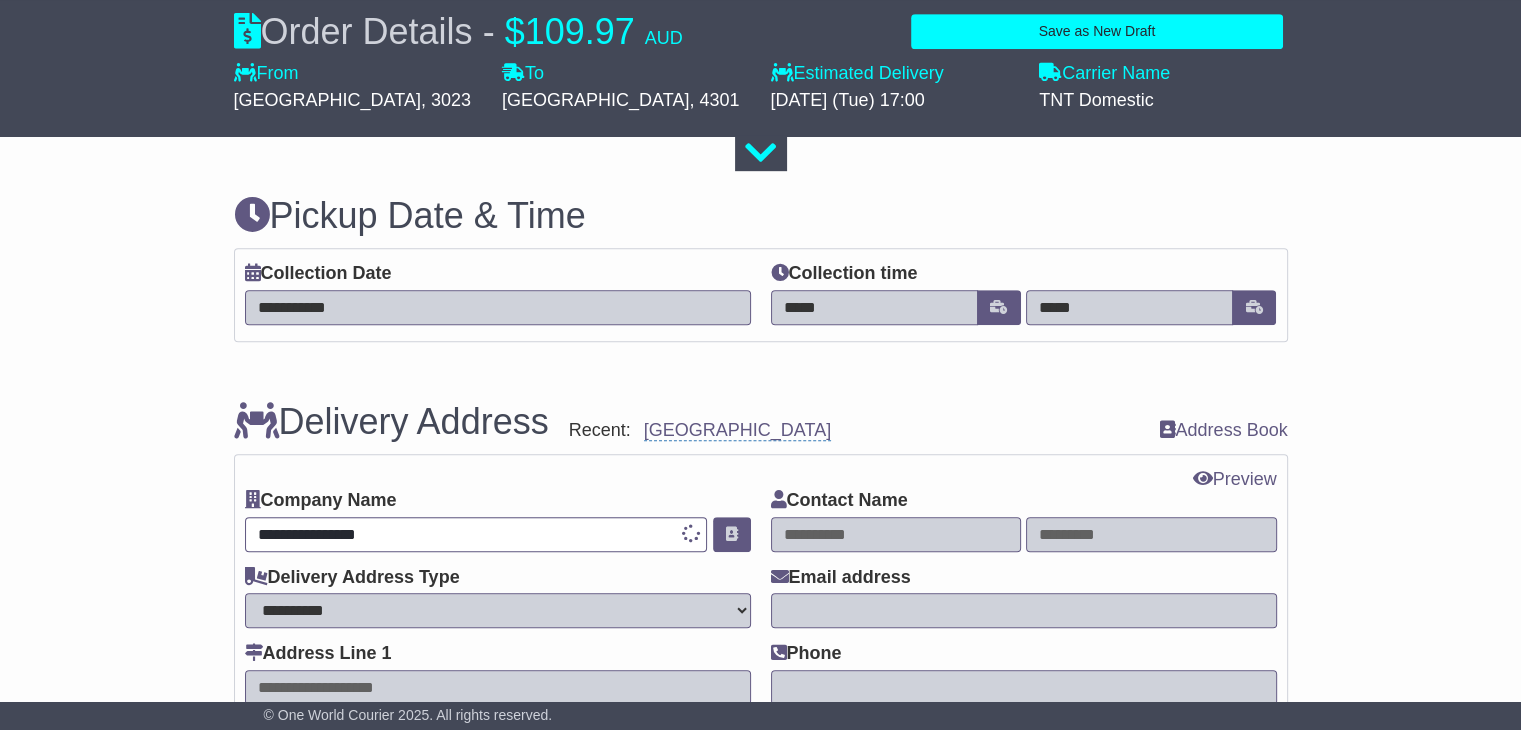 type on "**********" 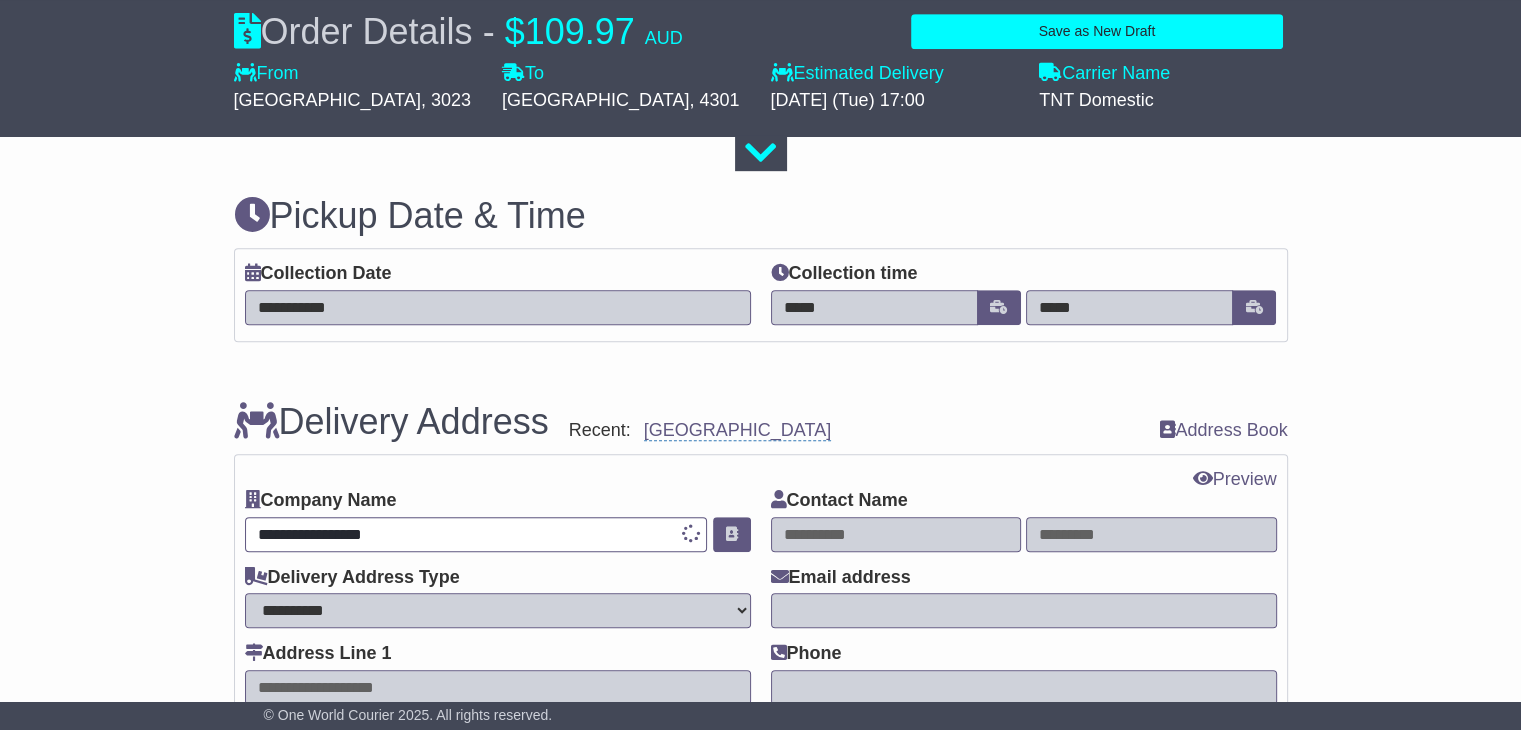 type on "**********" 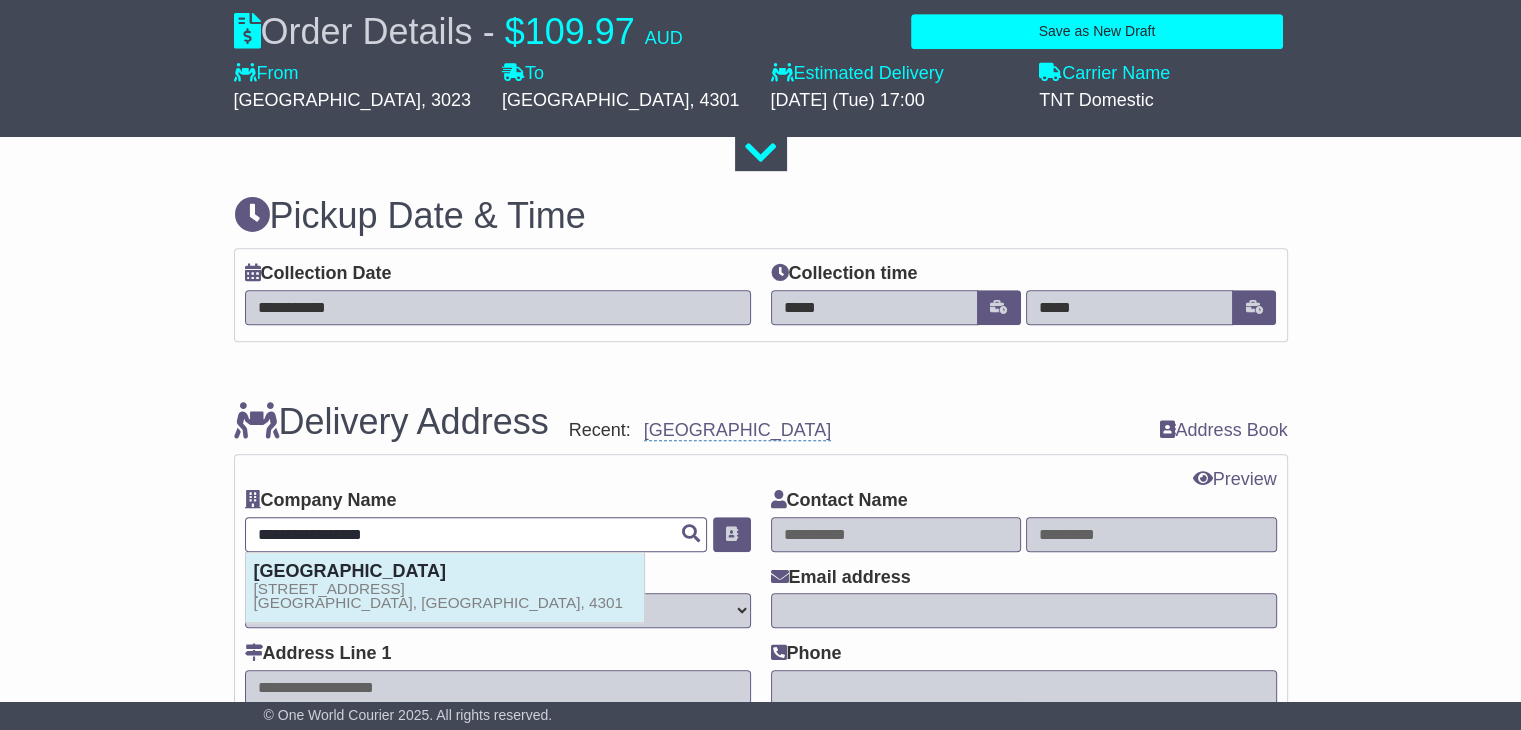 click on "COLLINGWOOD PARK STATE SCHOOL" at bounding box center (350, 571) 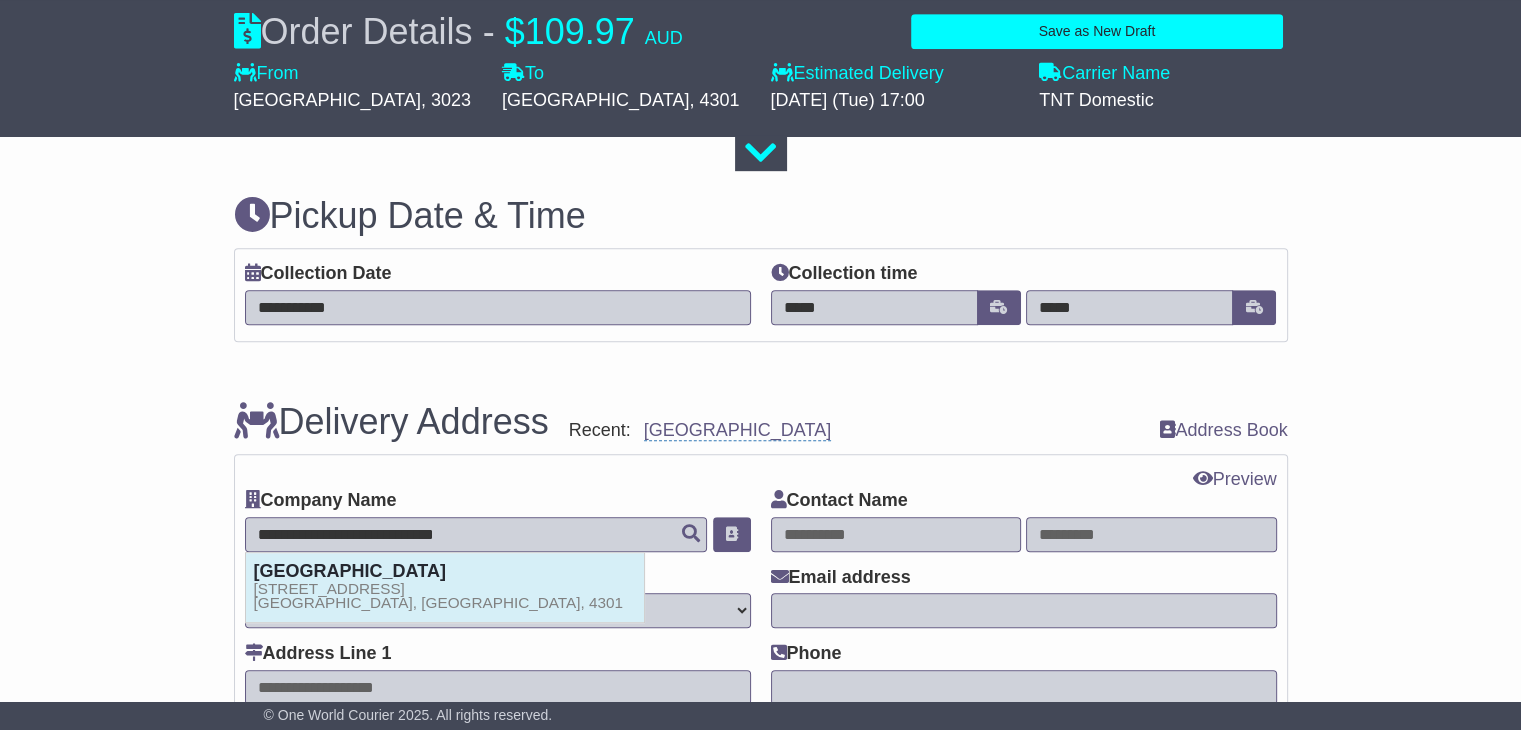 type 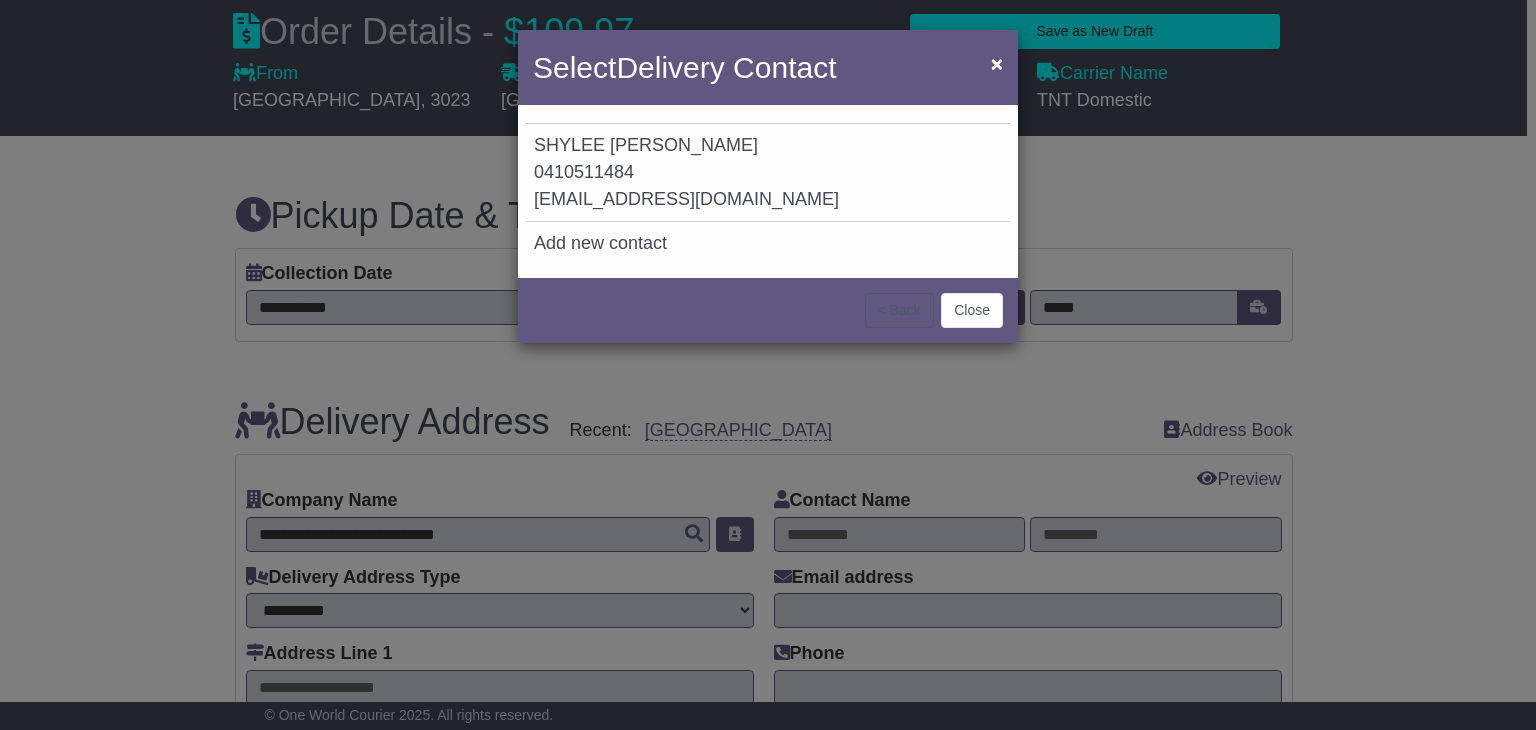click on "DOONAN" at bounding box center (684, 145) 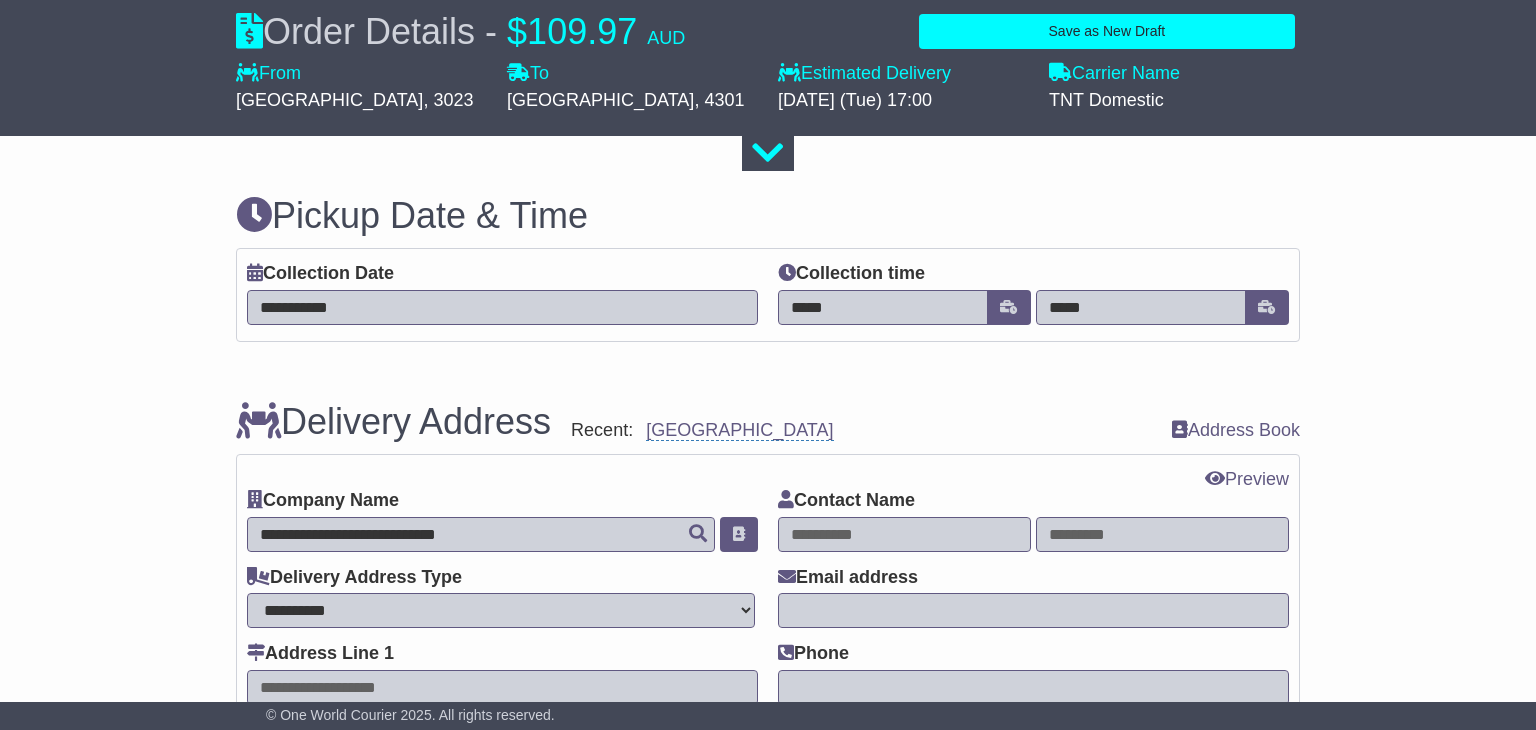 type on "**********" 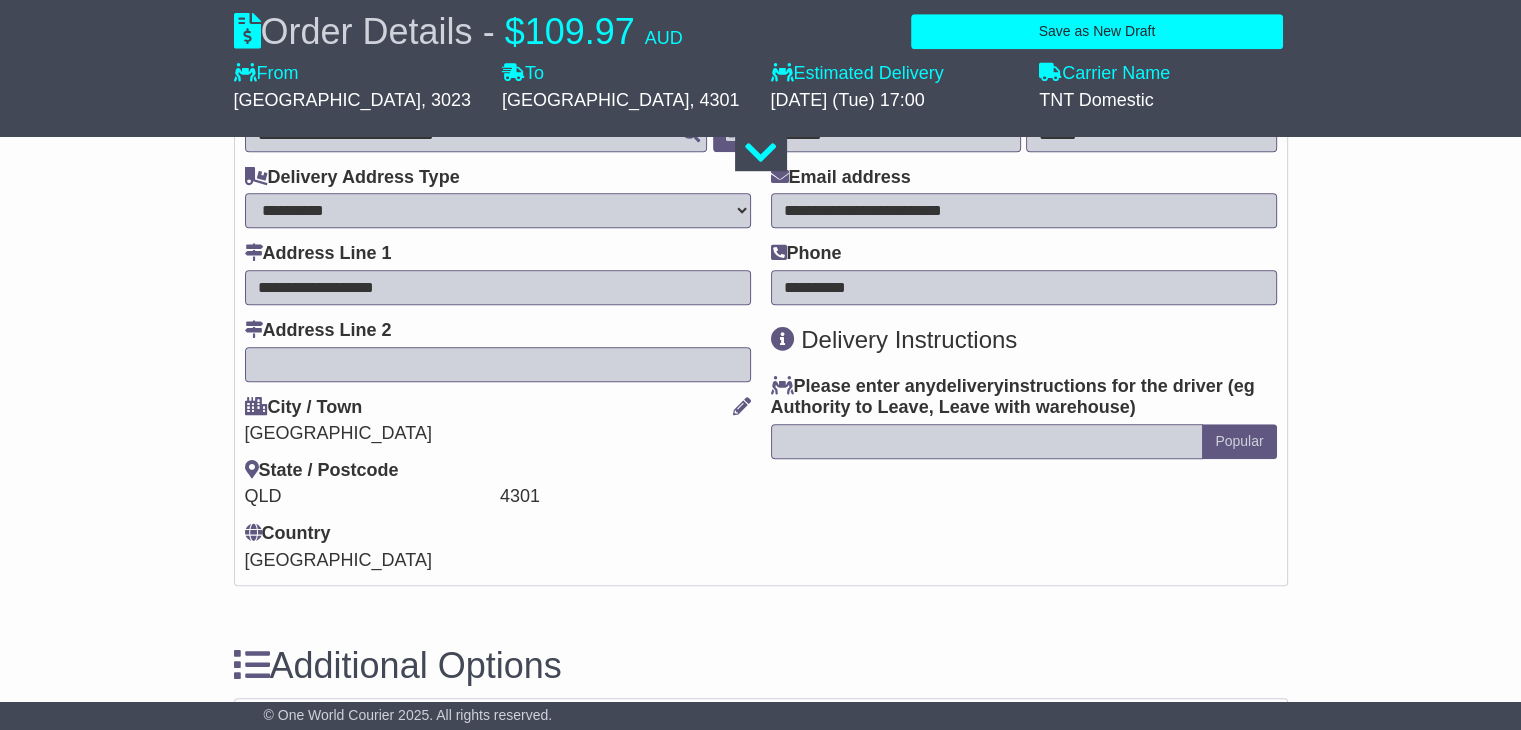 scroll, scrollTop: 1200, scrollLeft: 0, axis: vertical 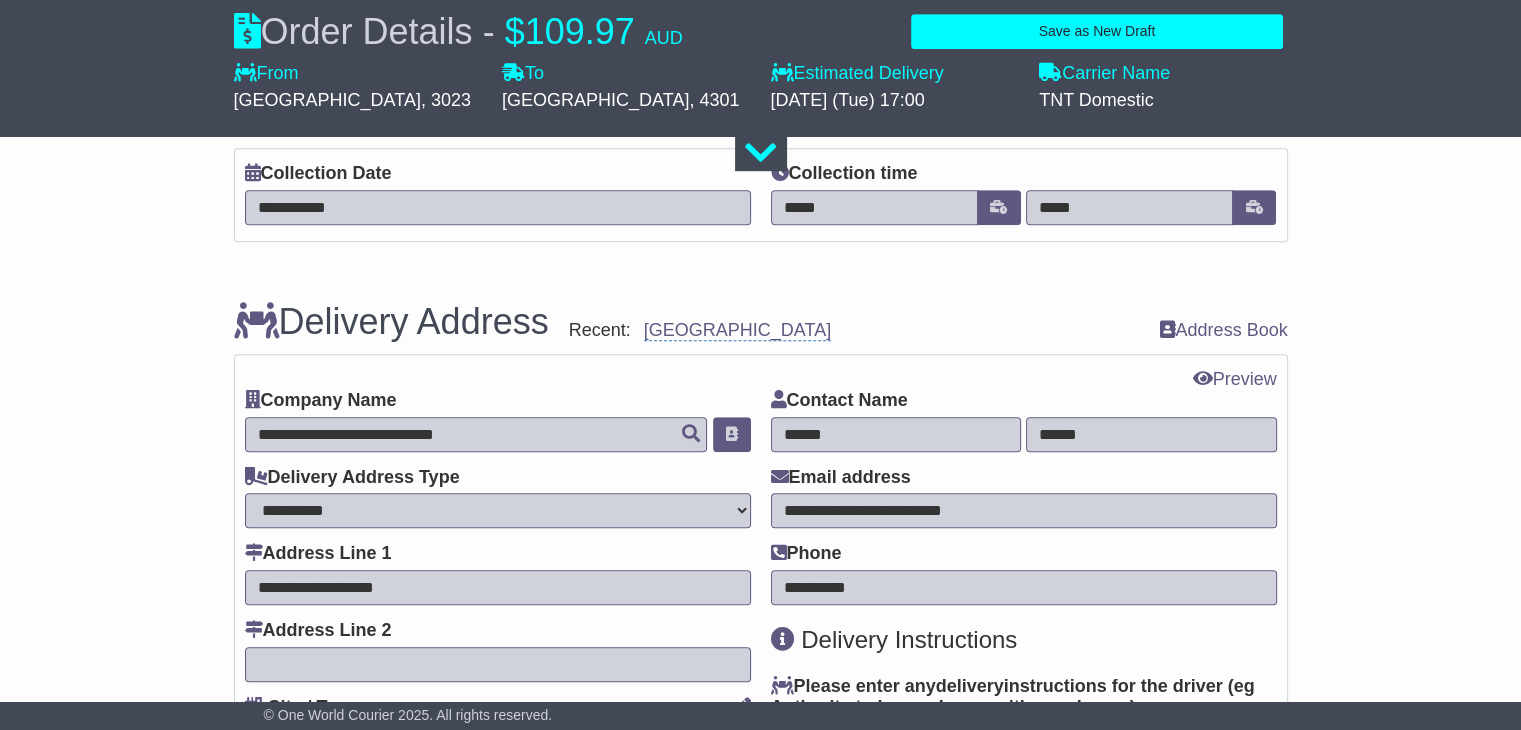 drag, startPoint x: 871, startPoint y: 429, endPoint x: 789, endPoint y: 437, distance: 82.38932 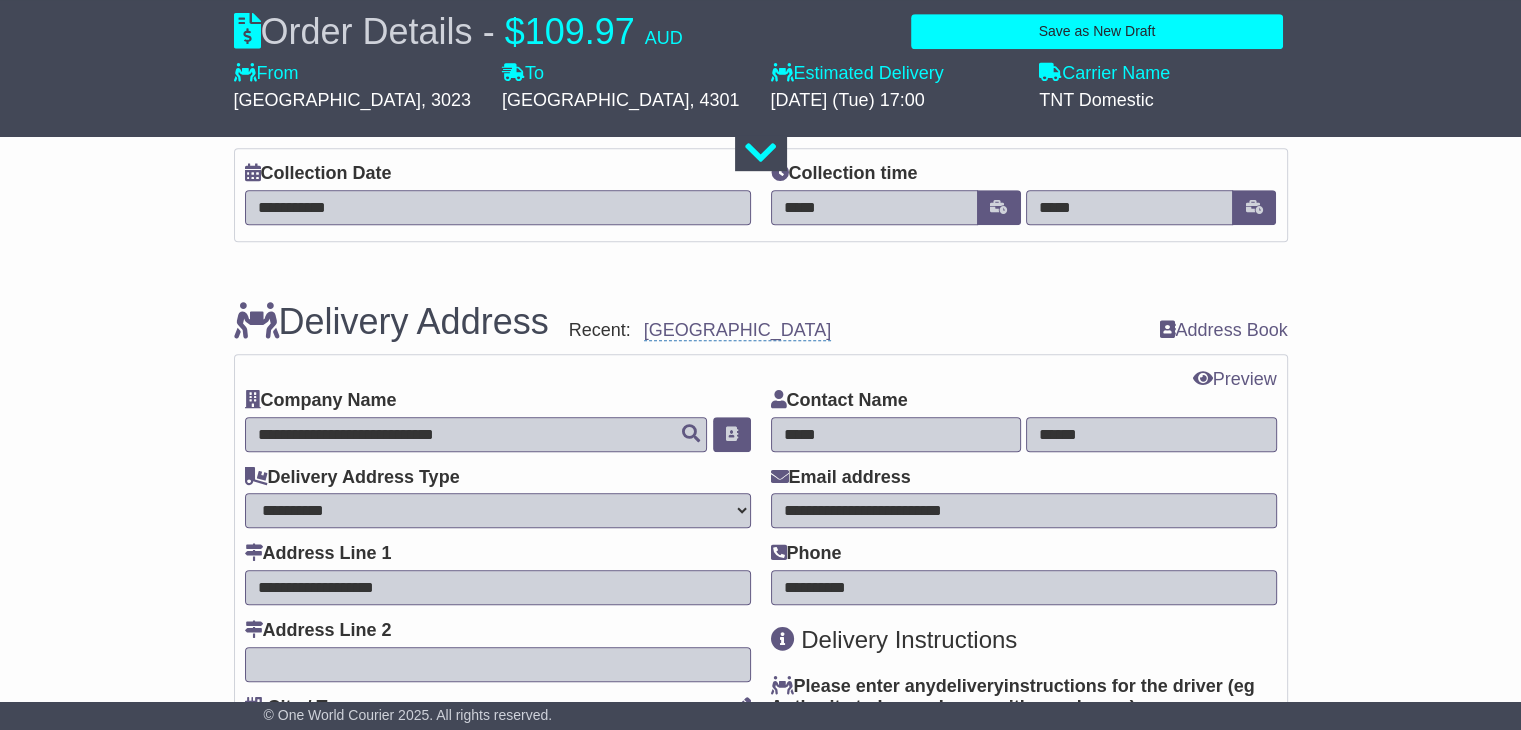 type on "*****" 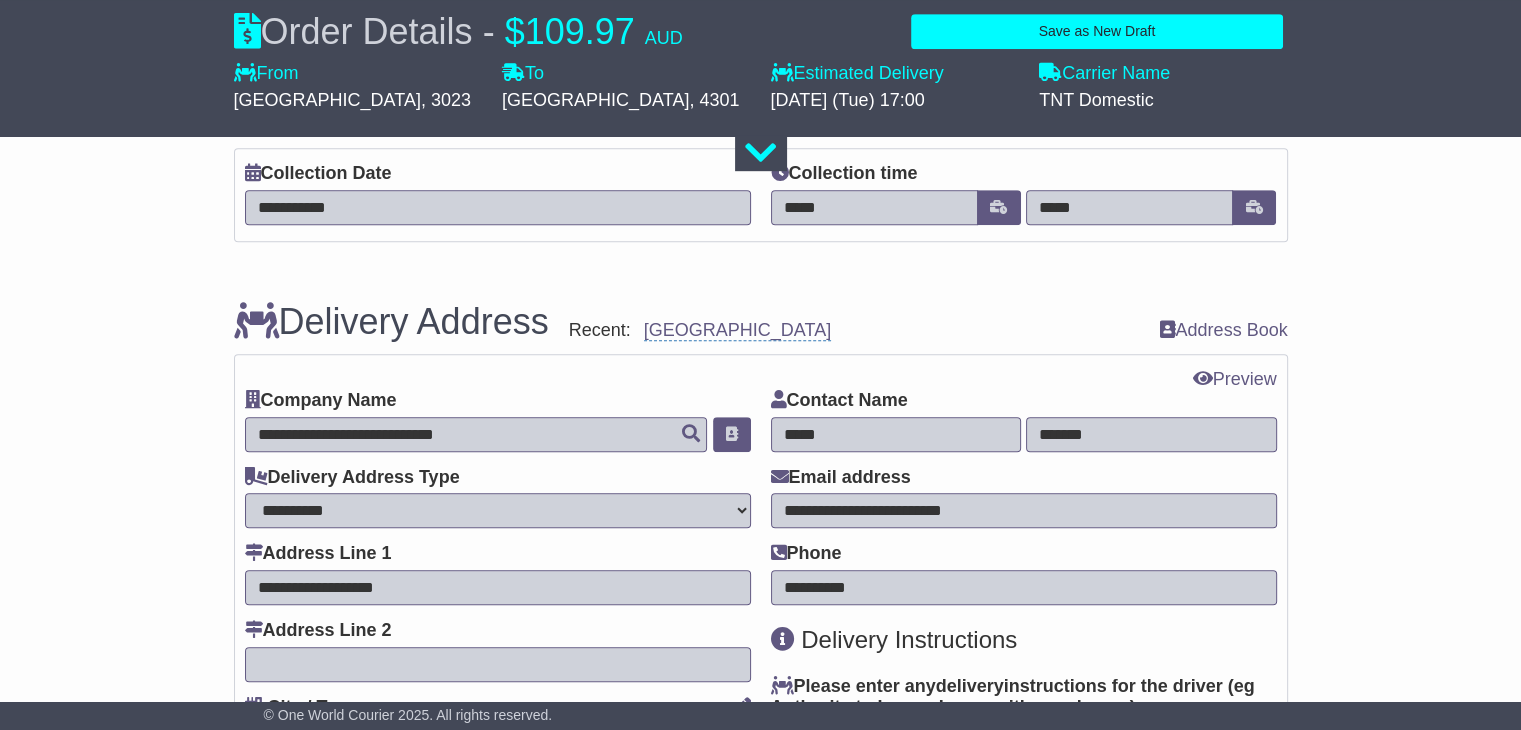 type on "*******" 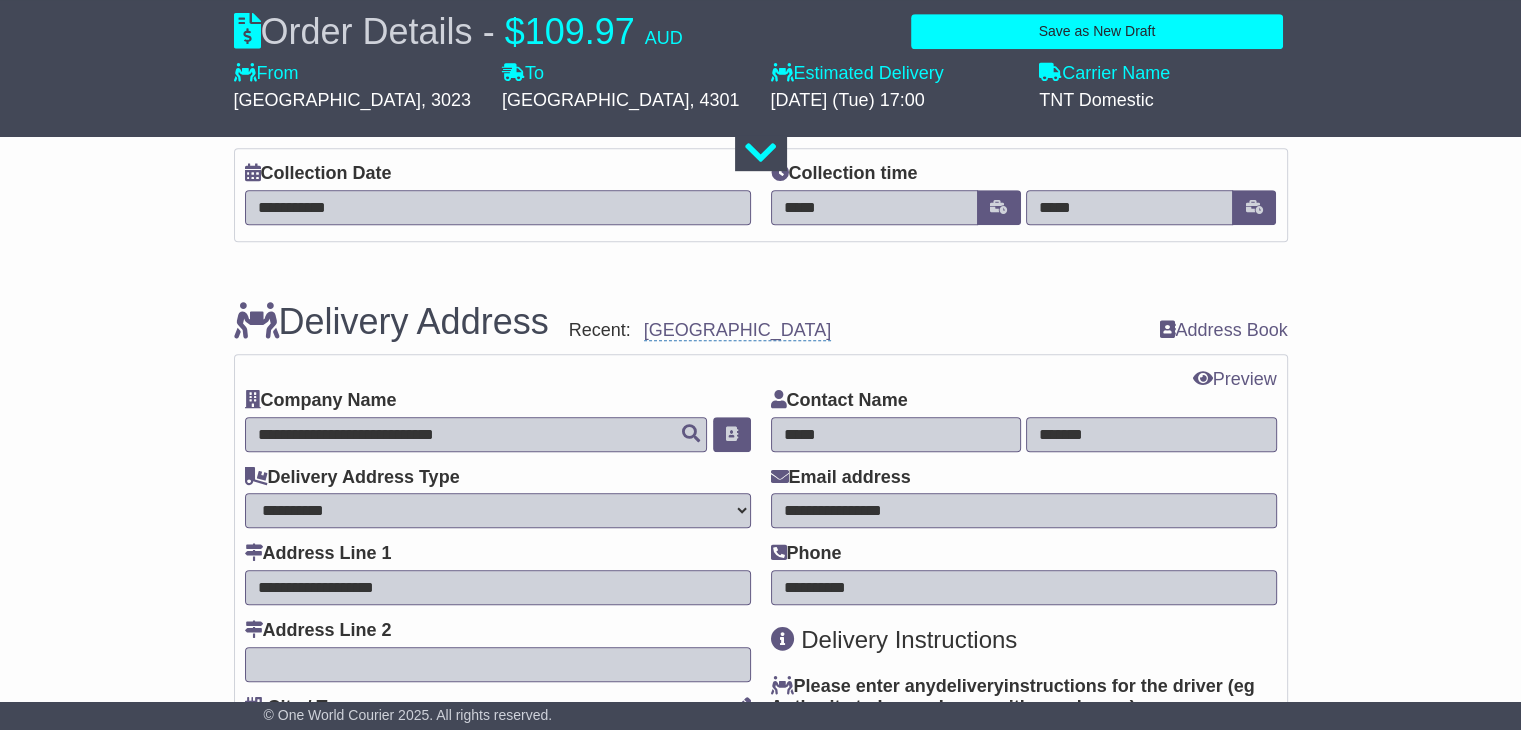 click on "**********" at bounding box center (1024, 510) 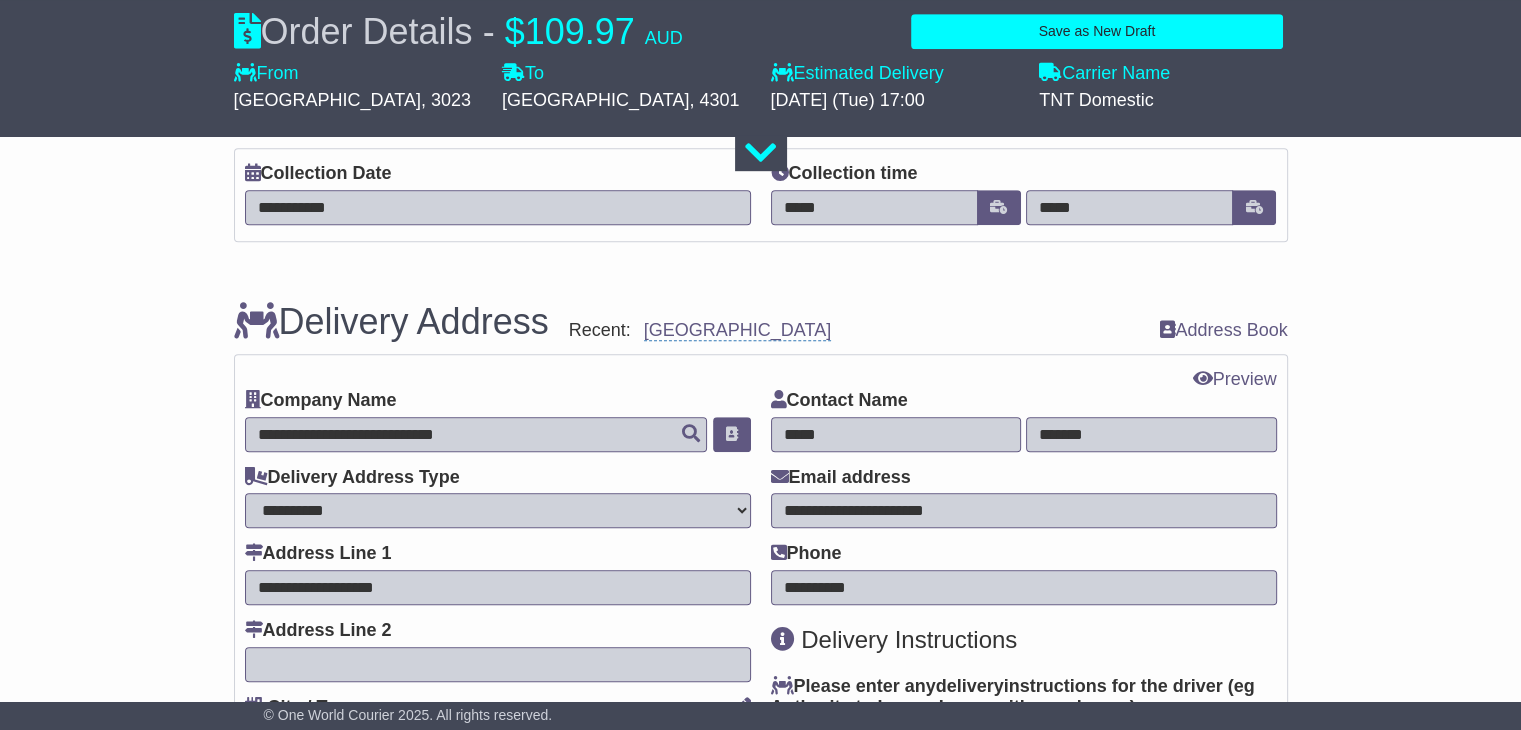 drag, startPoint x: 1027, startPoint y: 513, endPoint x: 818, endPoint y: 503, distance: 209.2391 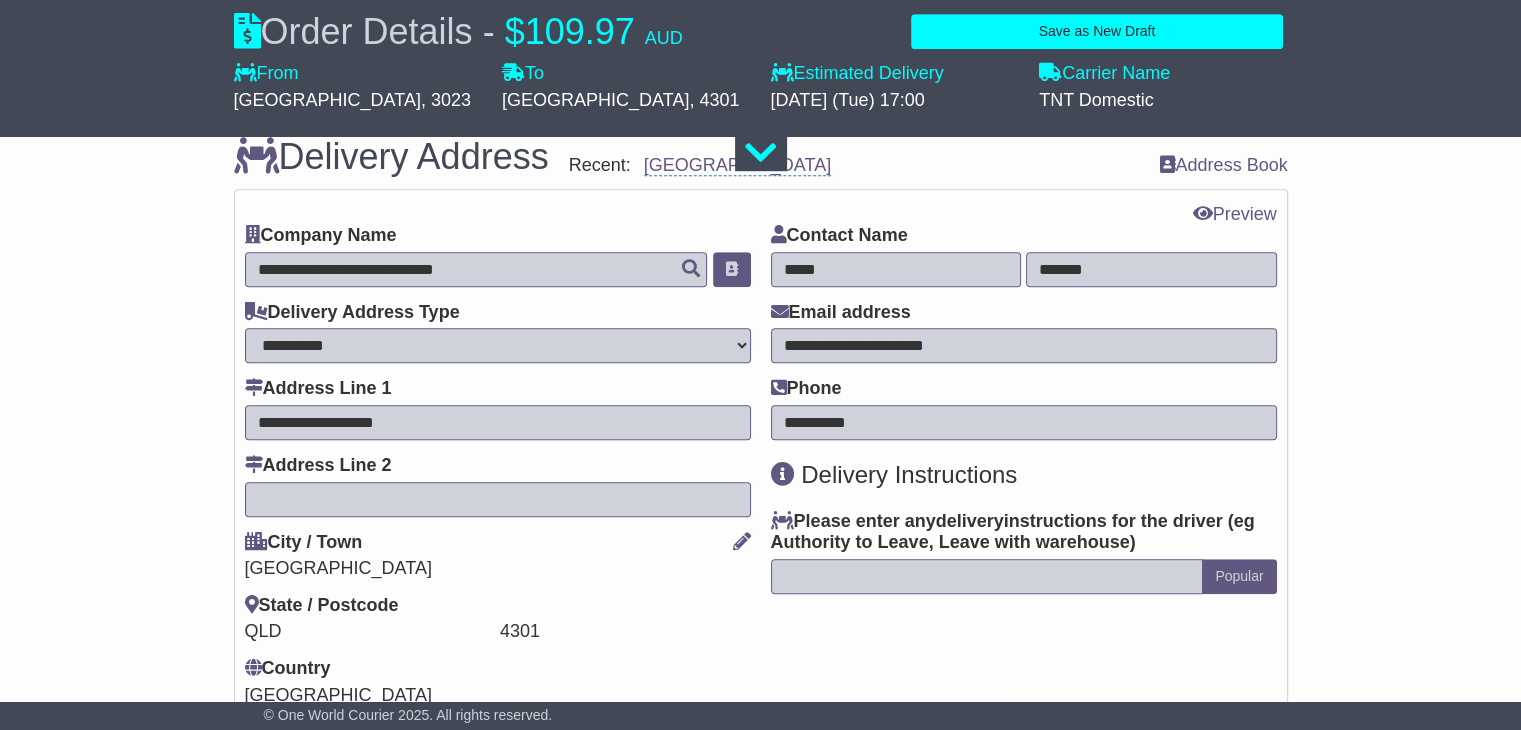 scroll, scrollTop: 1400, scrollLeft: 0, axis: vertical 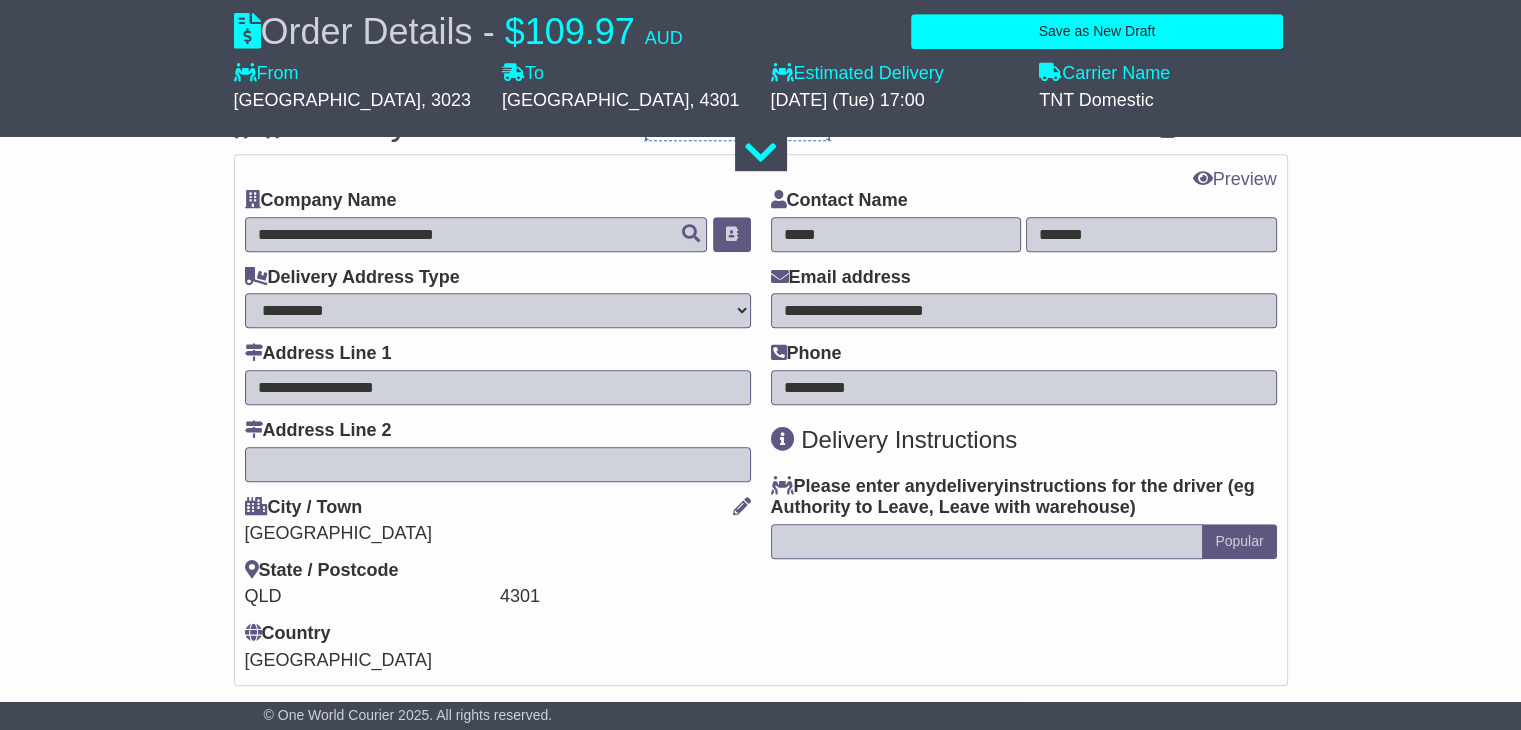 type on "**********" 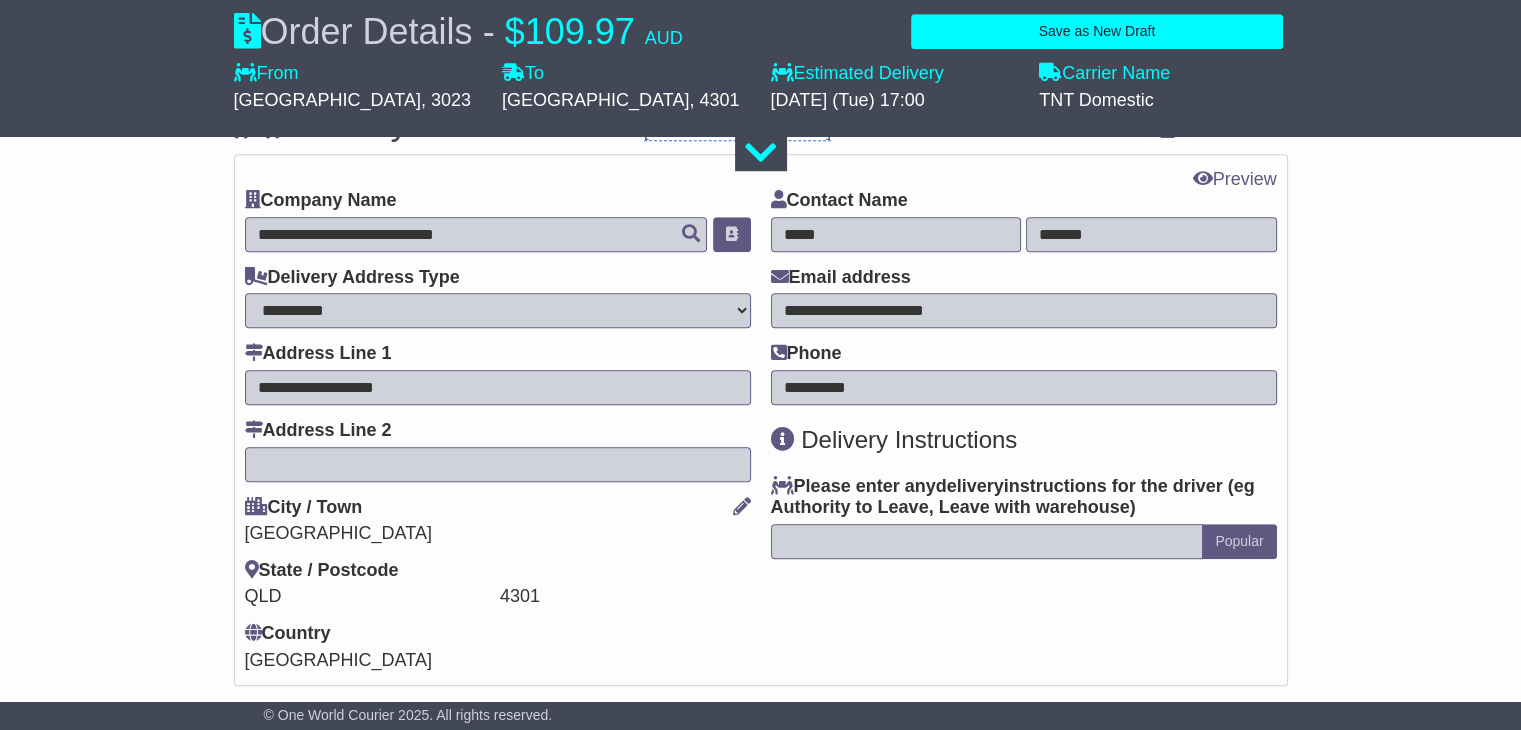 click at bounding box center (987, 541) 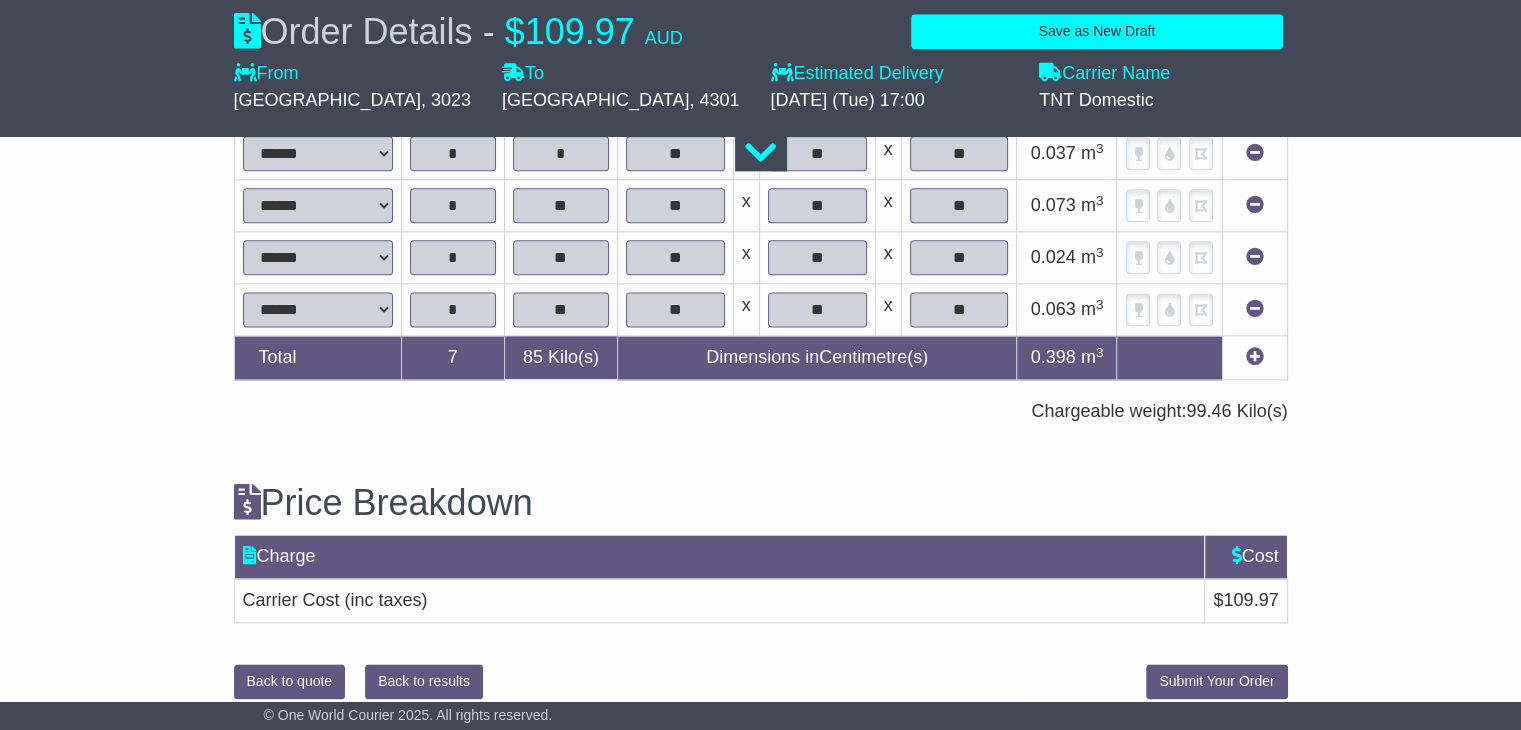 scroll, scrollTop: 2588, scrollLeft: 0, axis: vertical 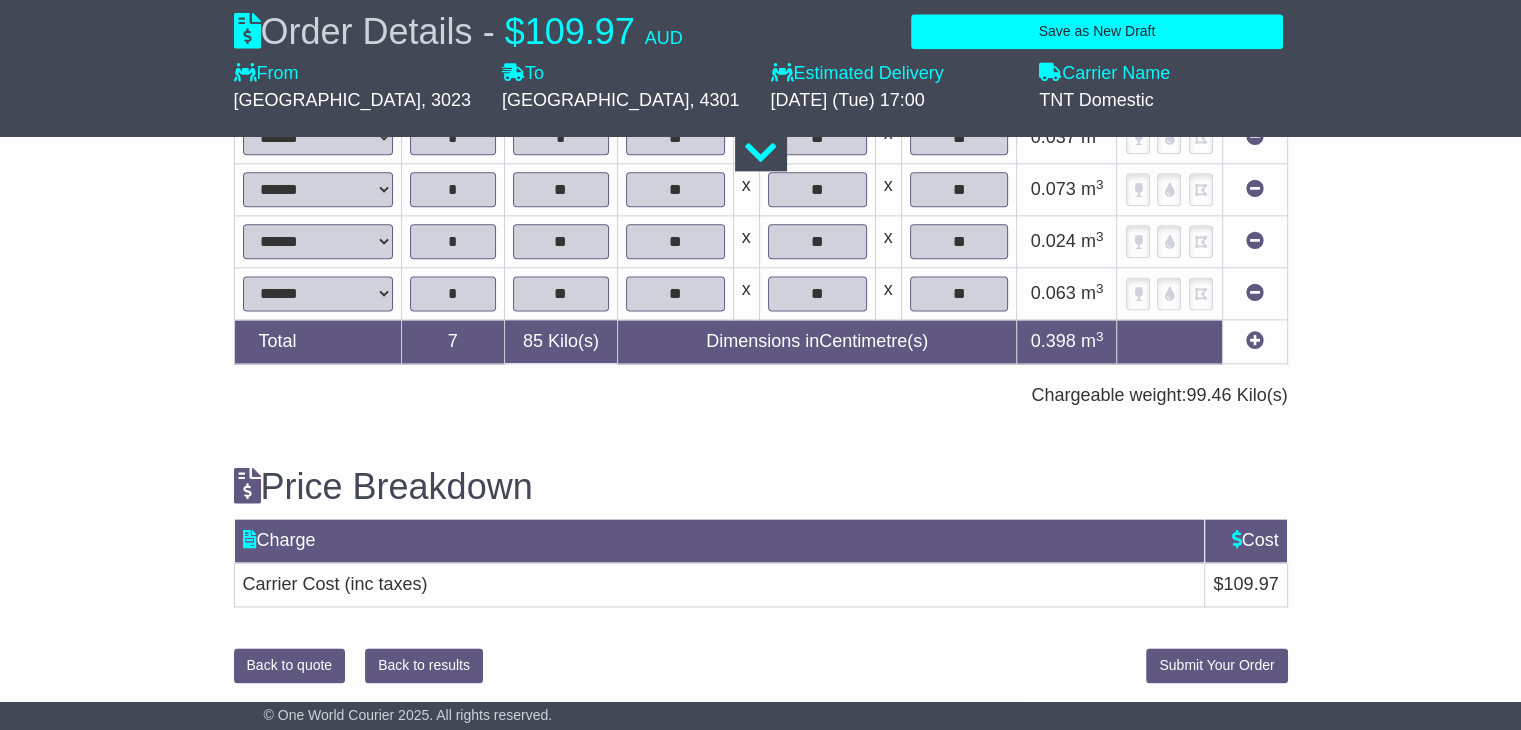 type on "**********" 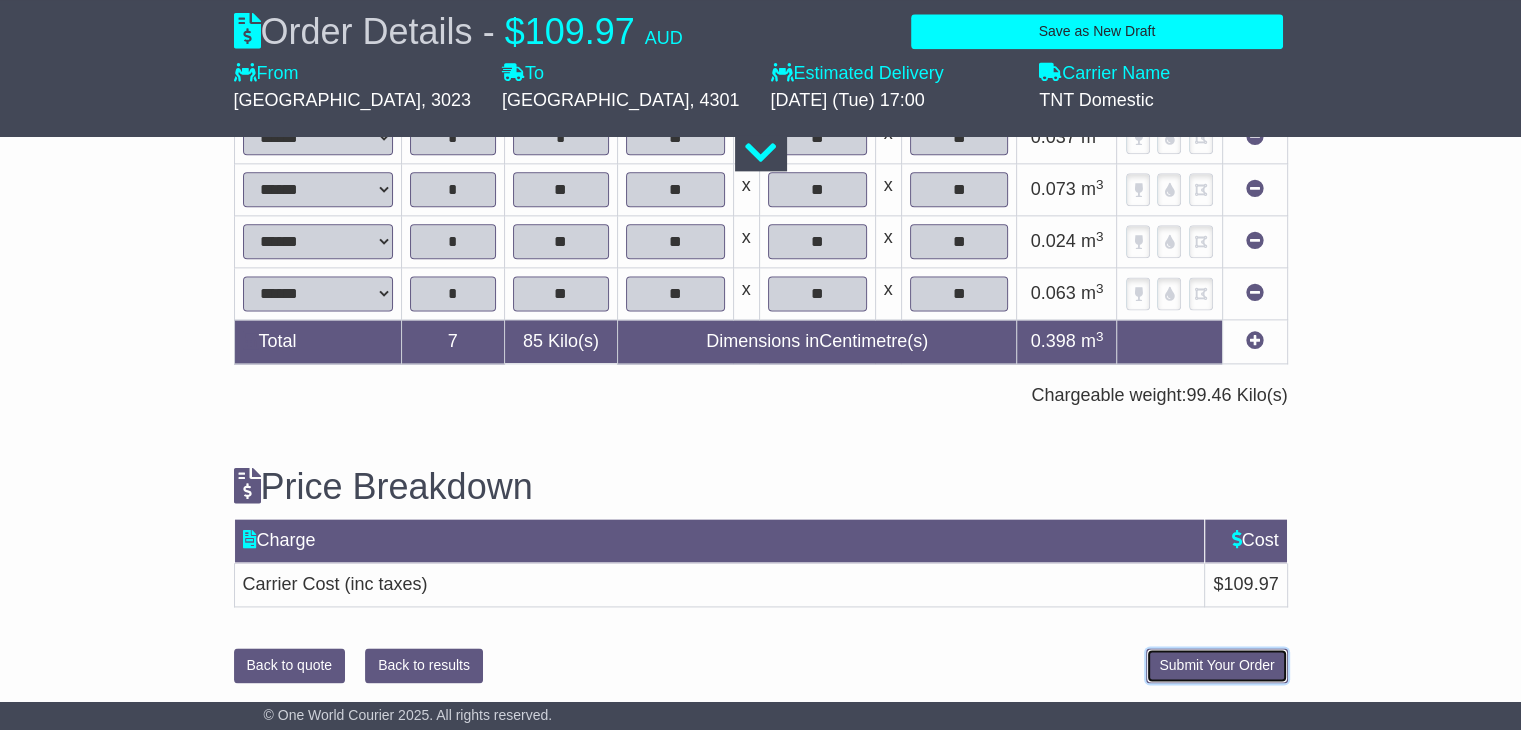 click on "Submit Your Order" at bounding box center [1216, 665] 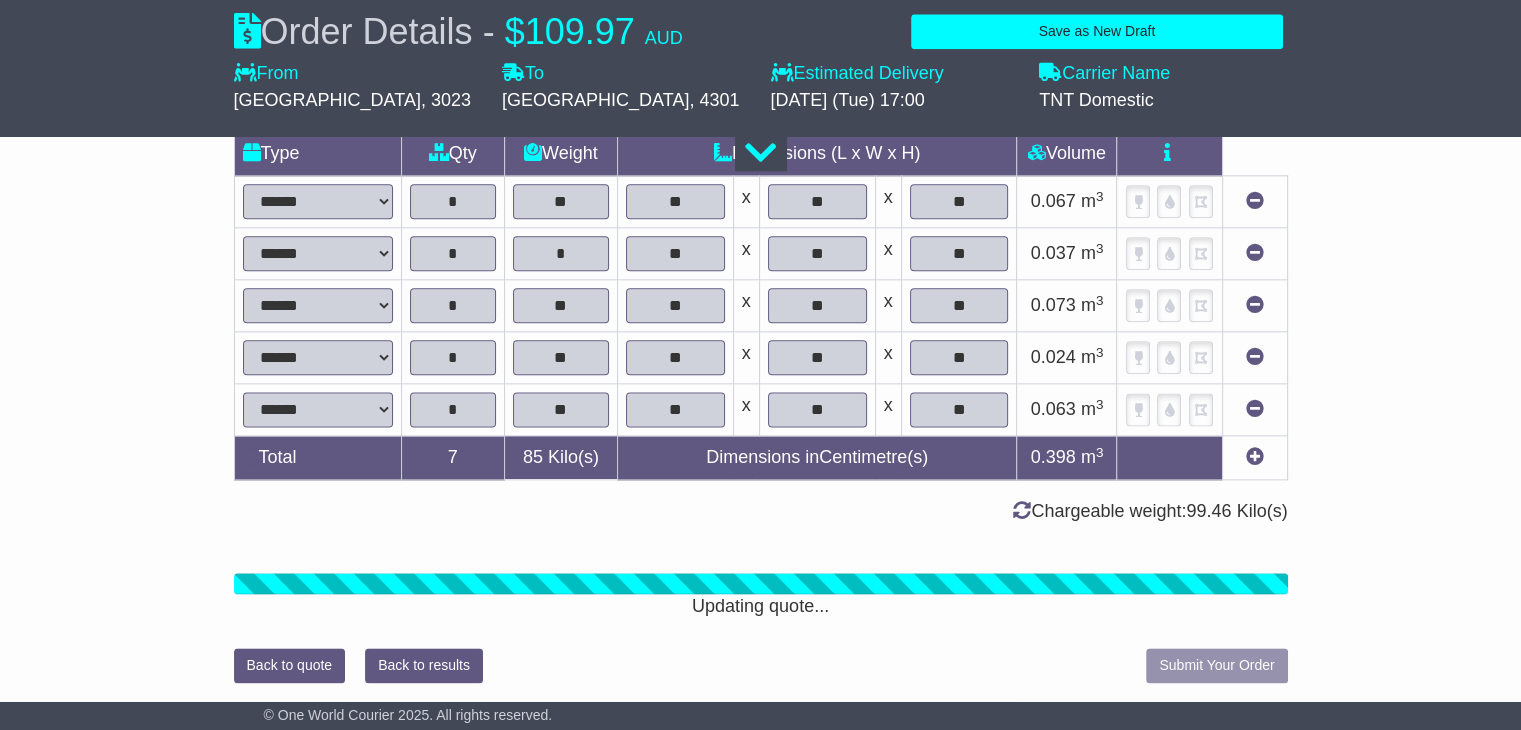 scroll, scrollTop: 2588, scrollLeft: 0, axis: vertical 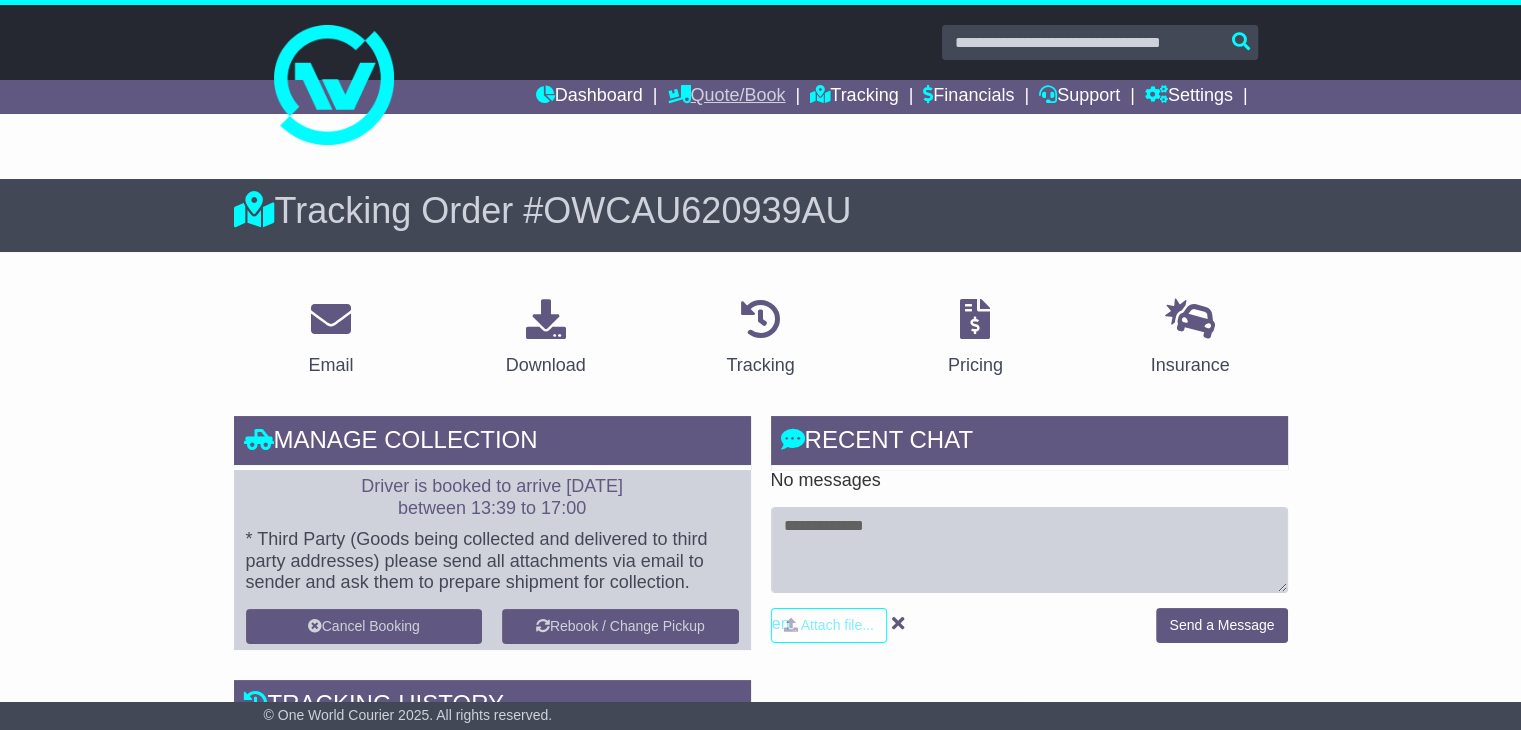 click on "Quote/Book" at bounding box center [726, 97] 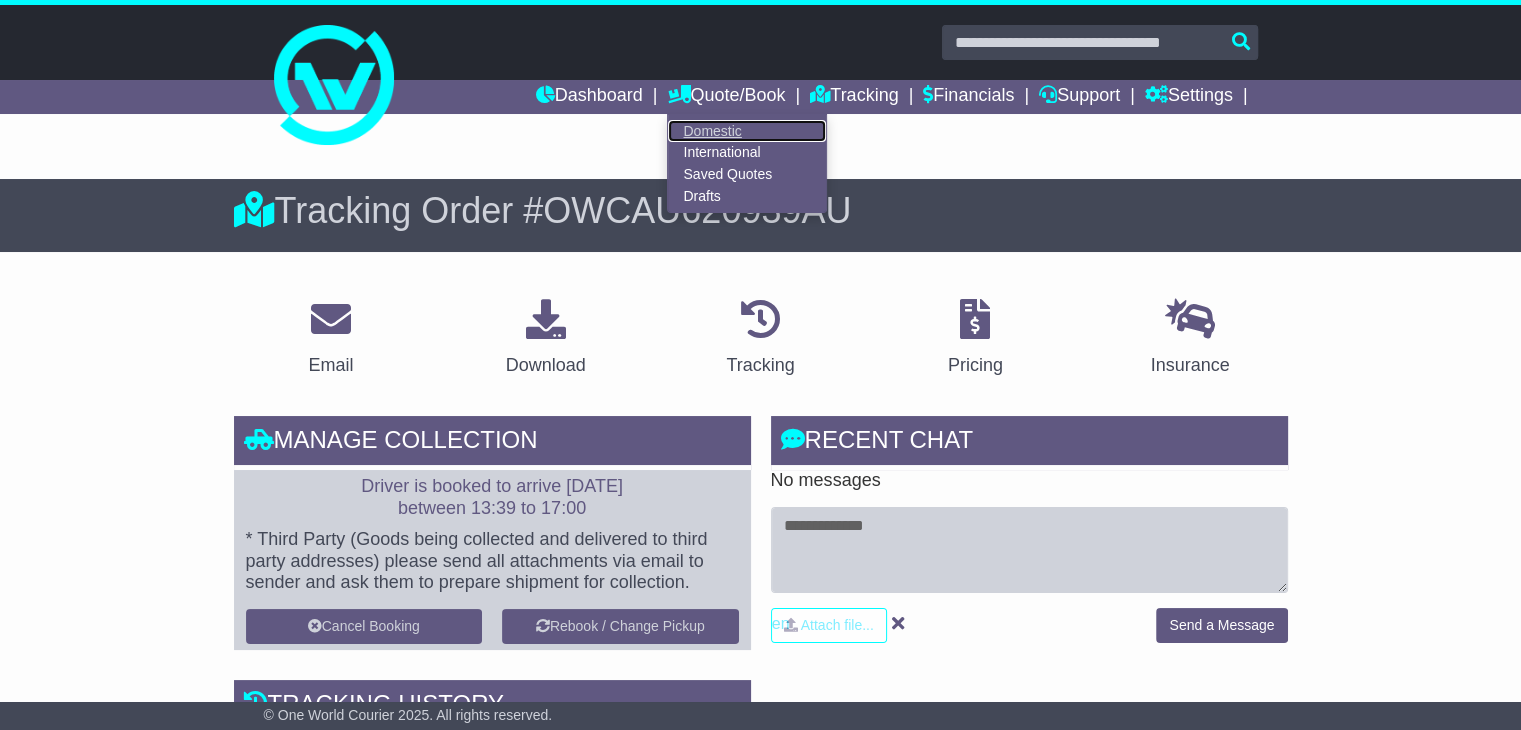 click on "Domestic" at bounding box center (747, 131) 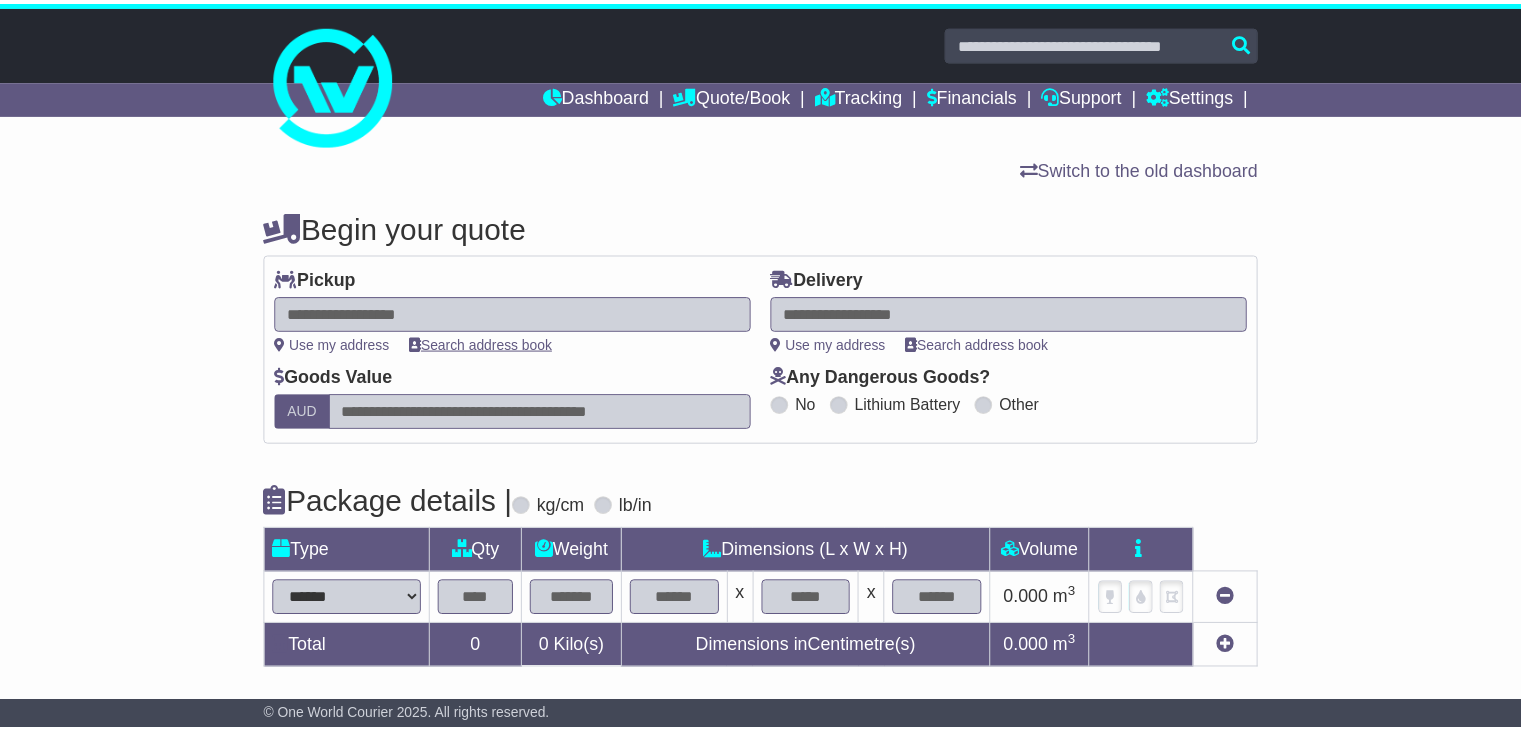 scroll, scrollTop: 0, scrollLeft: 0, axis: both 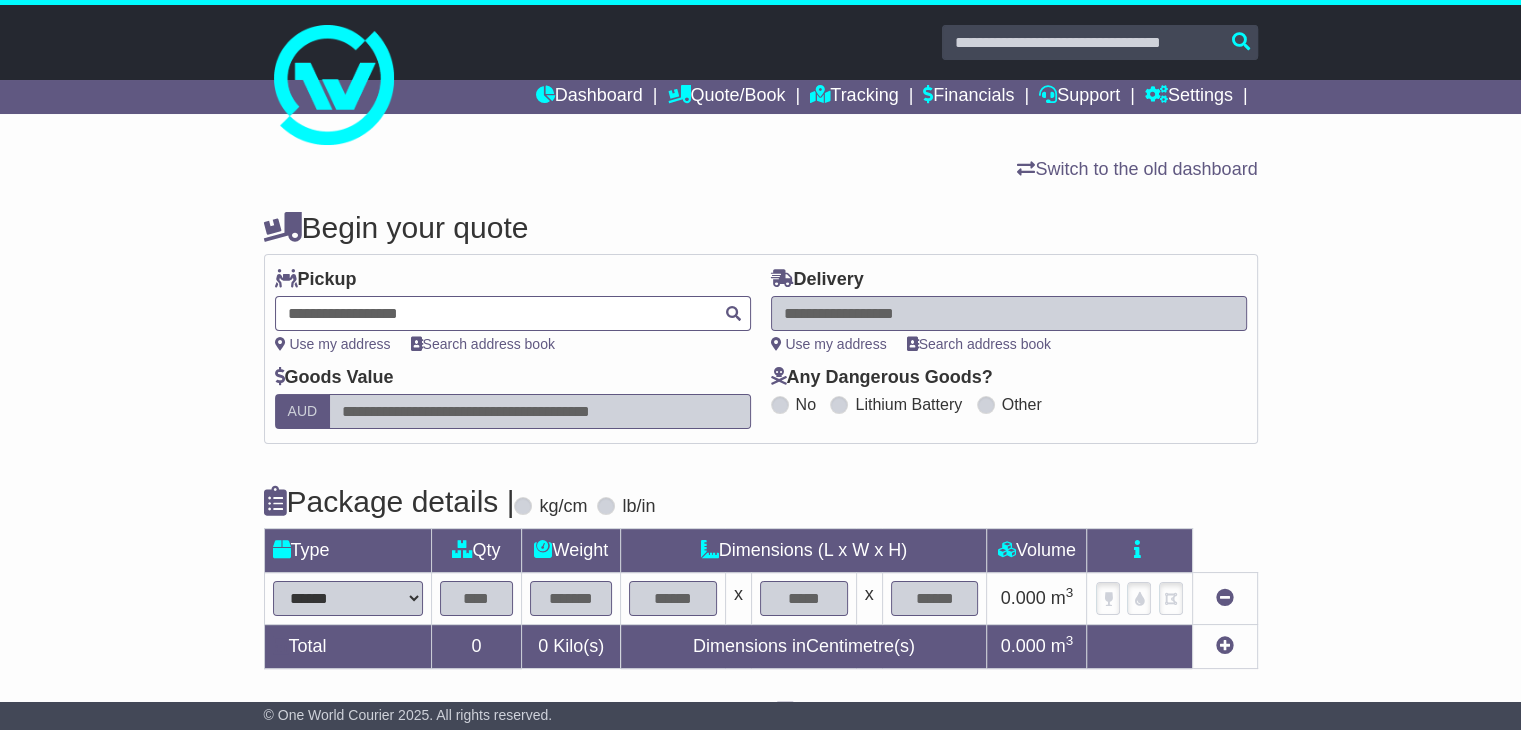 click at bounding box center [513, 313] 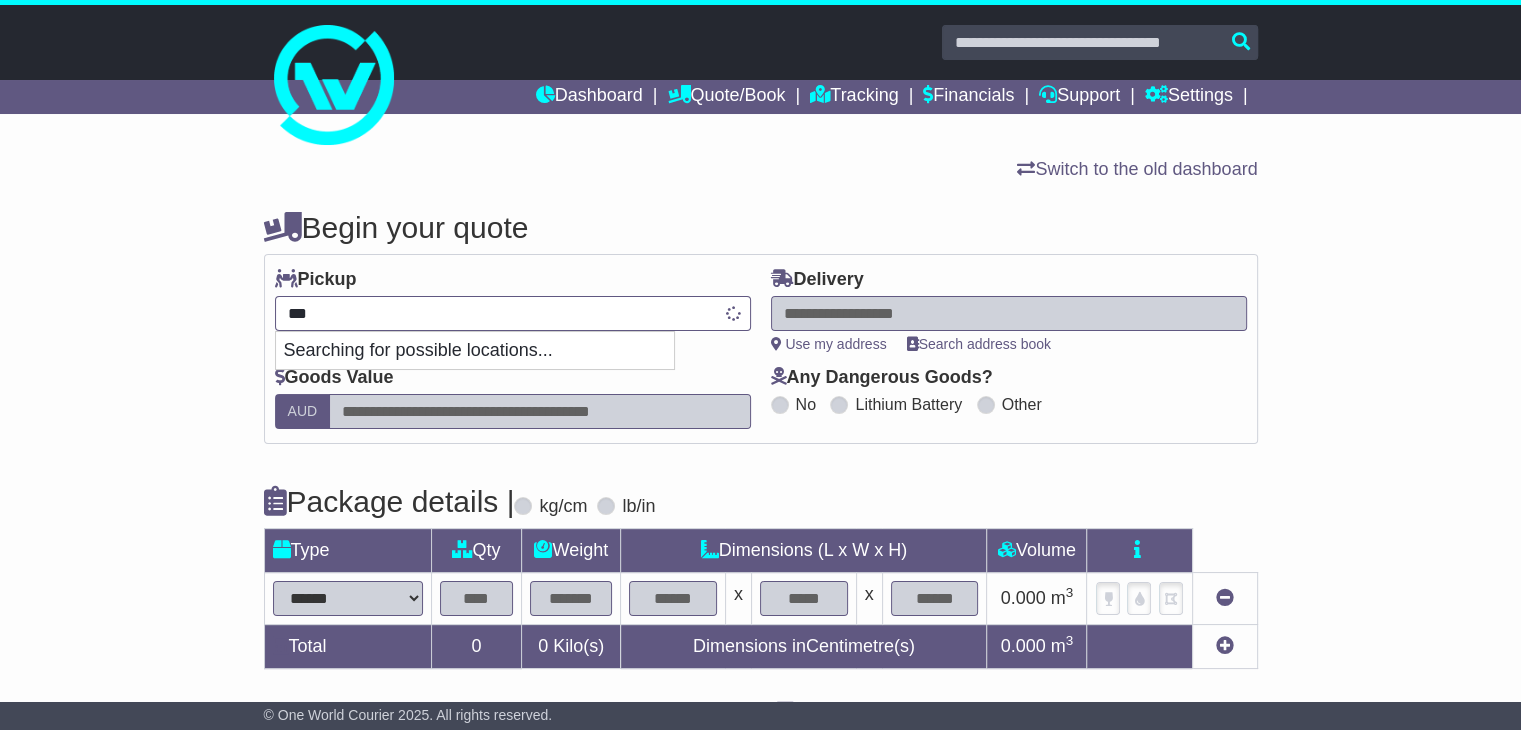 type on "****" 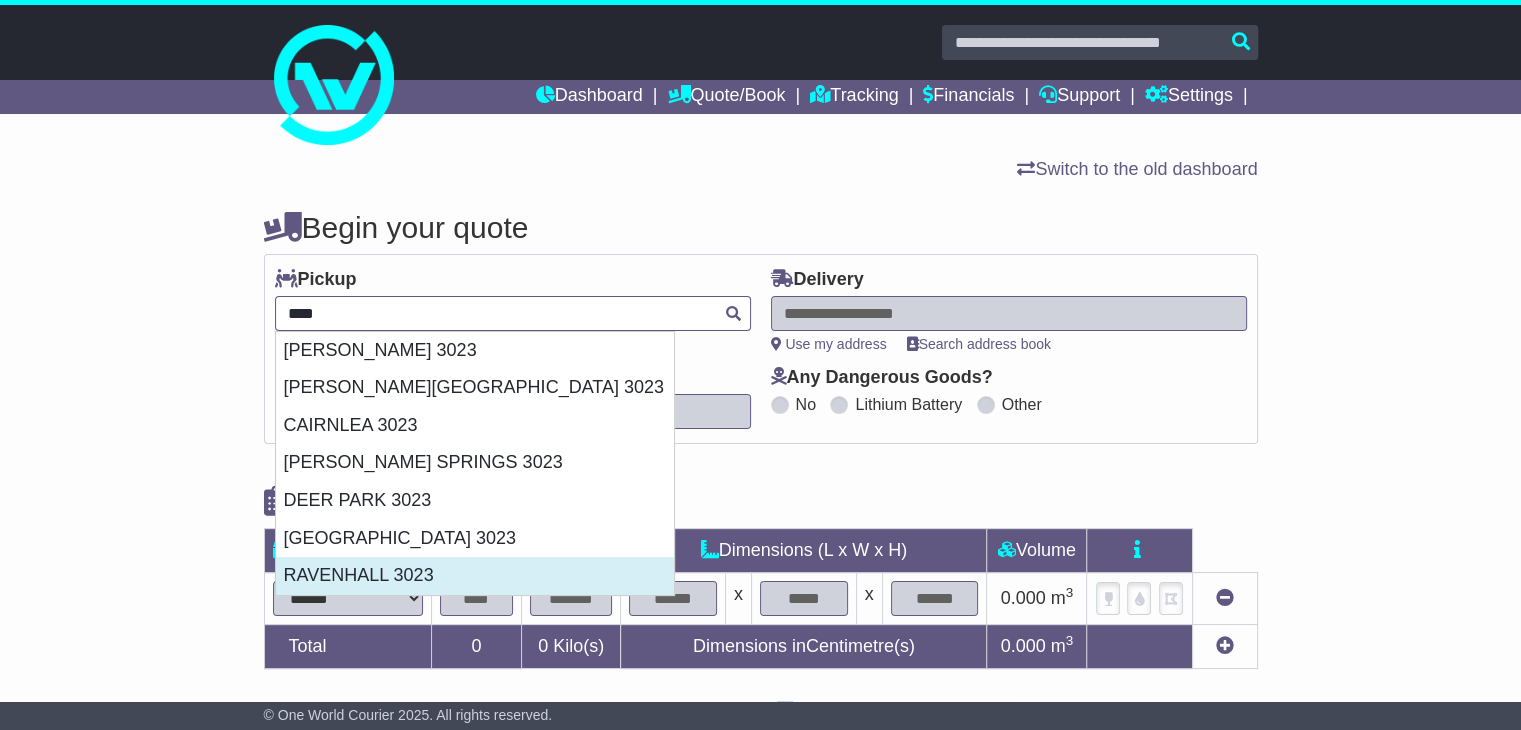 click on "RAVENHALL 3023" at bounding box center [475, 576] 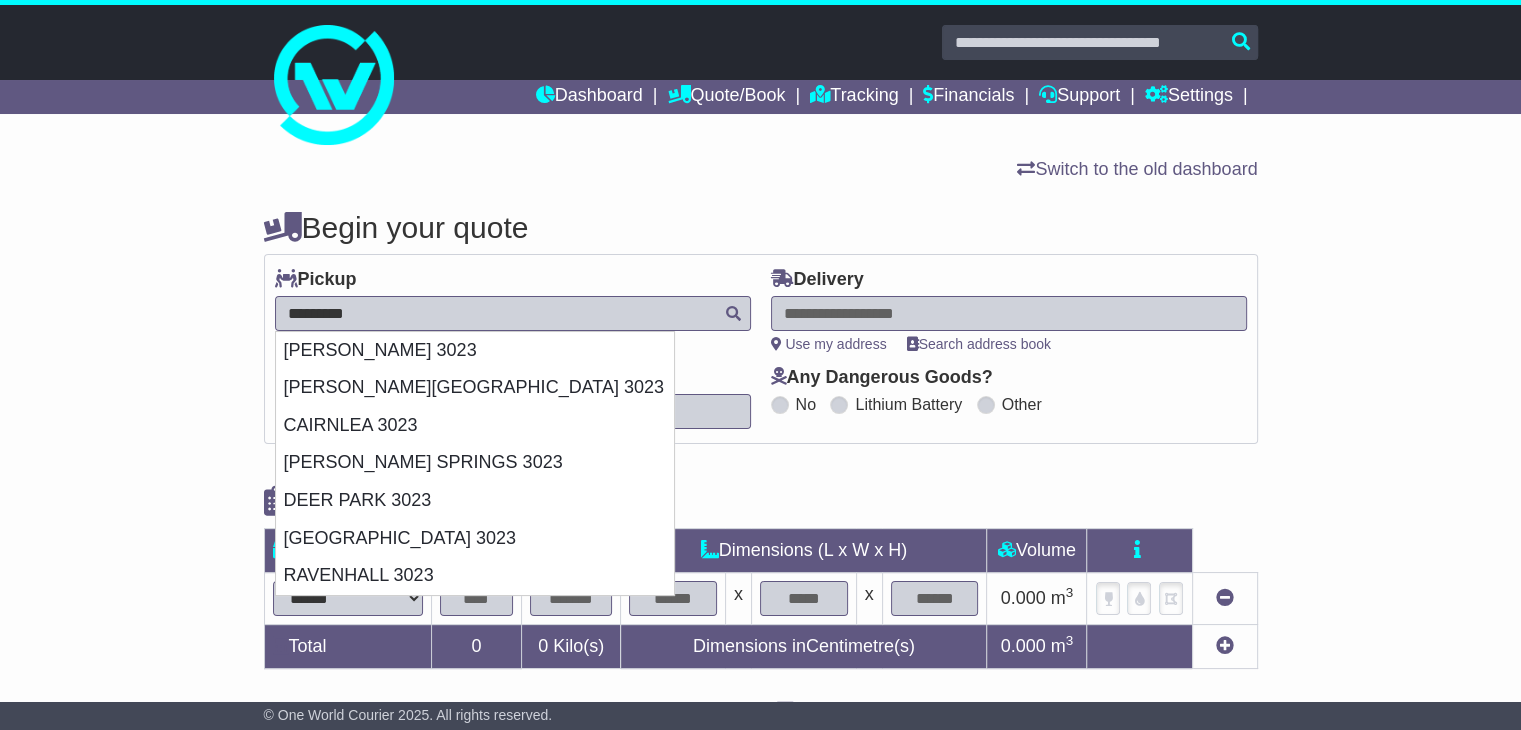 type on "**********" 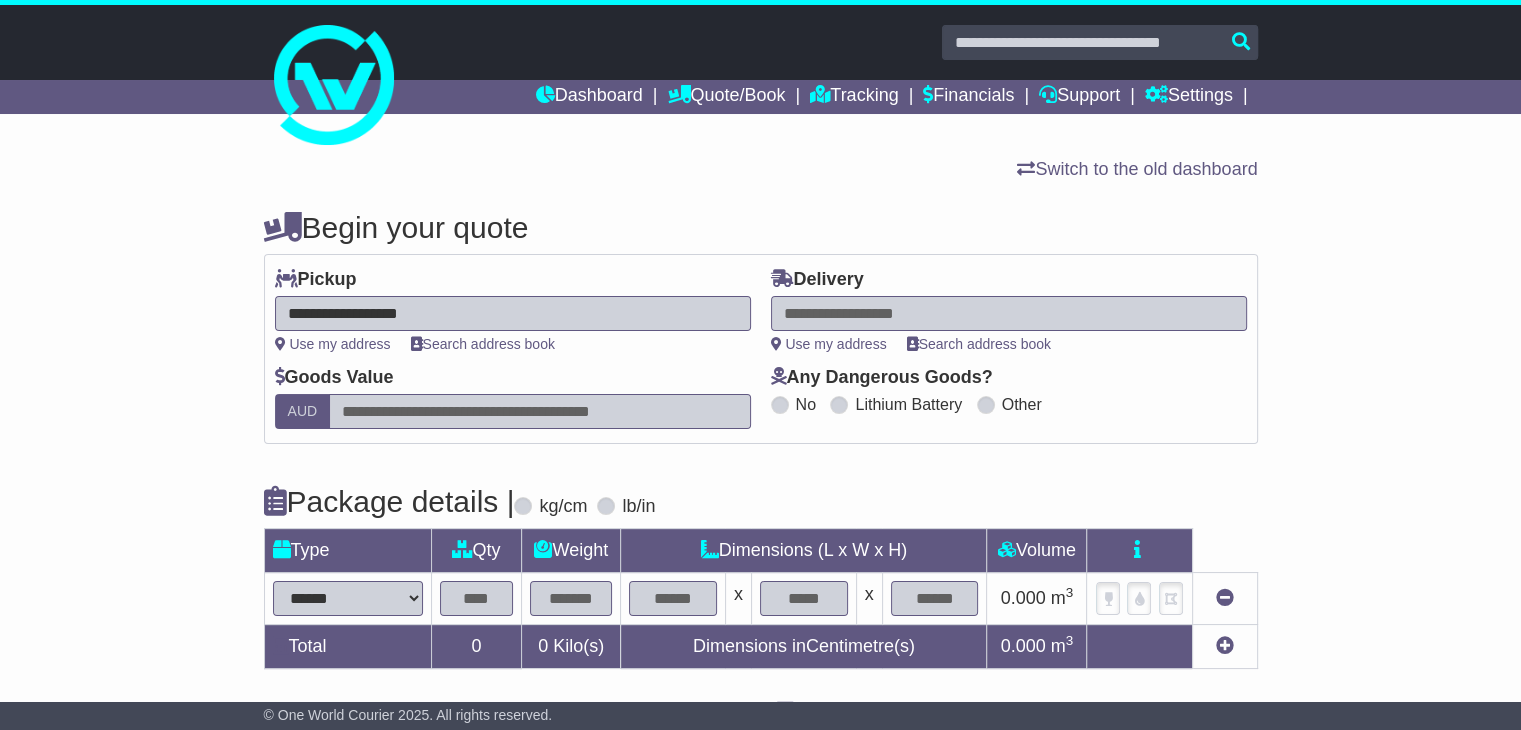 click at bounding box center (1009, 313) 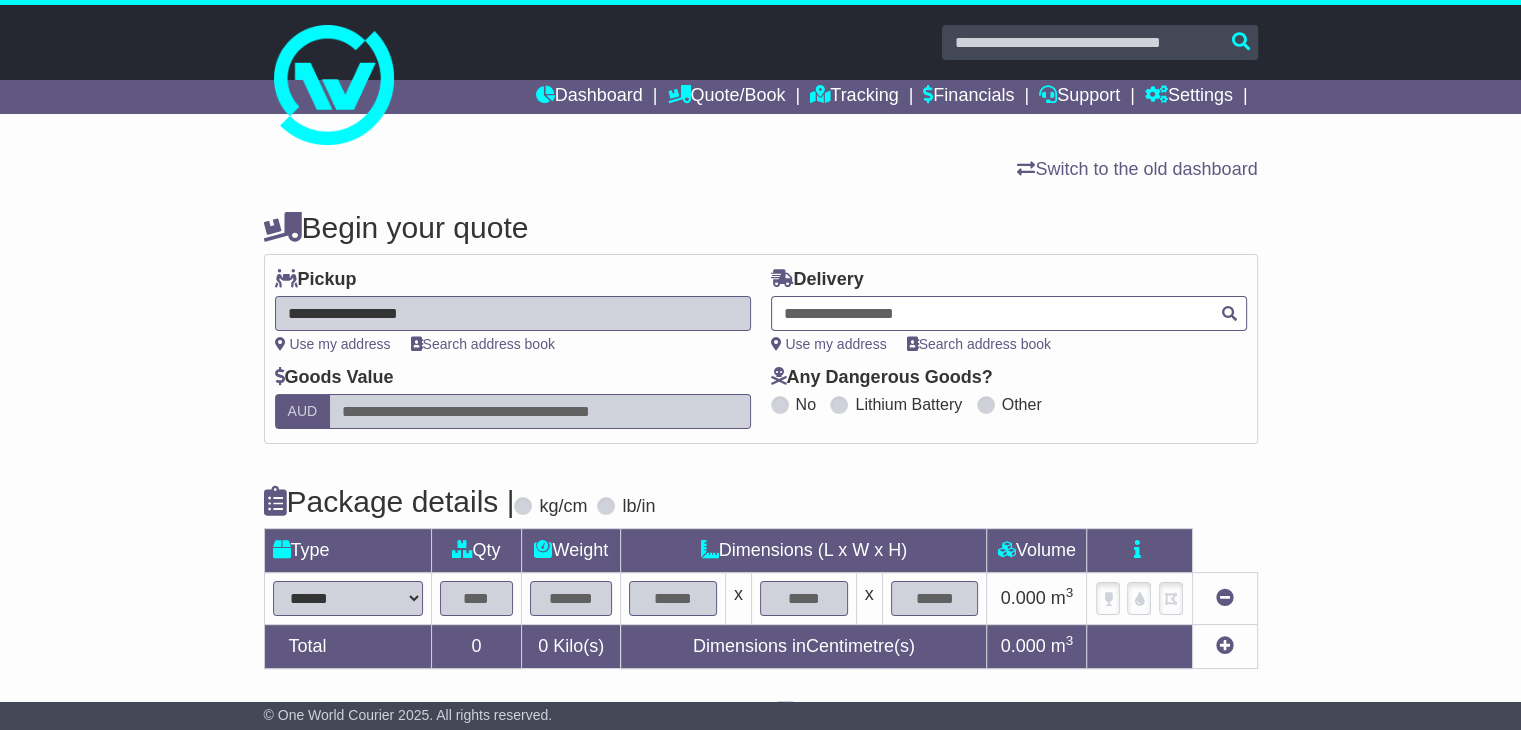 click at bounding box center [1009, 313] 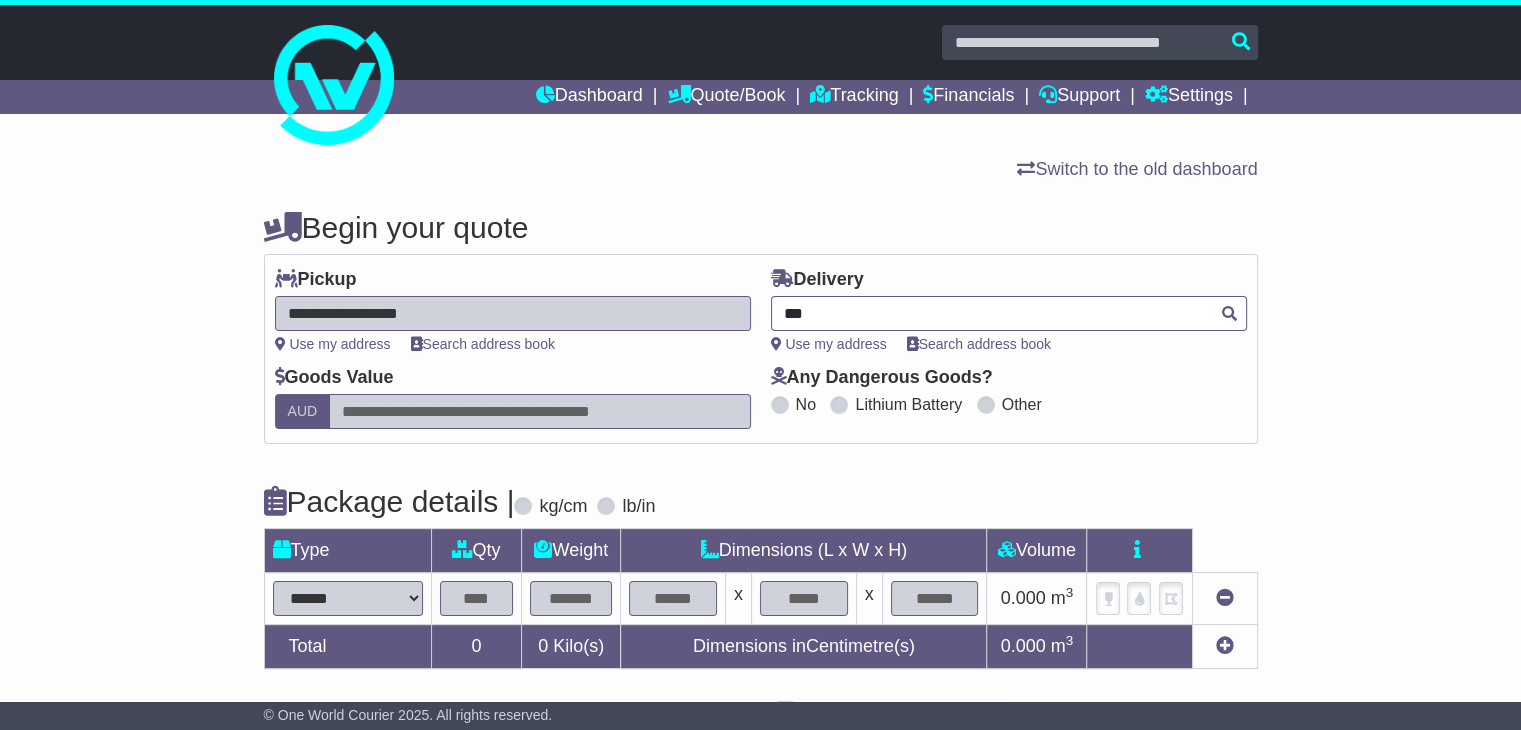 type on "****" 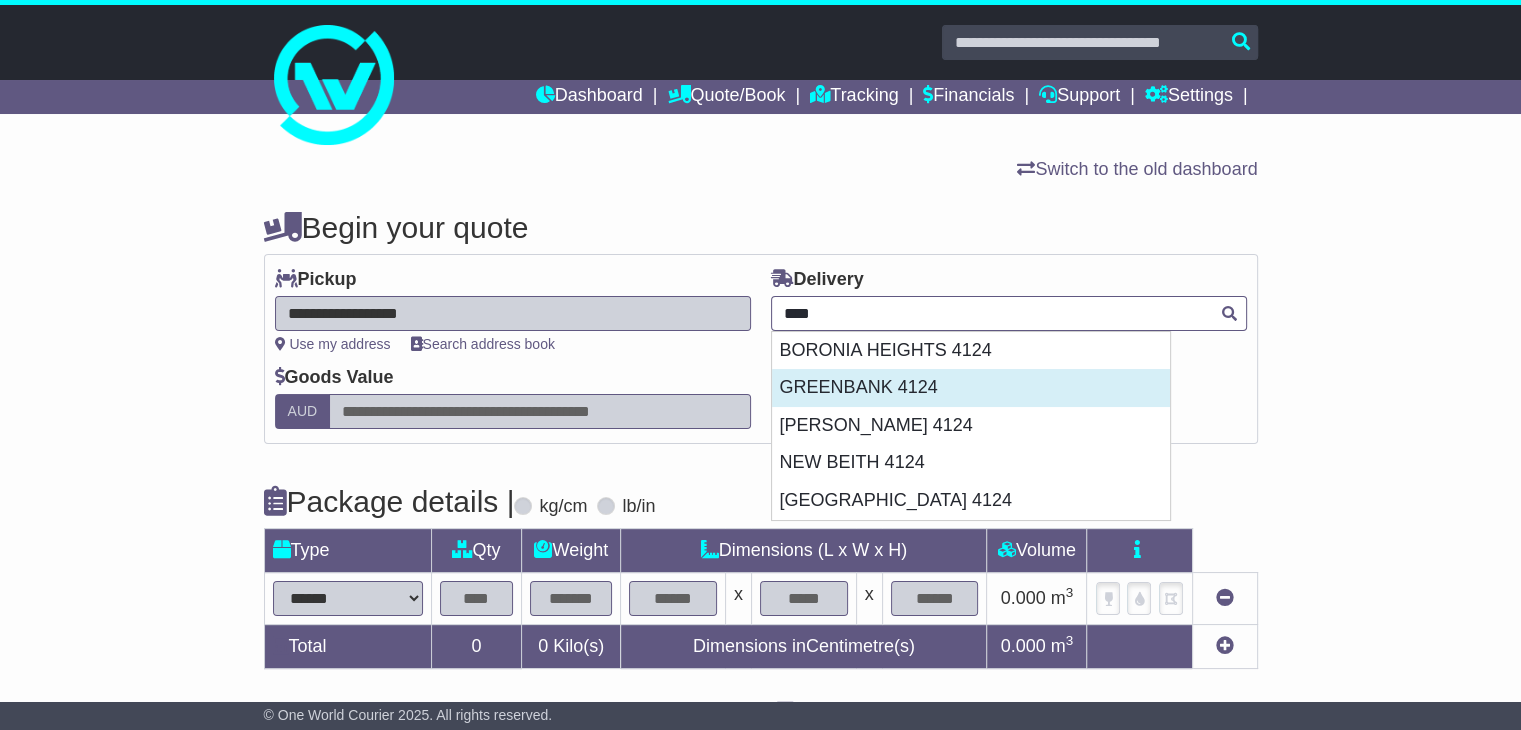 click on "GREENBANK 4124" at bounding box center [971, 388] 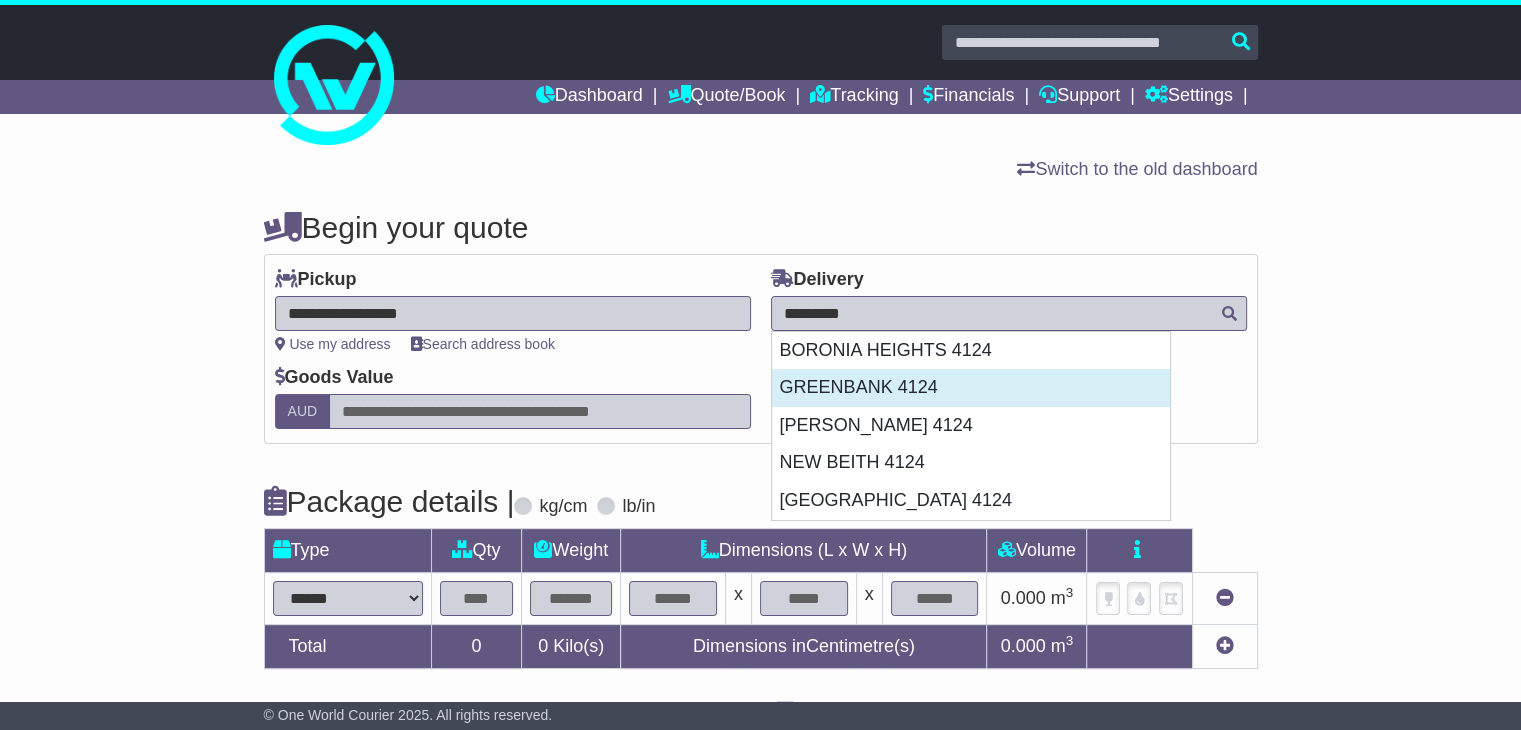type on "**********" 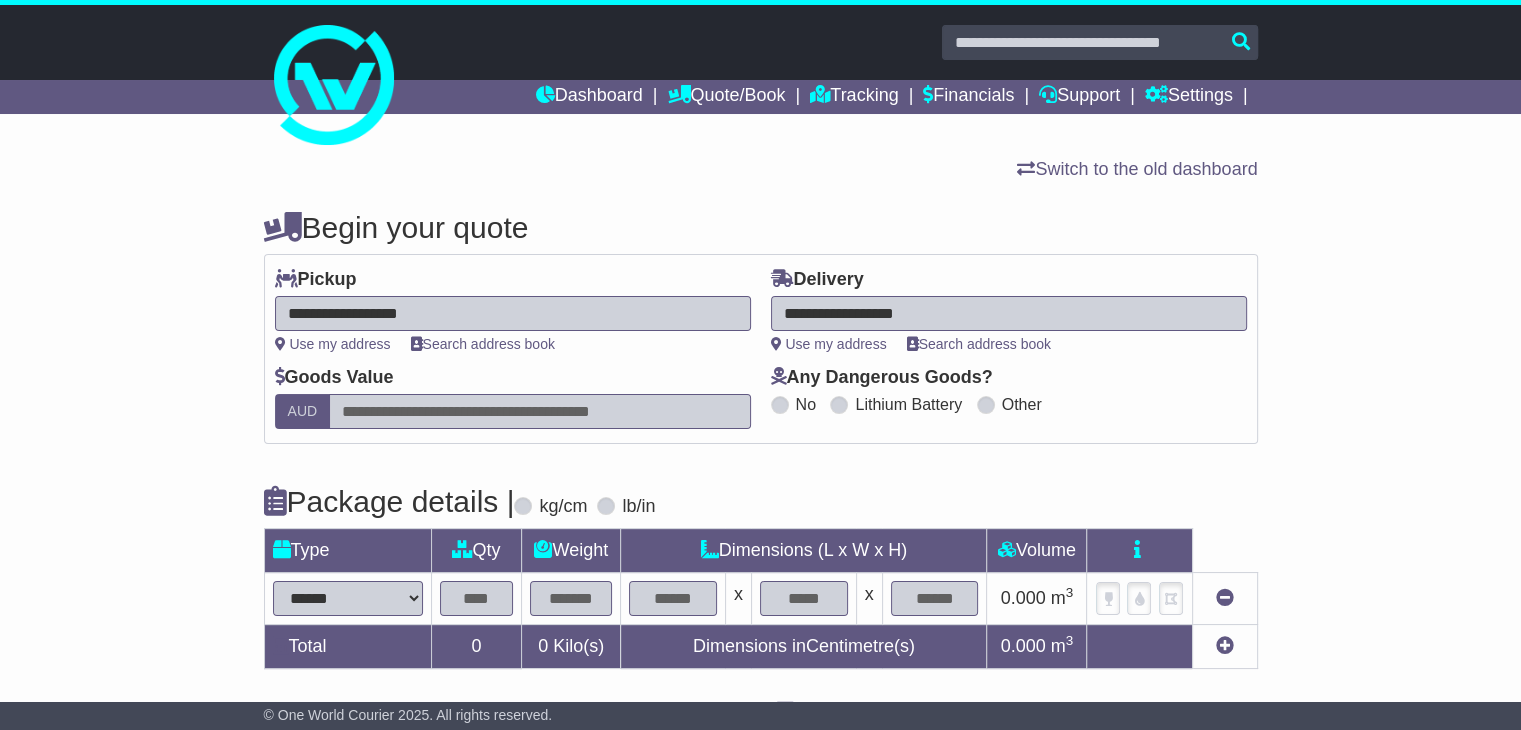 scroll, scrollTop: 100, scrollLeft: 0, axis: vertical 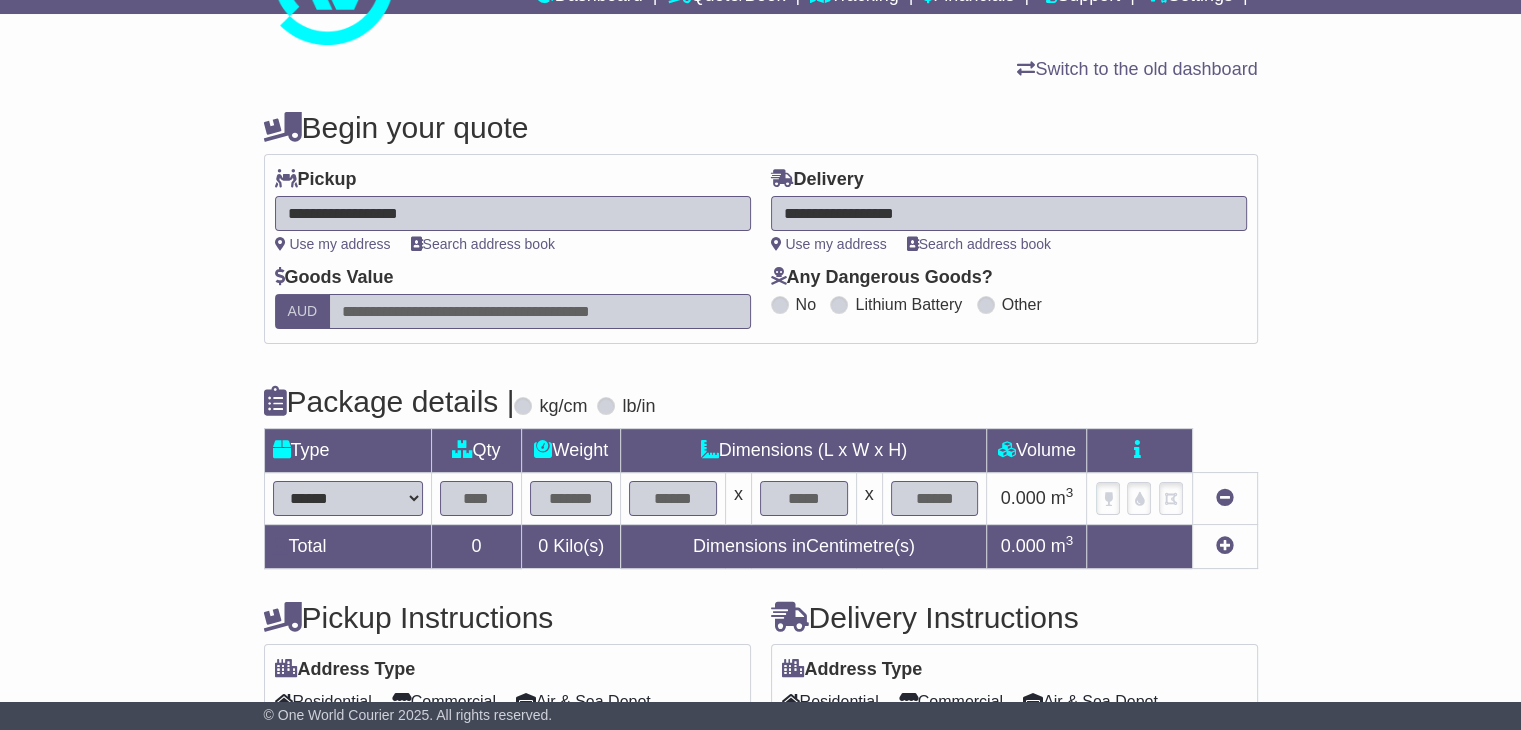 click on "****** ****** *** ******** ***** **** **** ****** *** *******" at bounding box center (348, 498) 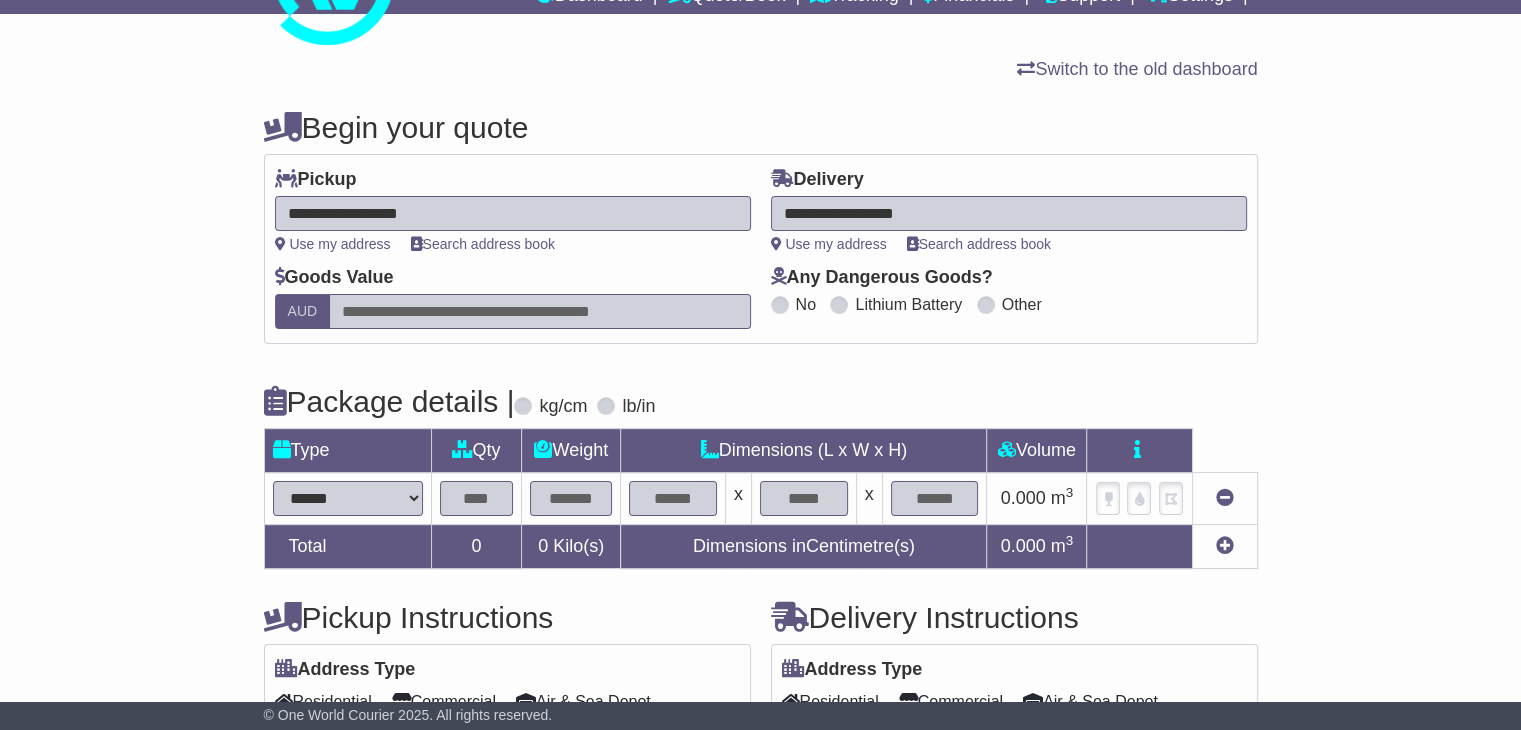 select on "*****" 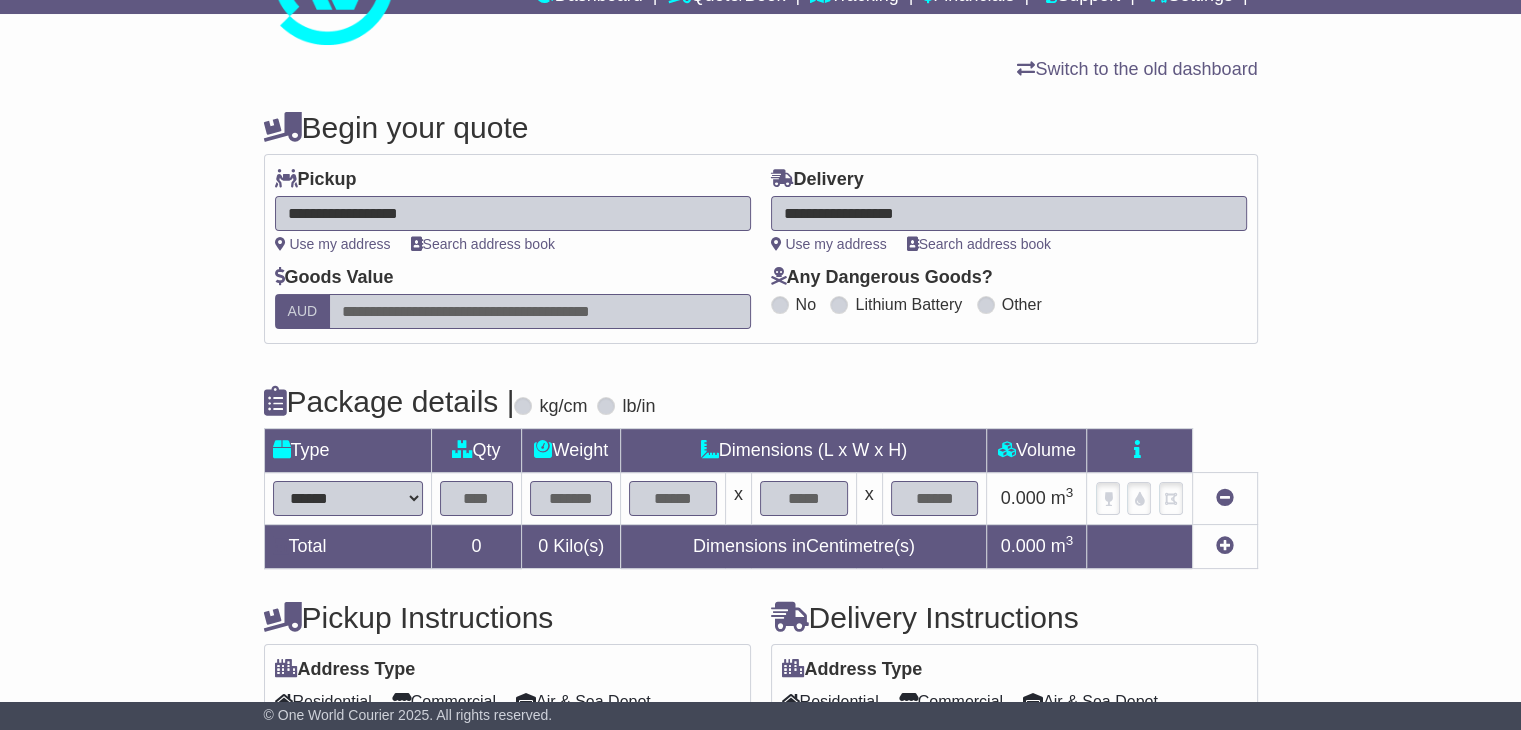 click on "****** ****** *** ******** ***** **** **** ****** *** *******" at bounding box center [348, 498] 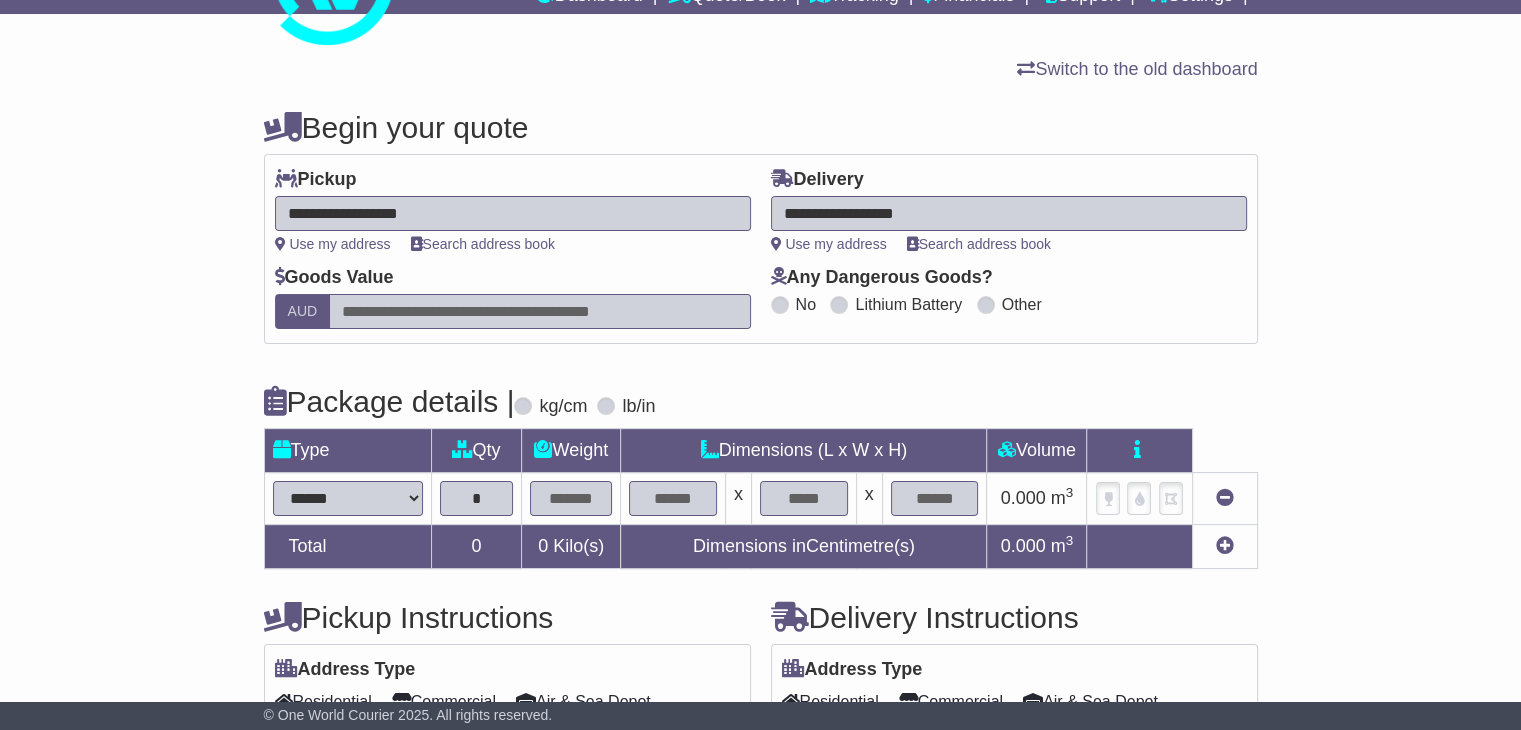 type on "*" 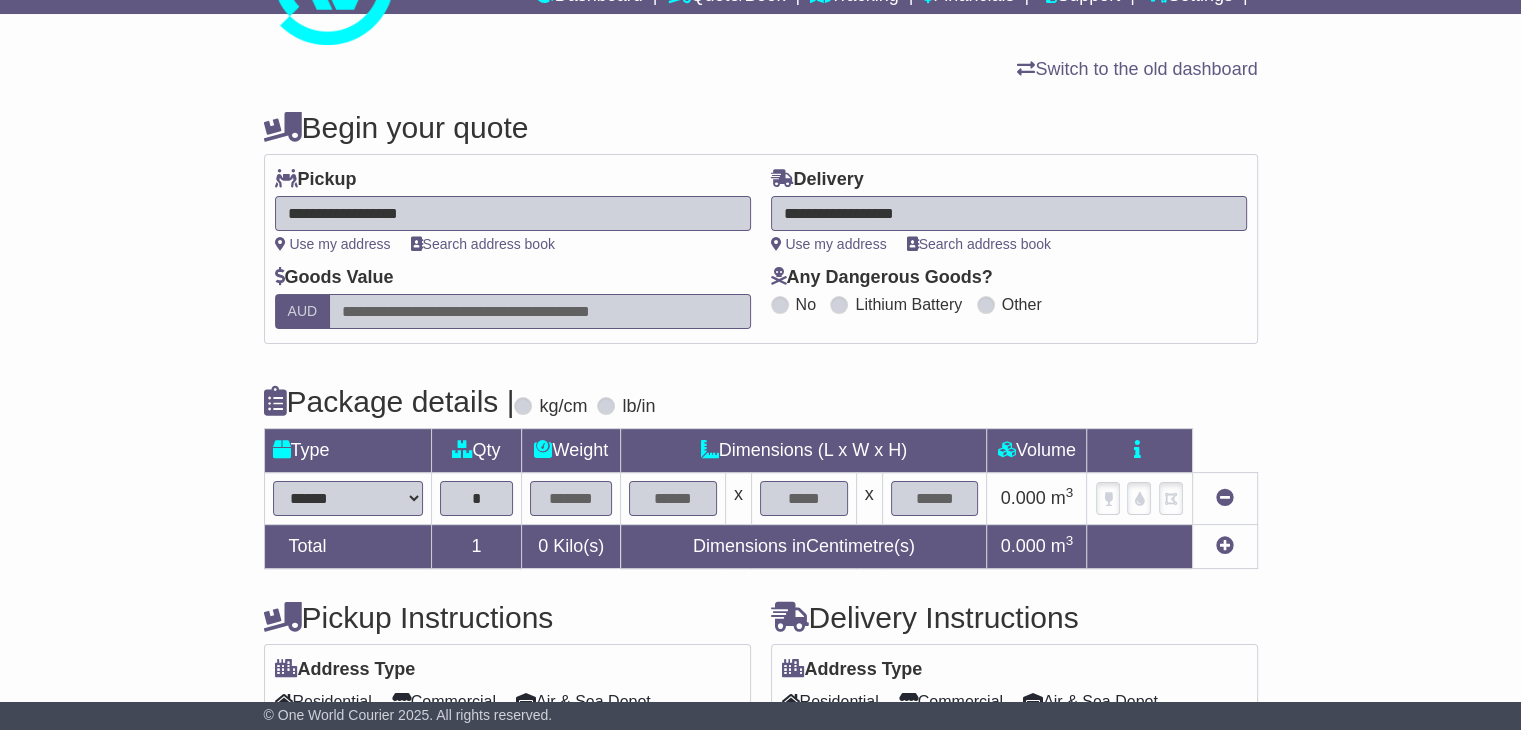 click at bounding box center [571, 498] 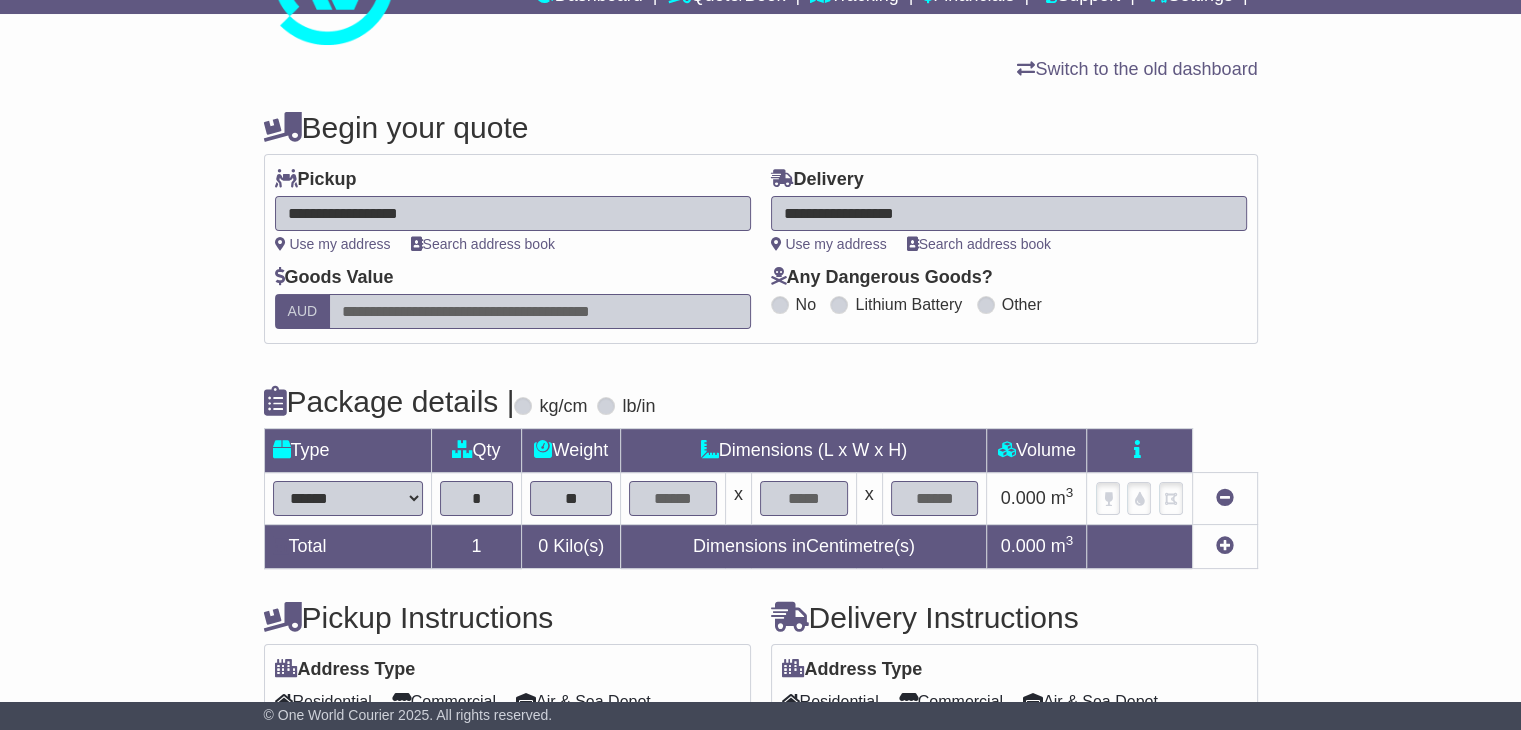 type on "**" 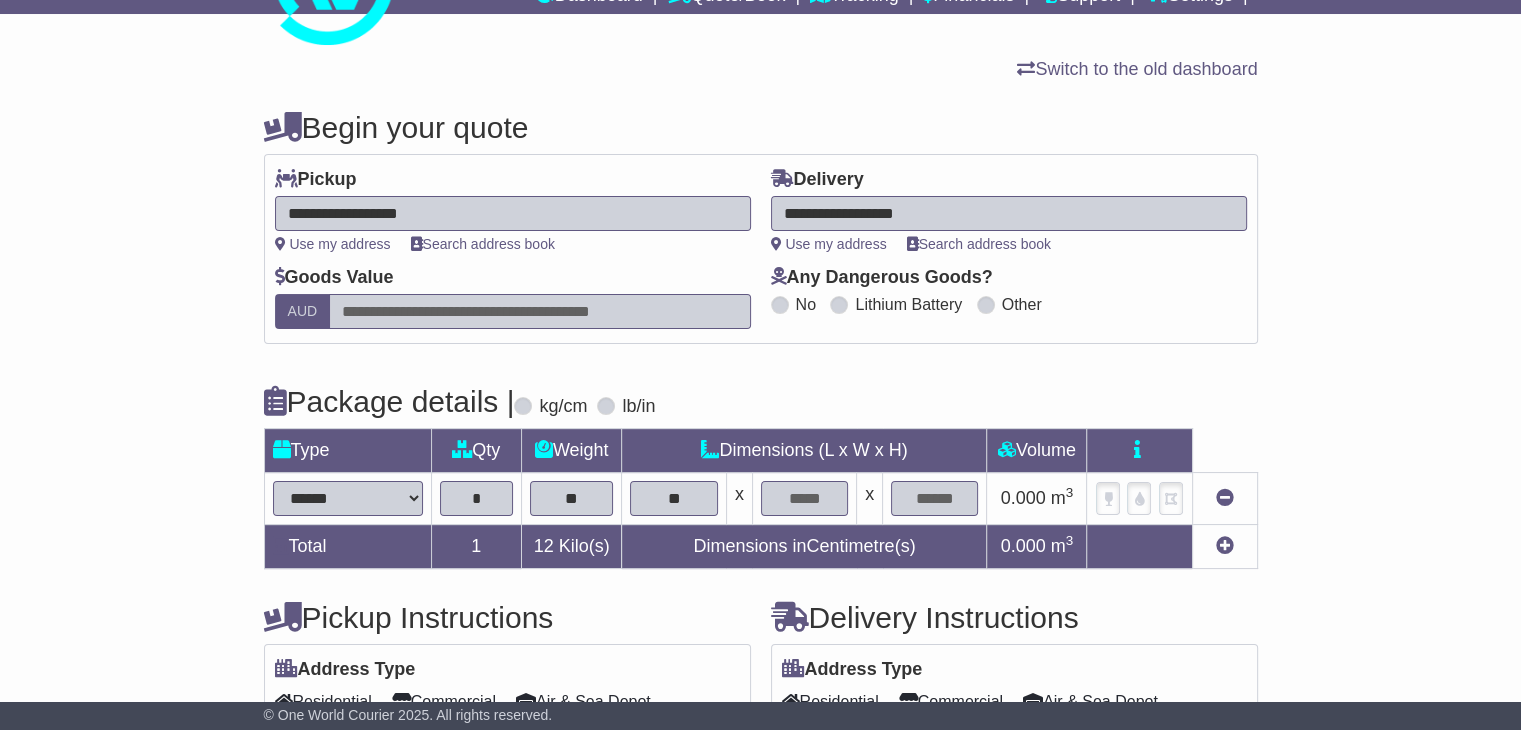 type on "**" 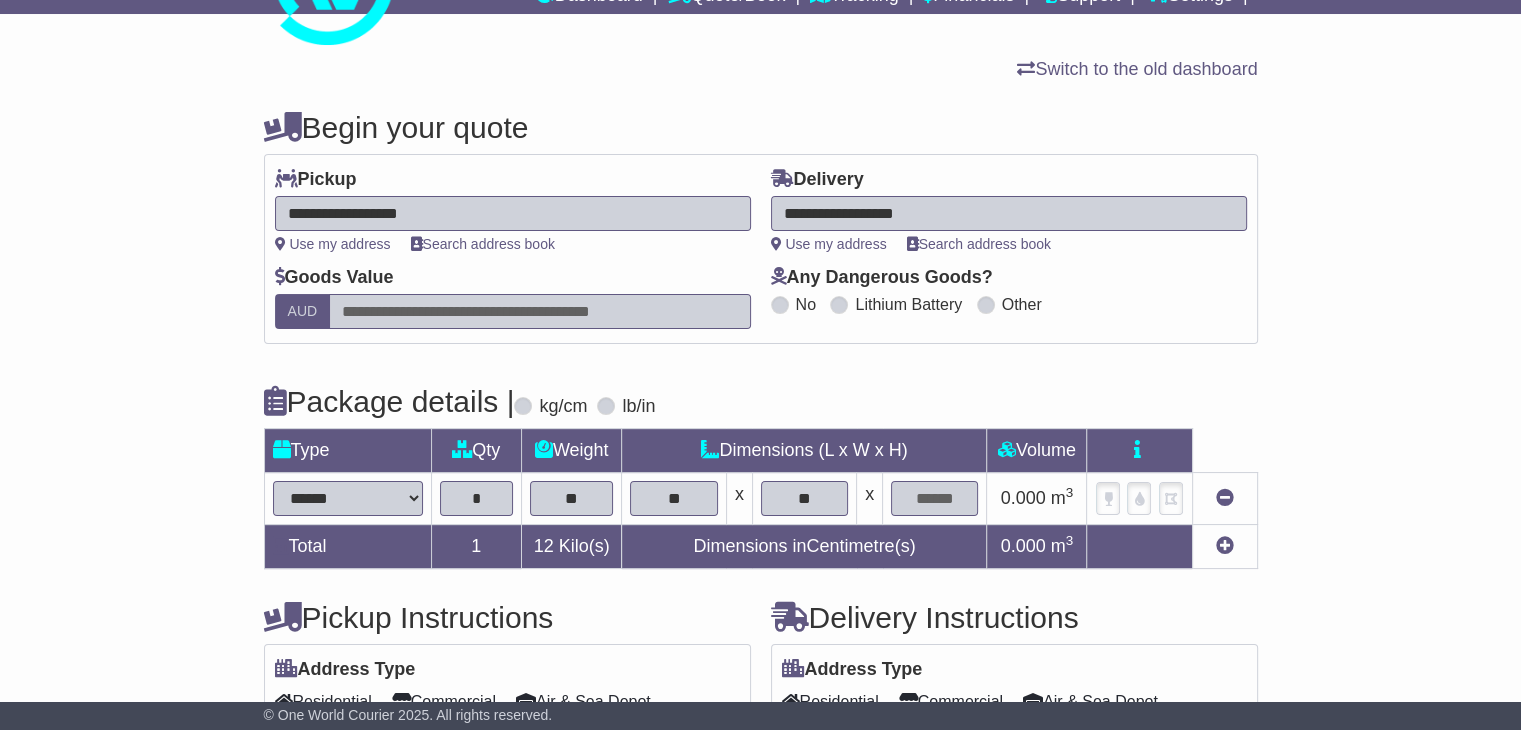 type on "**" 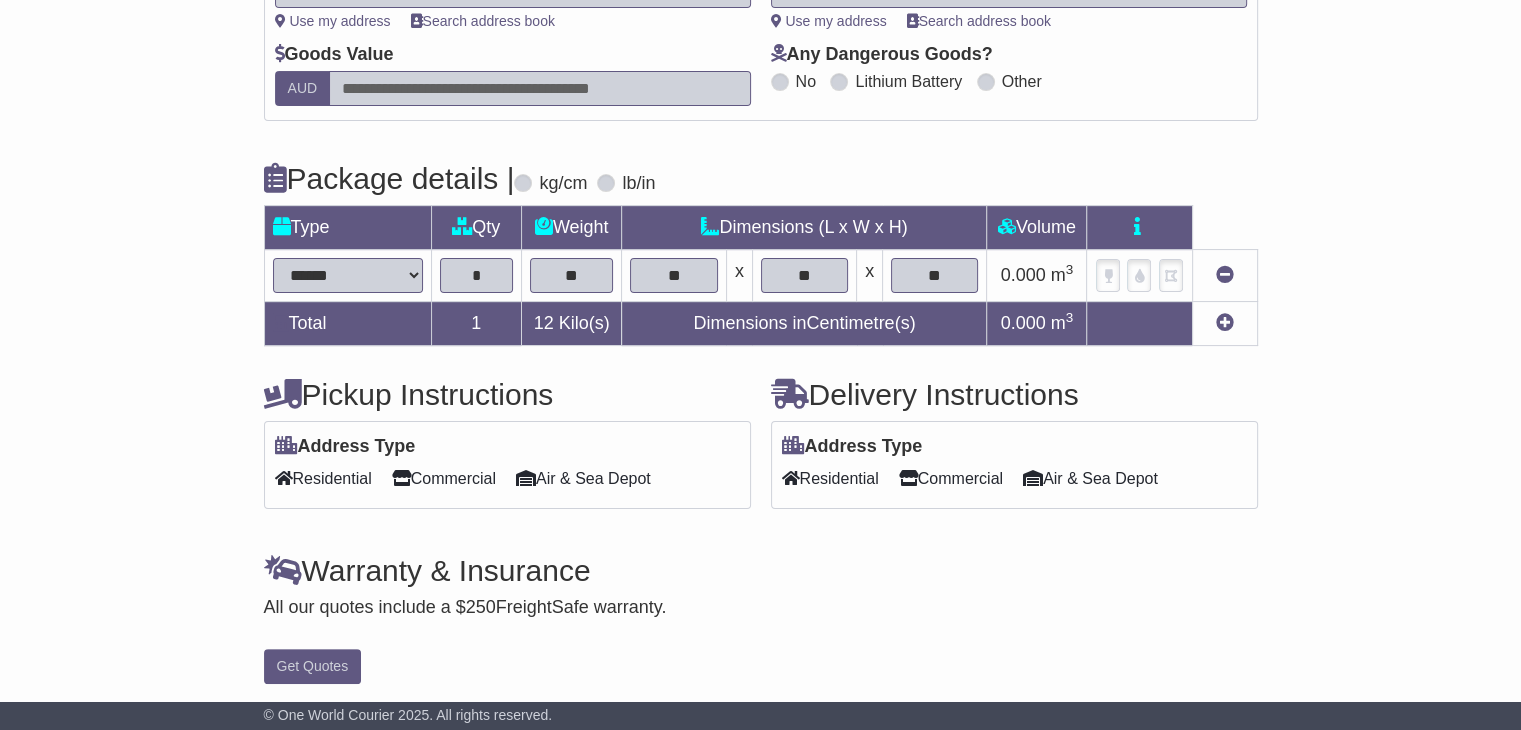 scroll, scrollTop: 325, scrollLeft: 0, axis: vertical 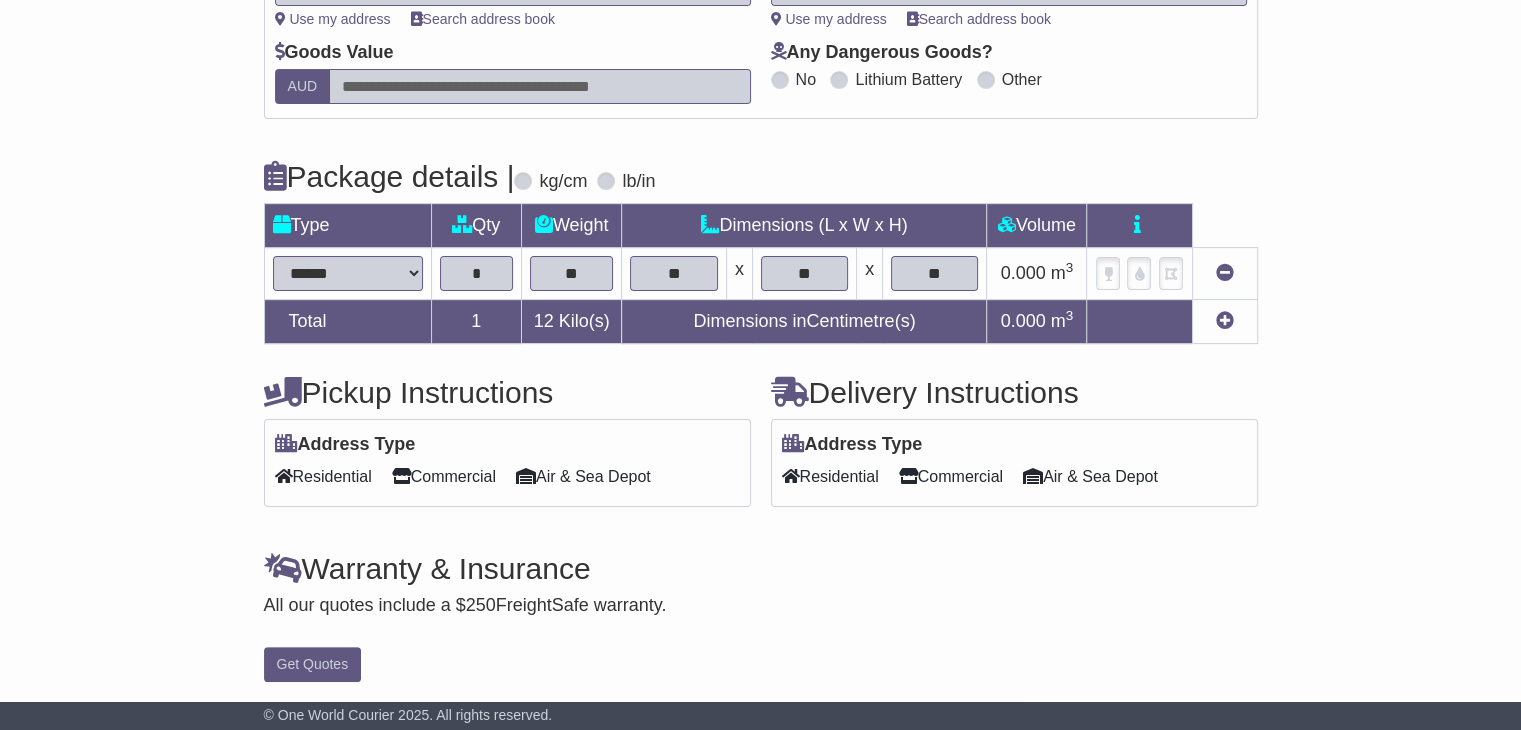 type on "**" 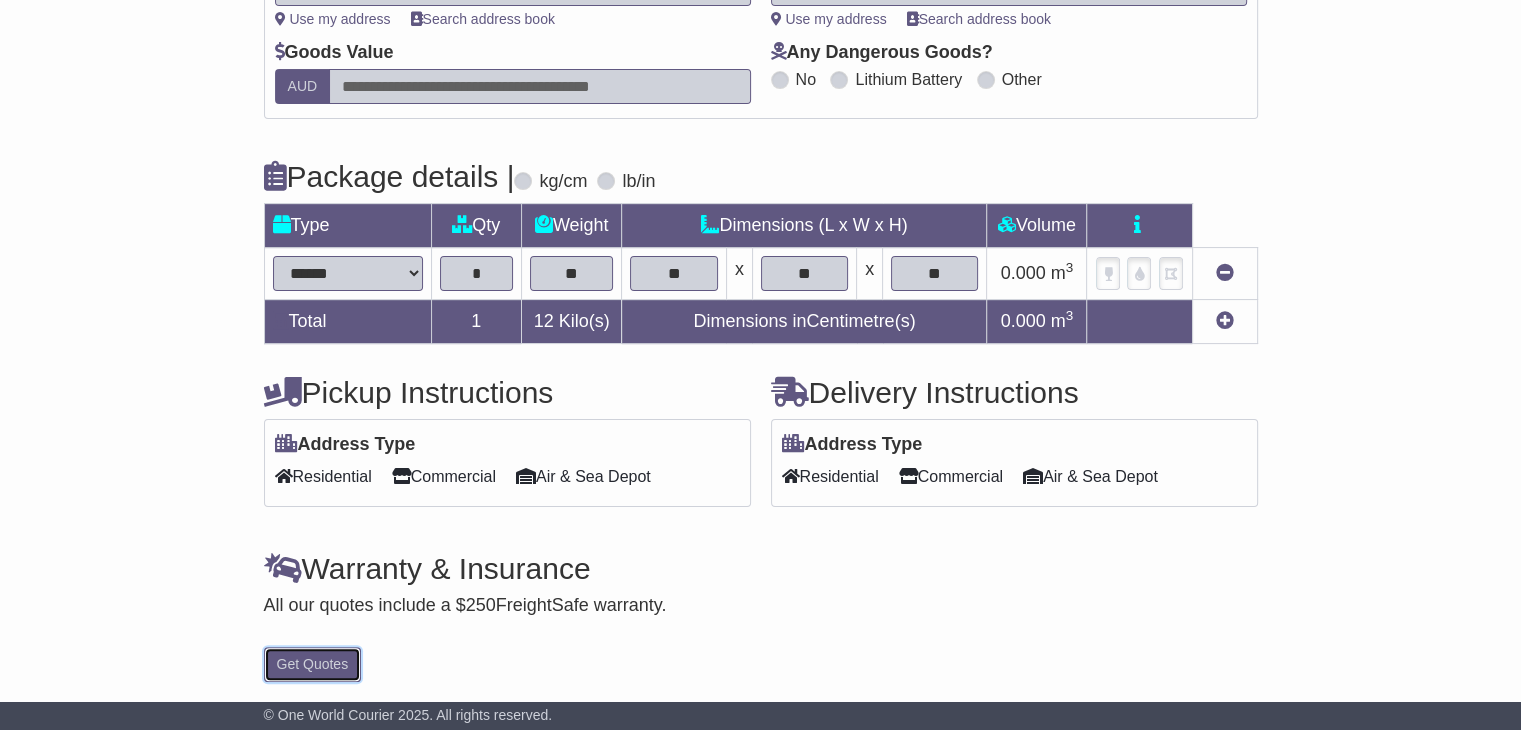 click on "Get Quotes" at bounding box center [313, 664] 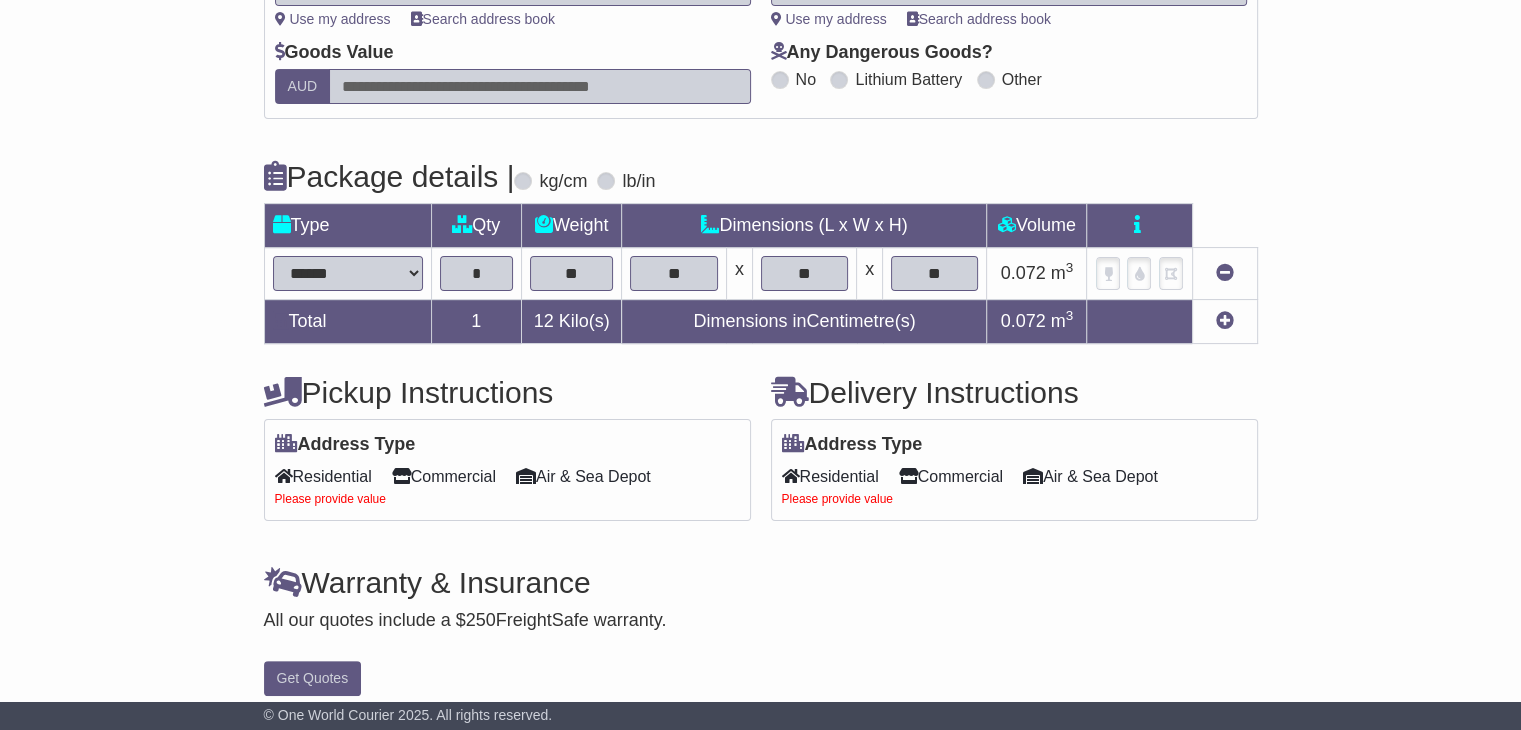 click on "Commercial" at bounding box center (444, 476) 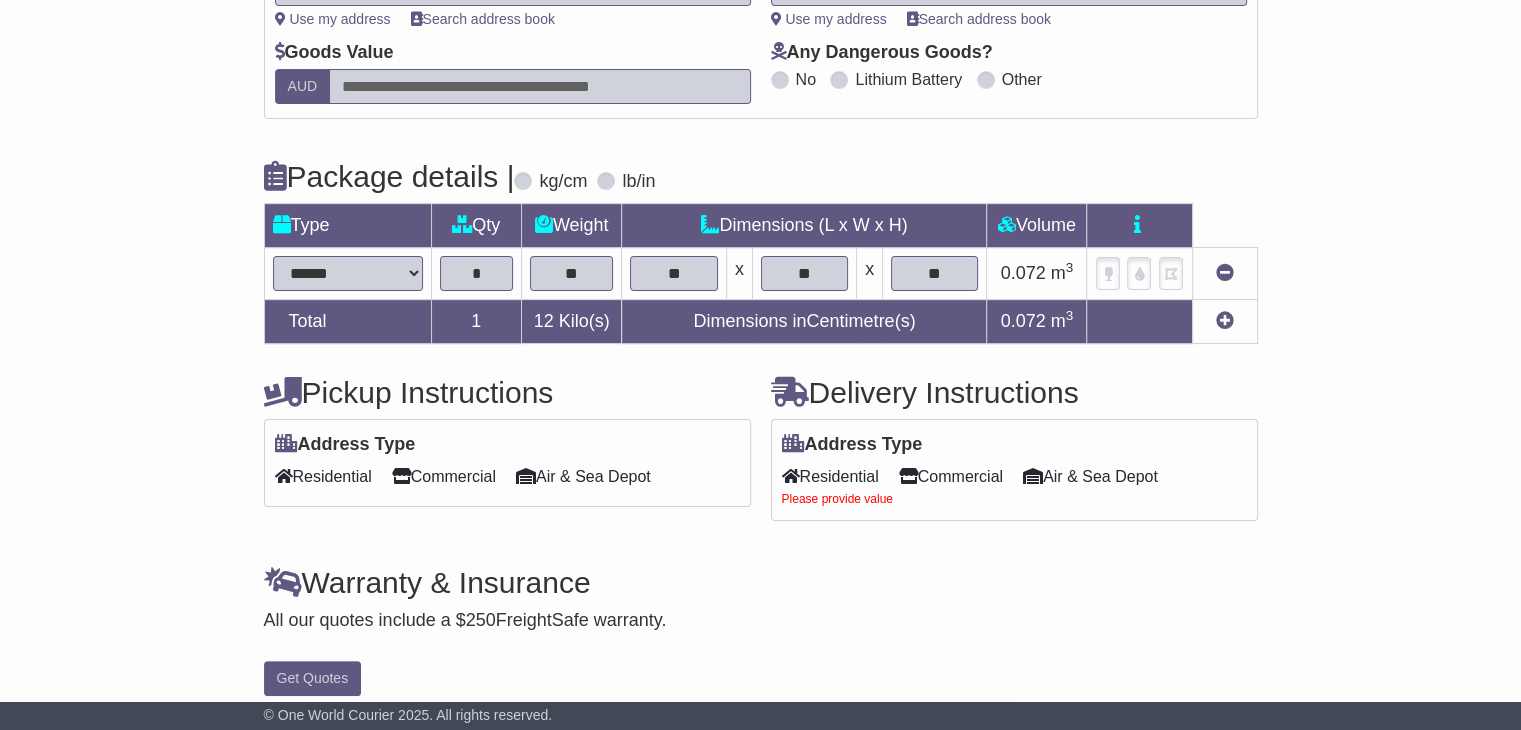 click on "Commercial" at bounding box center (951, 476) 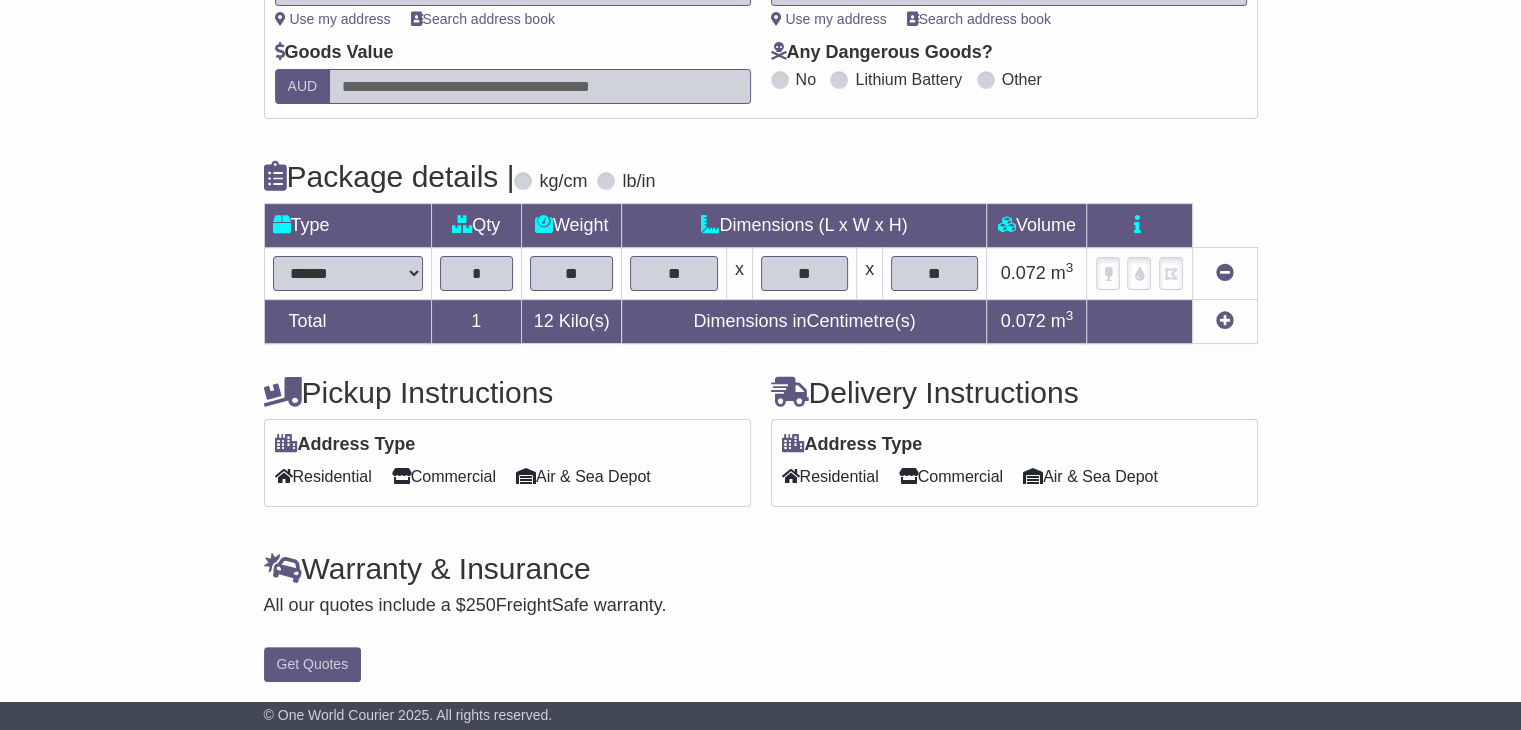 scroll, scrollTop: 327, scrollLeft: 0, axis: vertical 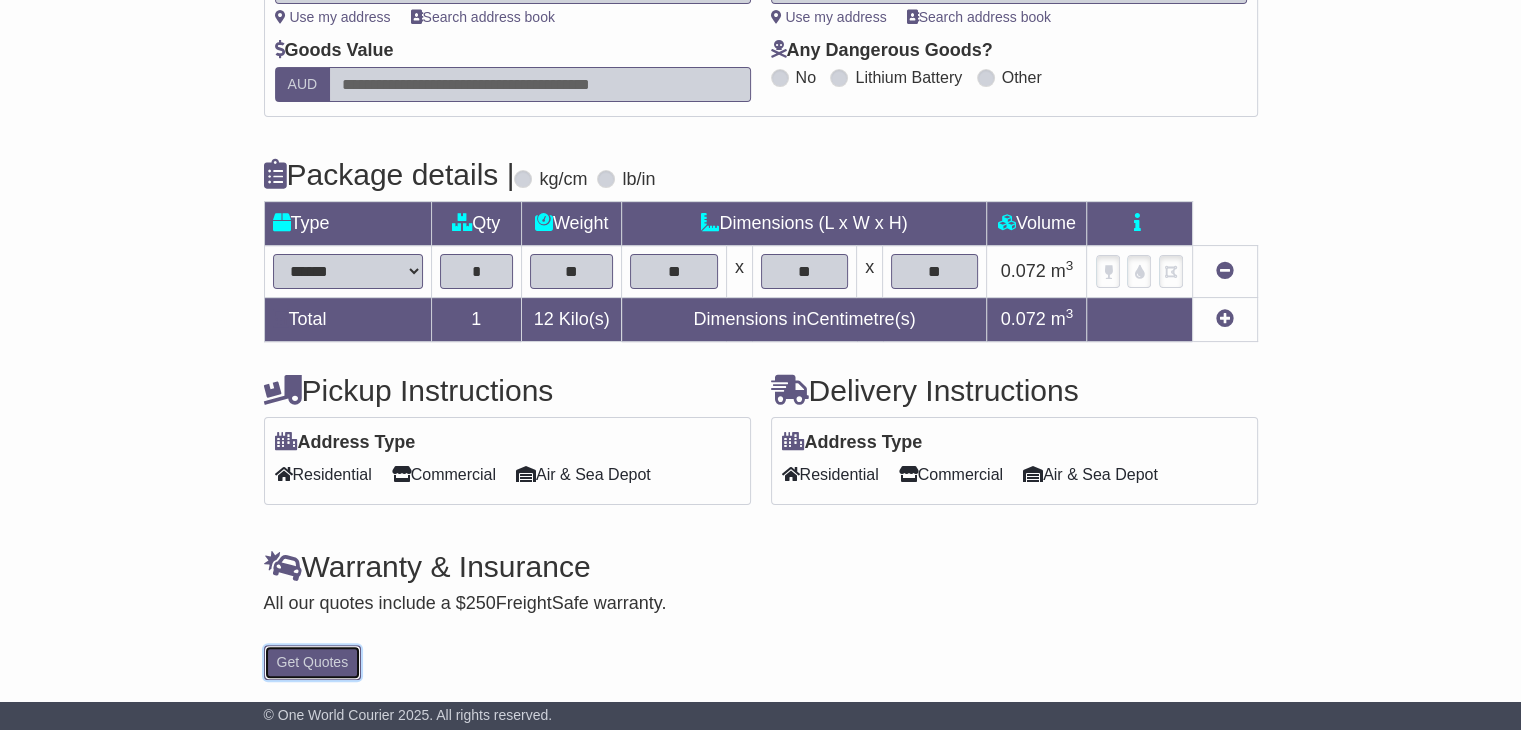 click on "Get Quotes" at bounding box center [313, 662] 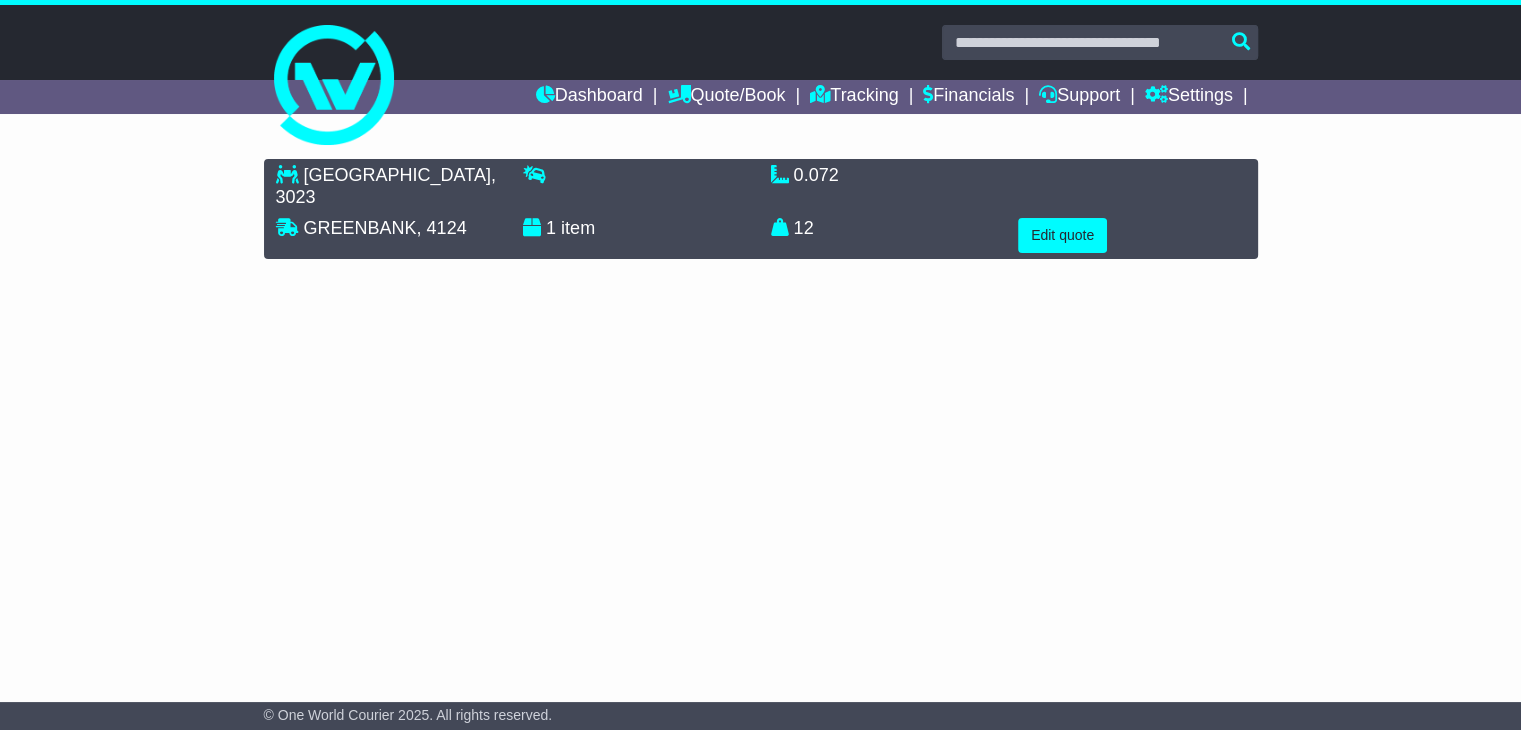 scroll, scrollTop: 0, scrollLeft: 0, axis: both 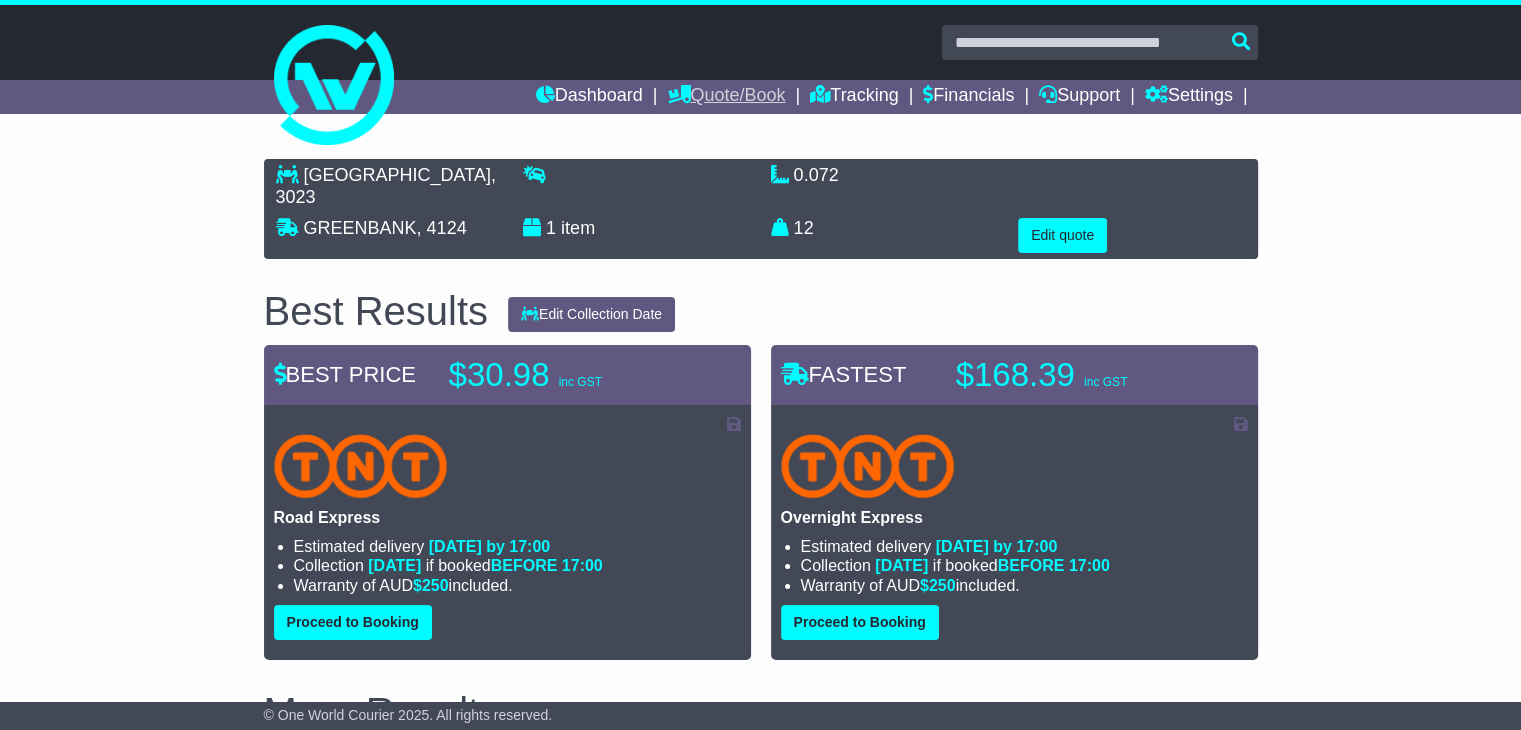 click on "Quote/Book" at bounding box center (726, 97) 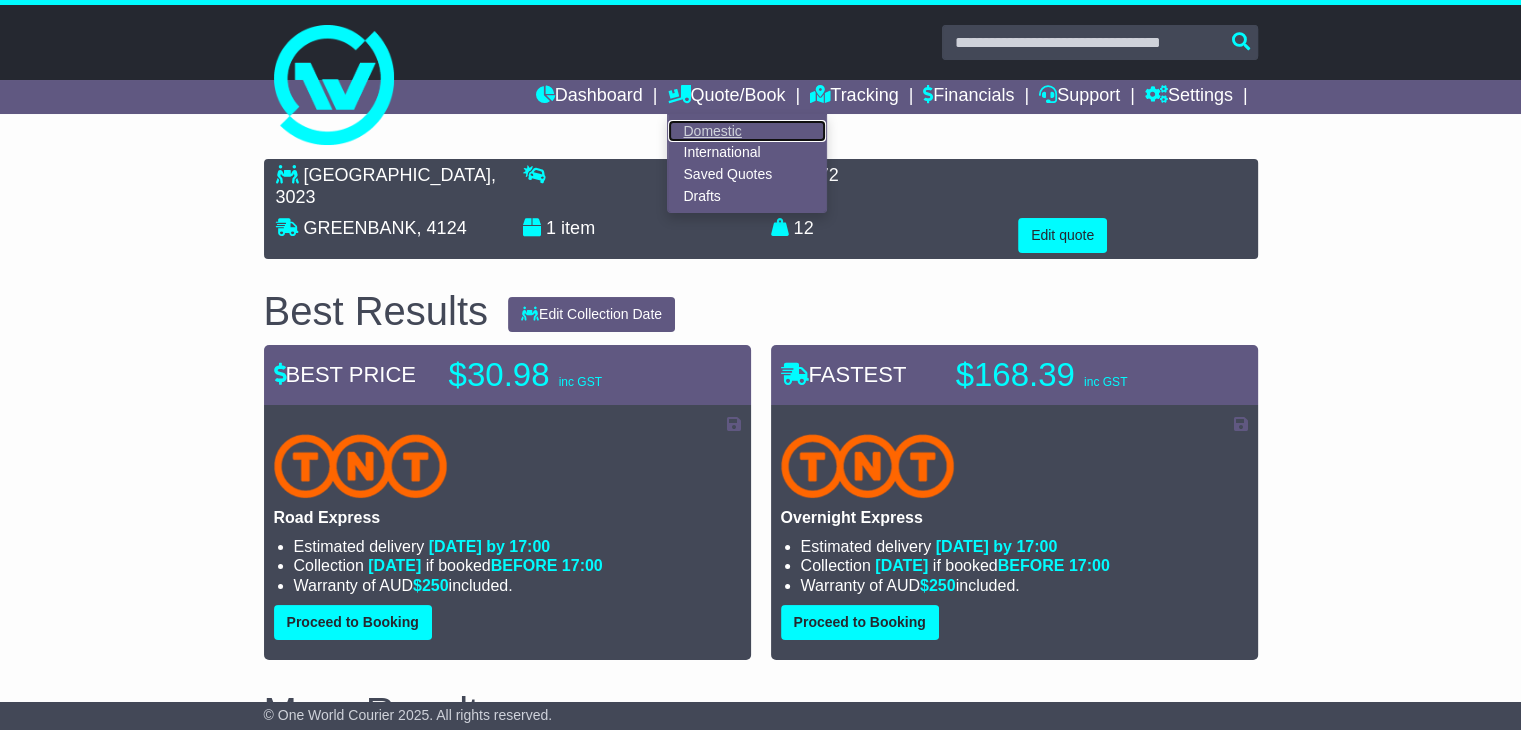 click on "Domestic" at bounding box center [747, 131] 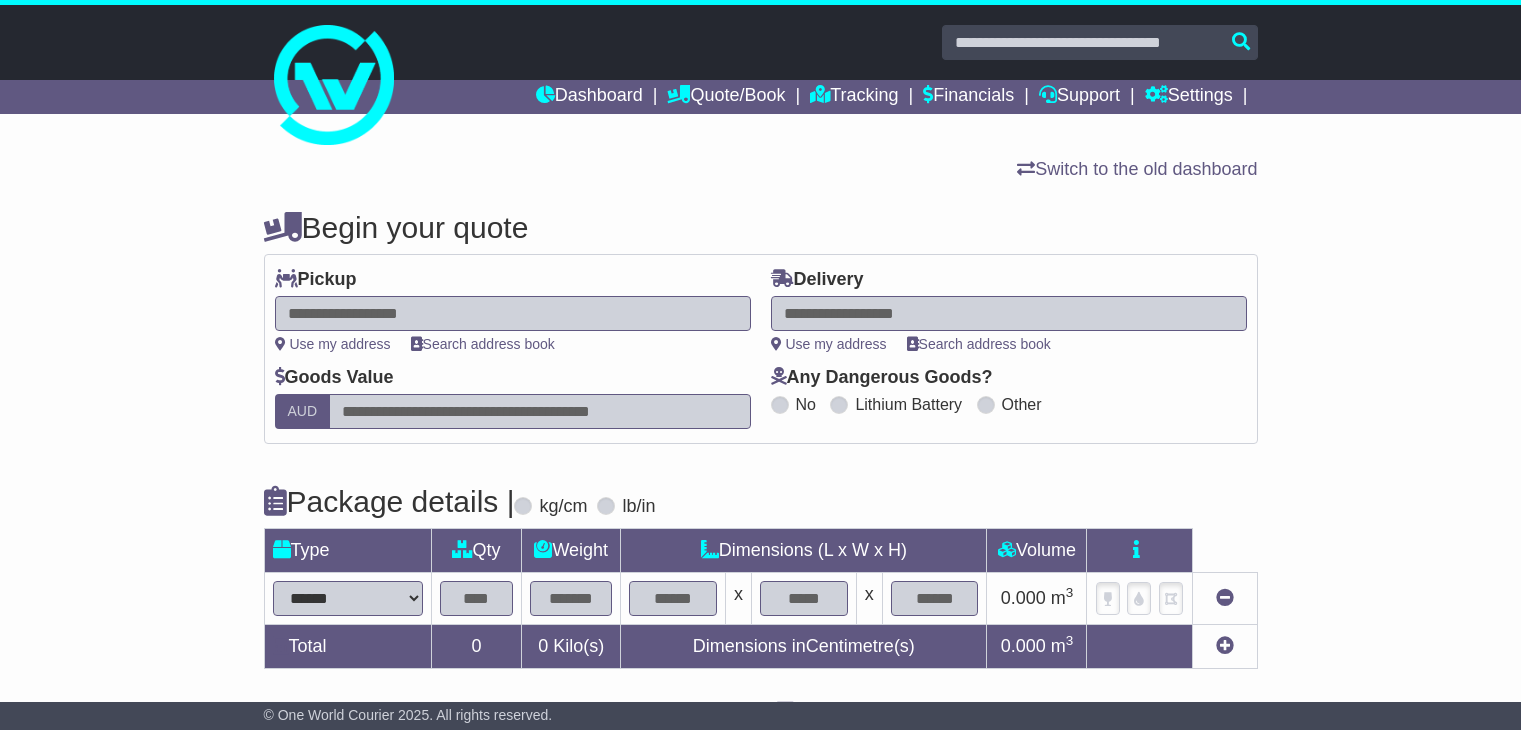 scroll, scrollTop: 0, scrollLeft: 0, axis: both 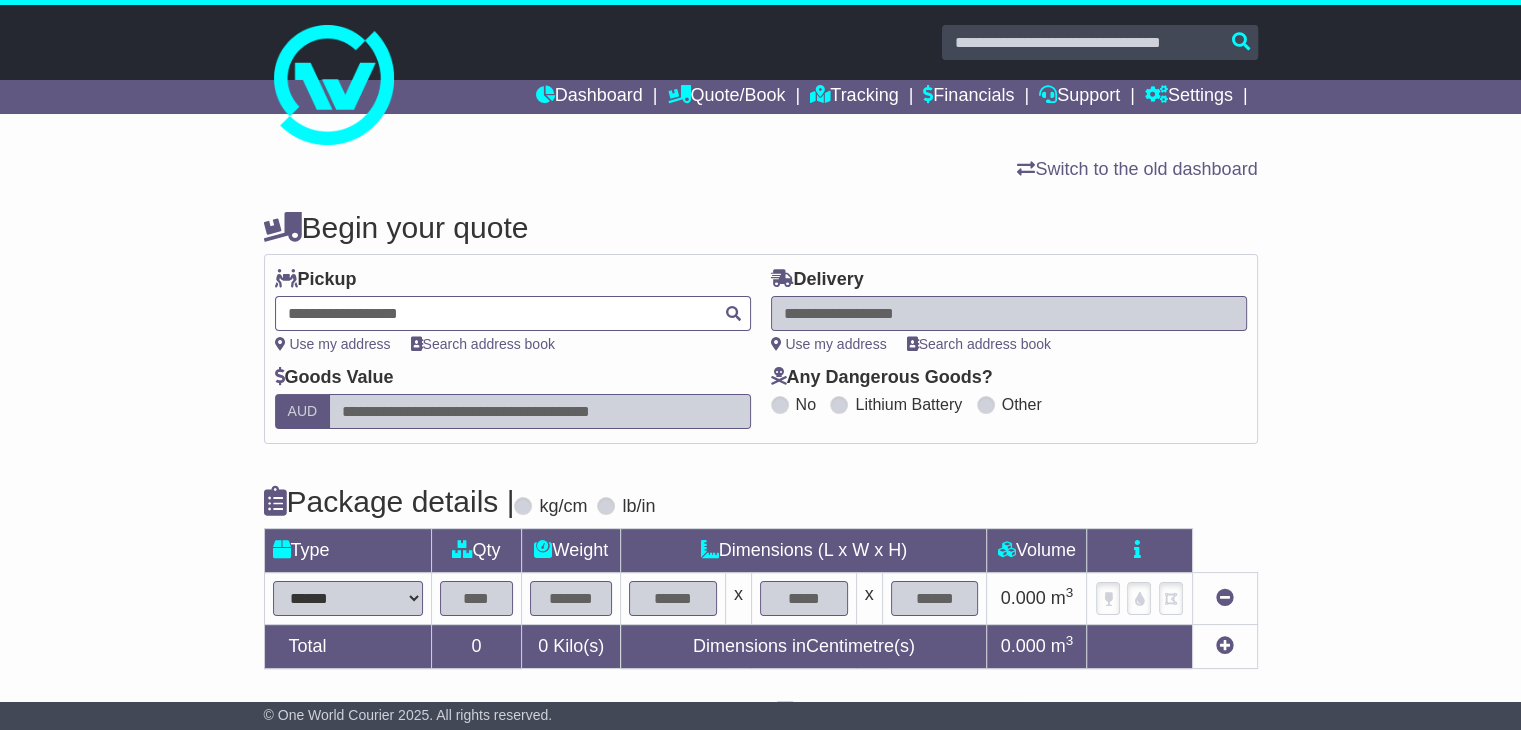 click at bounding box center [513, 313] 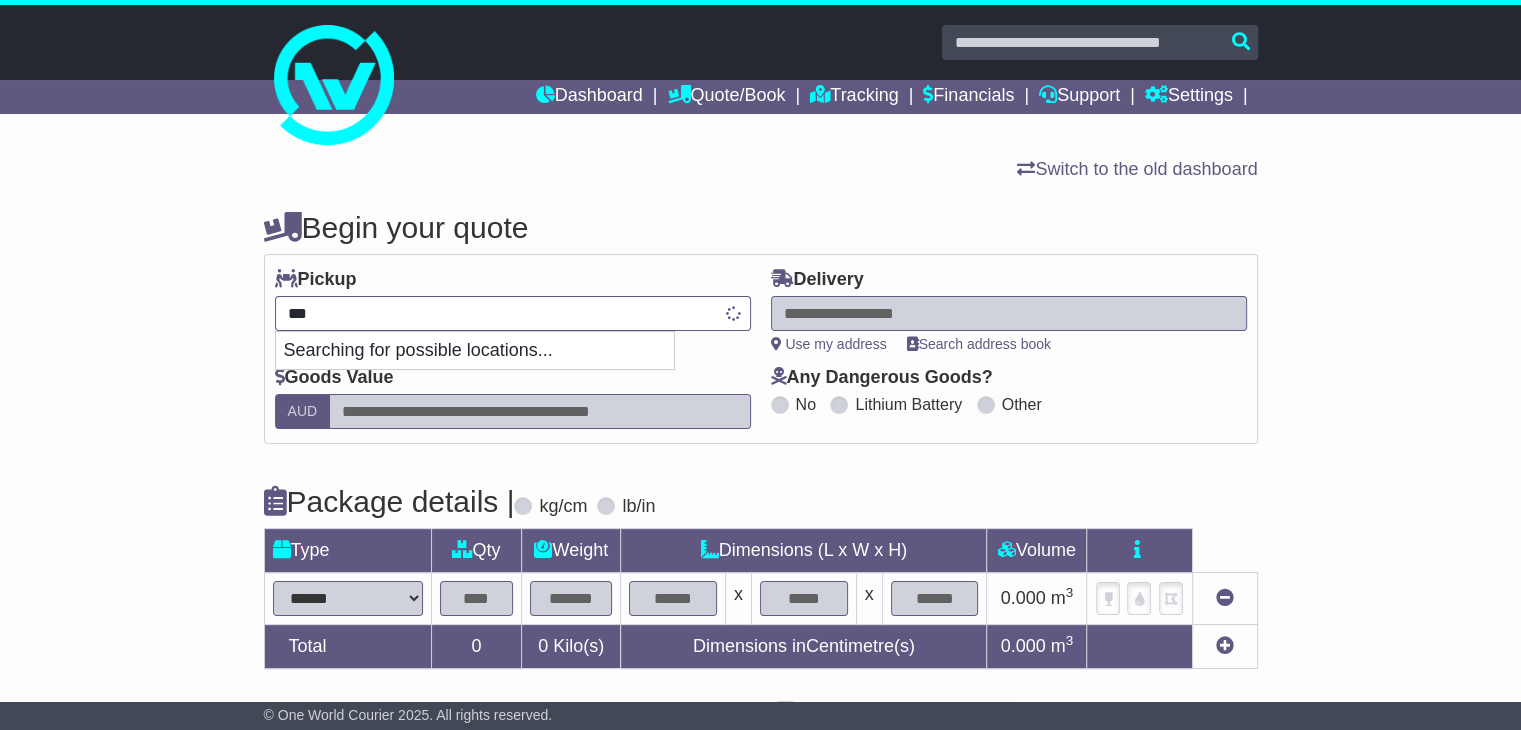 type on "****" 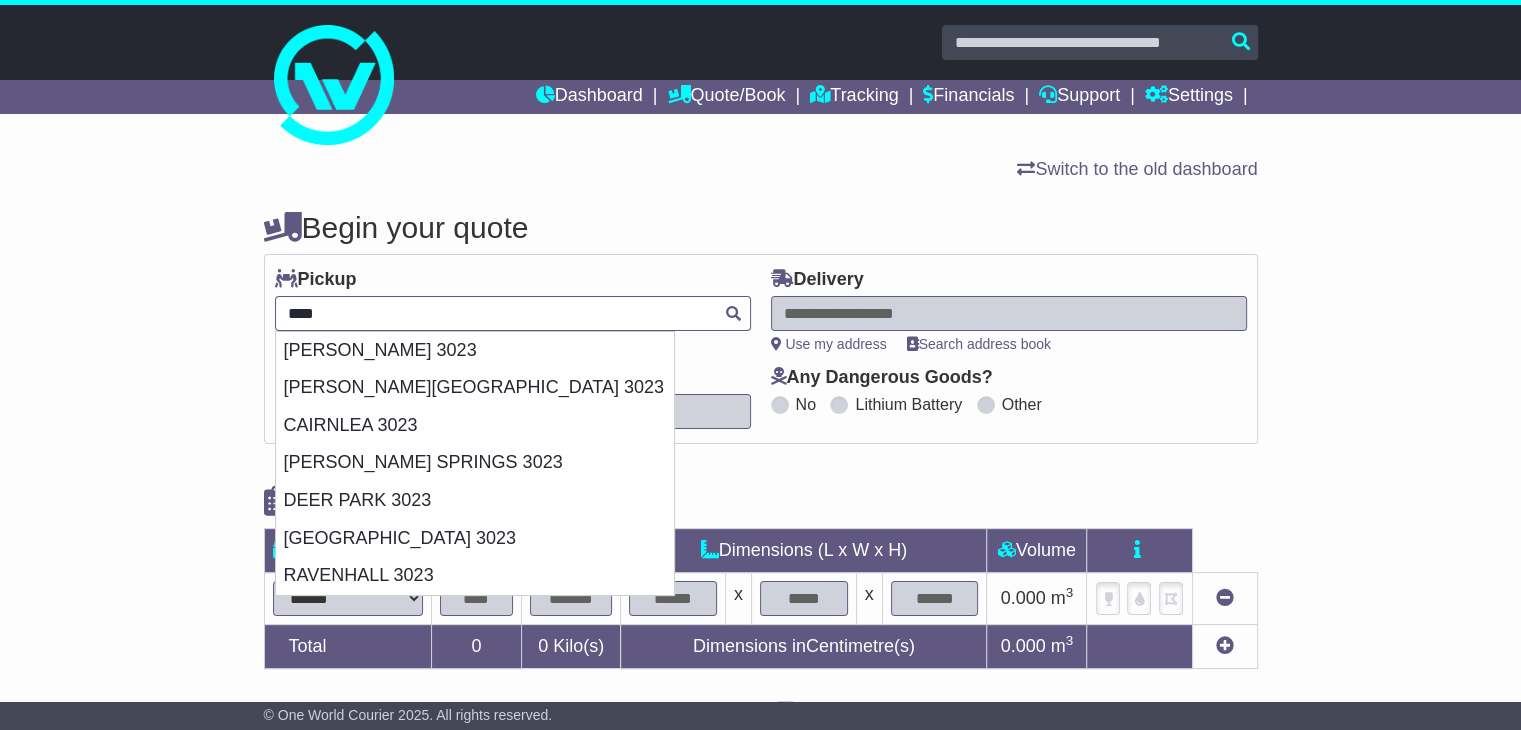 click on "RAVENHALL 3023" at bounding box center (475, 576) 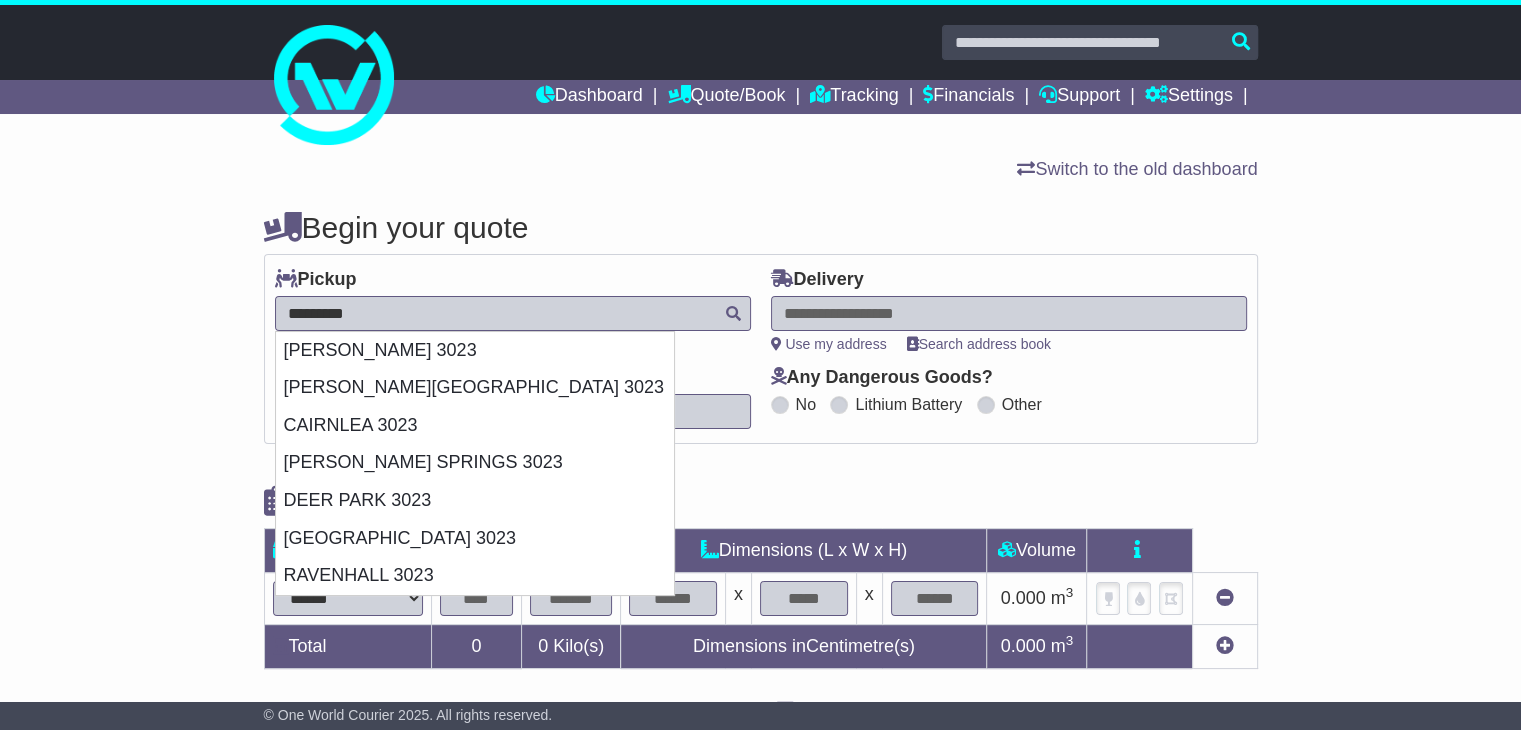 type on "**********" 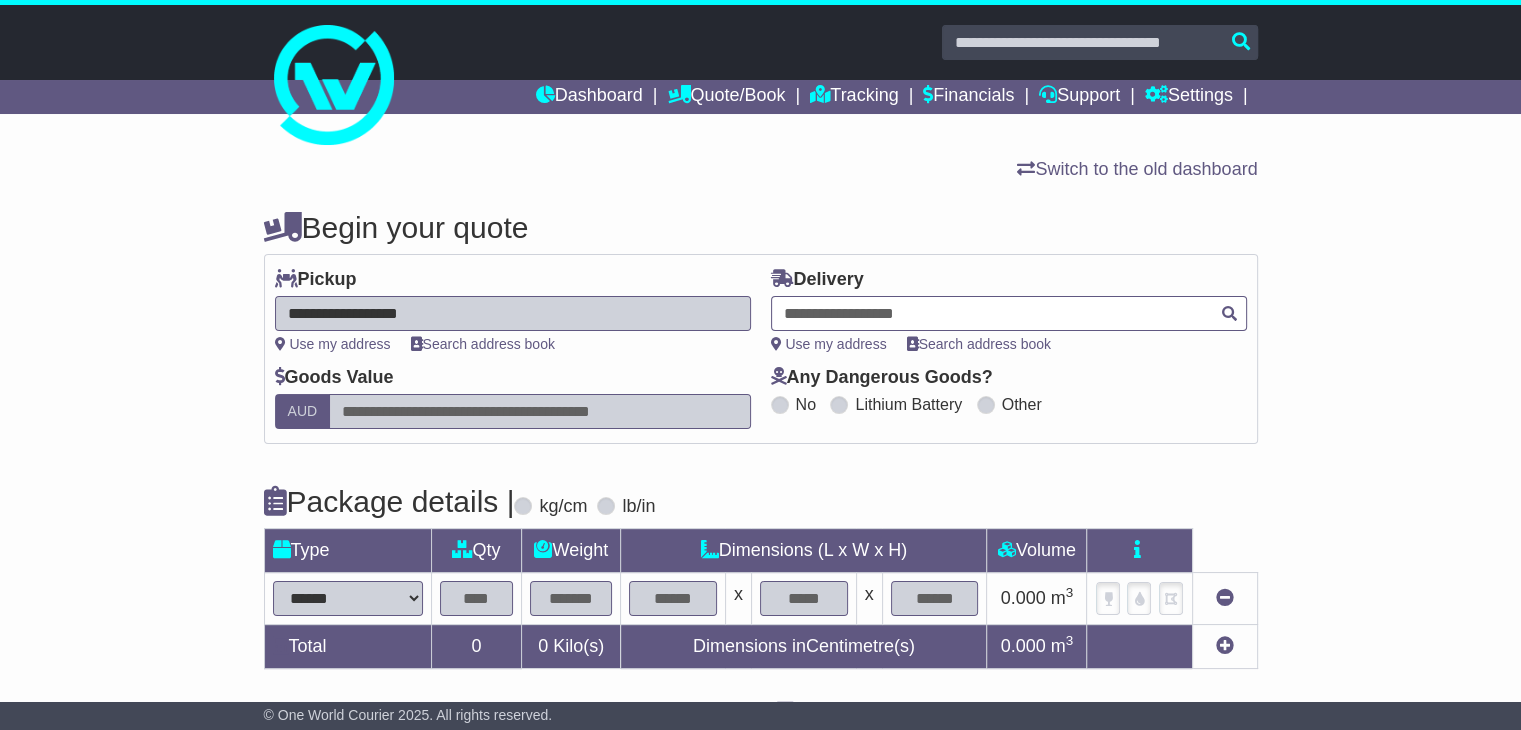 click at bounding box center [1009, 313] 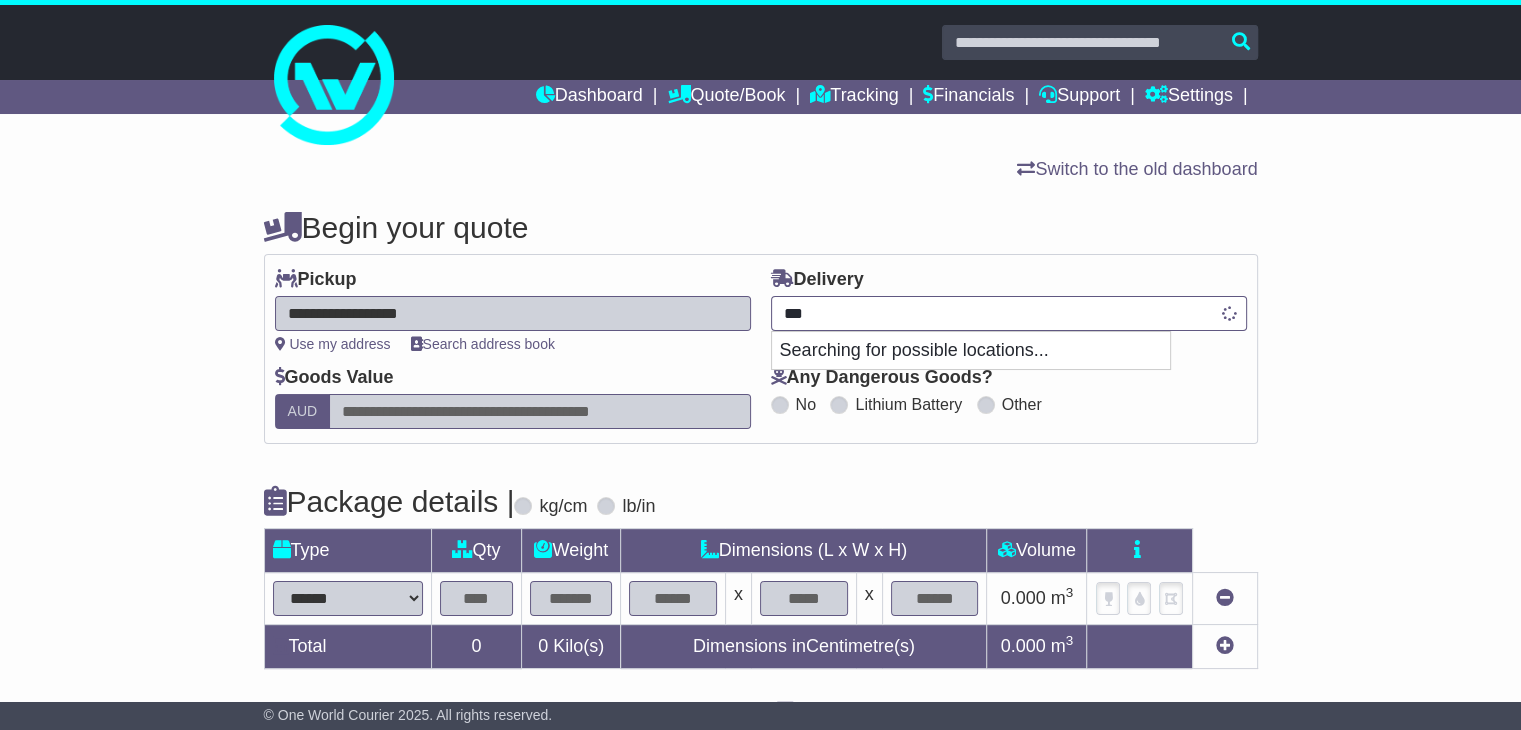 type on "****" 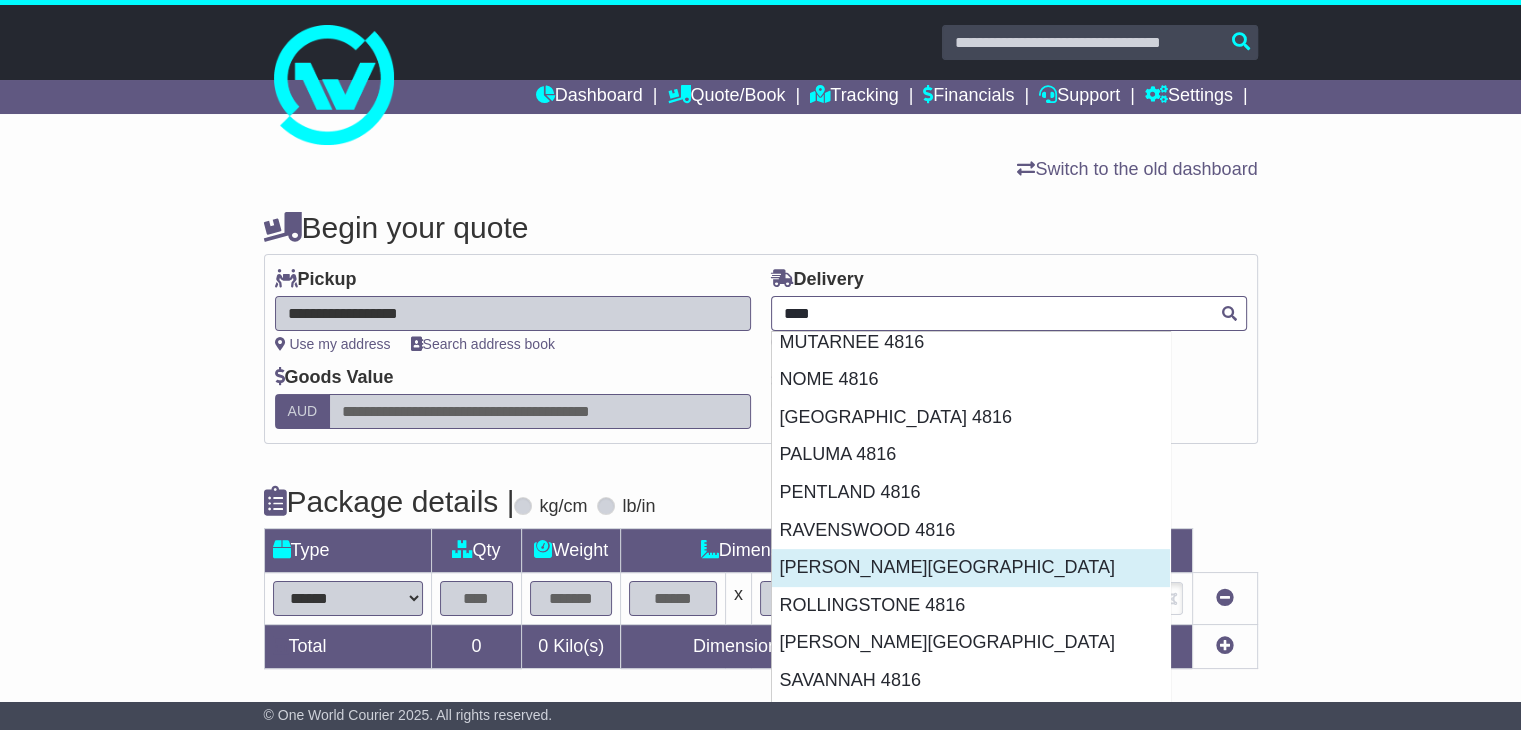 scroll, scrollTop: 817, scrollLeft: 0, axis: vertical 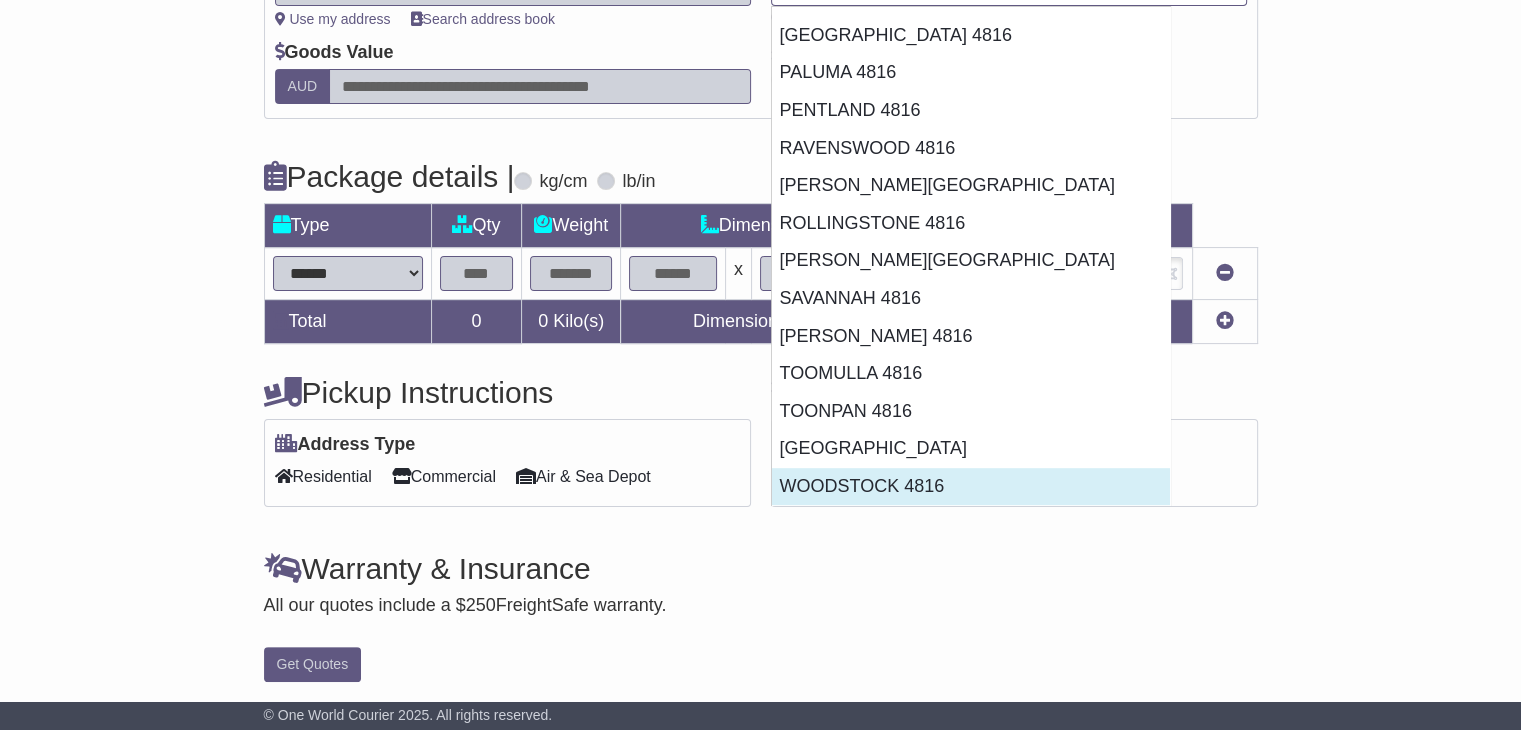 click on "WOODSTOCK 4816" at bounding box center (971, 487) 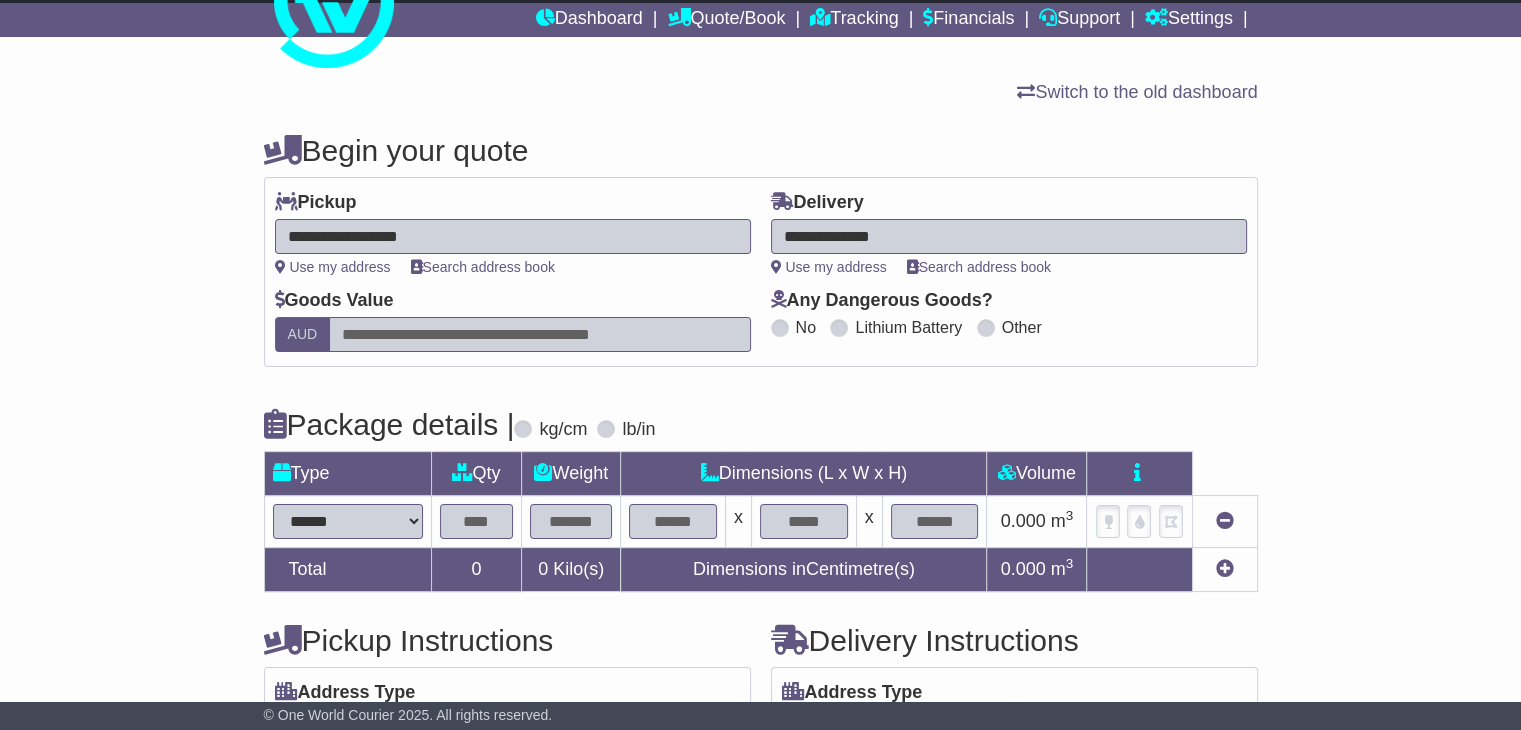 scroll, scrollTop: 25, scrollLeft: 0, axis: vertical 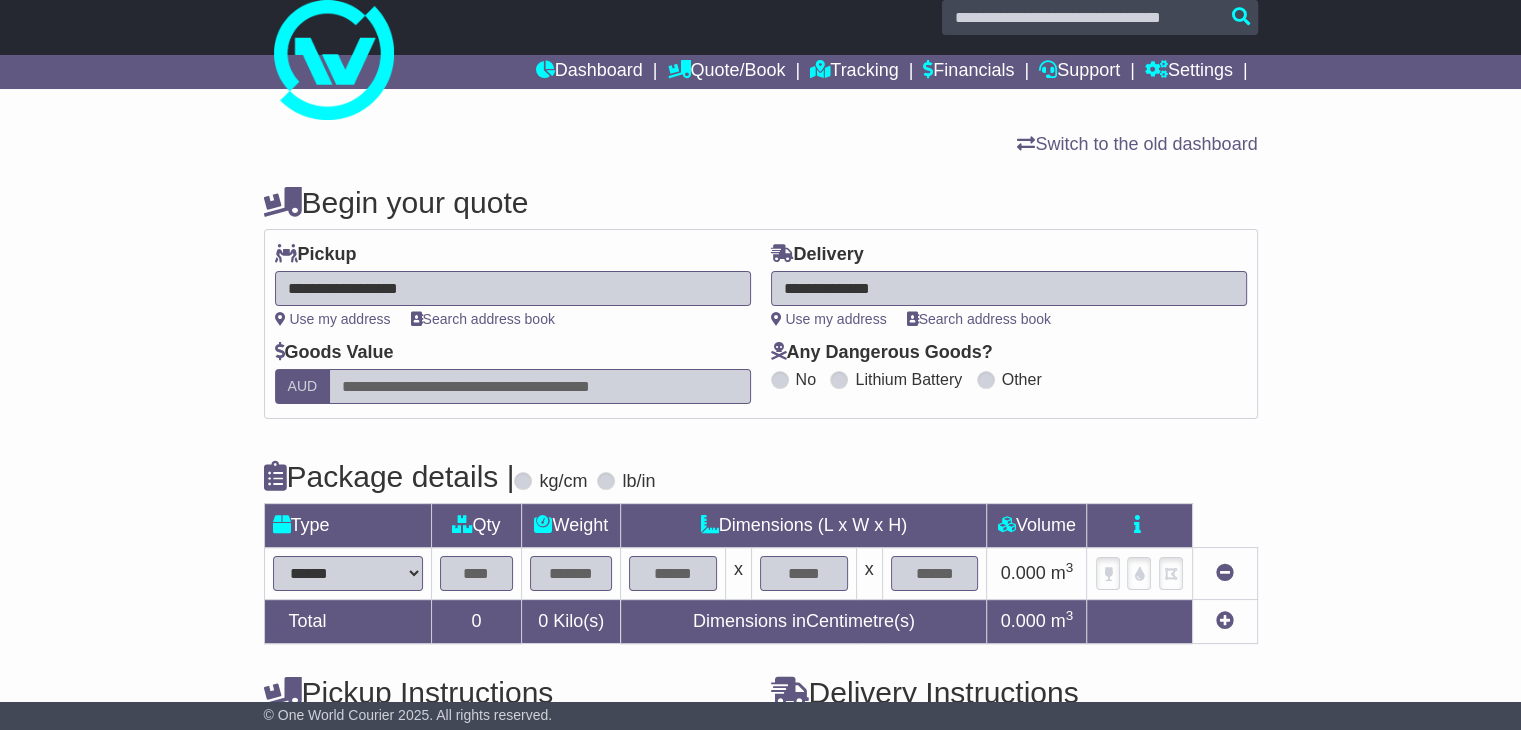 type on "**********" 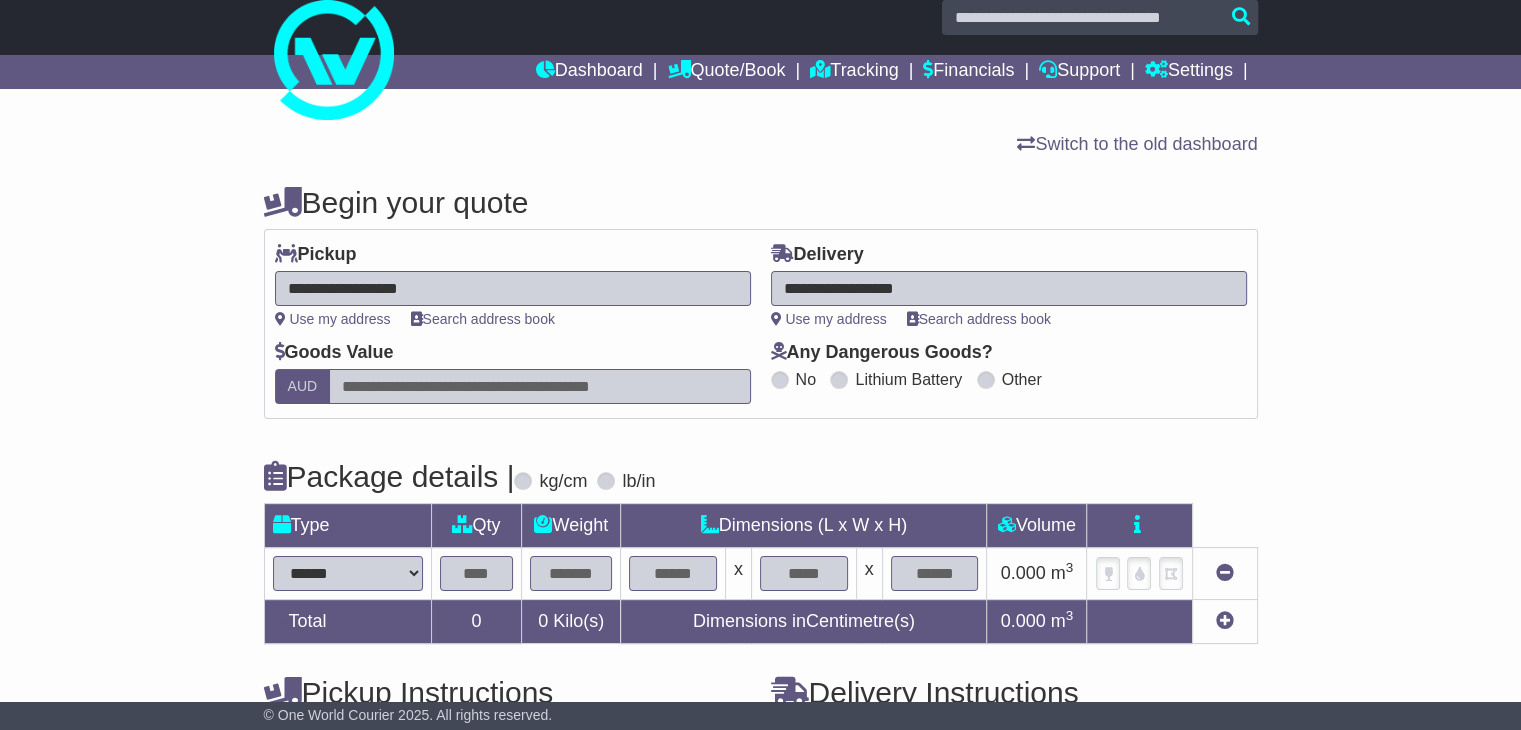 click on "****** ****** *** ******** ***** **** **** ****** *** *******" at bounding box center (348, 573) 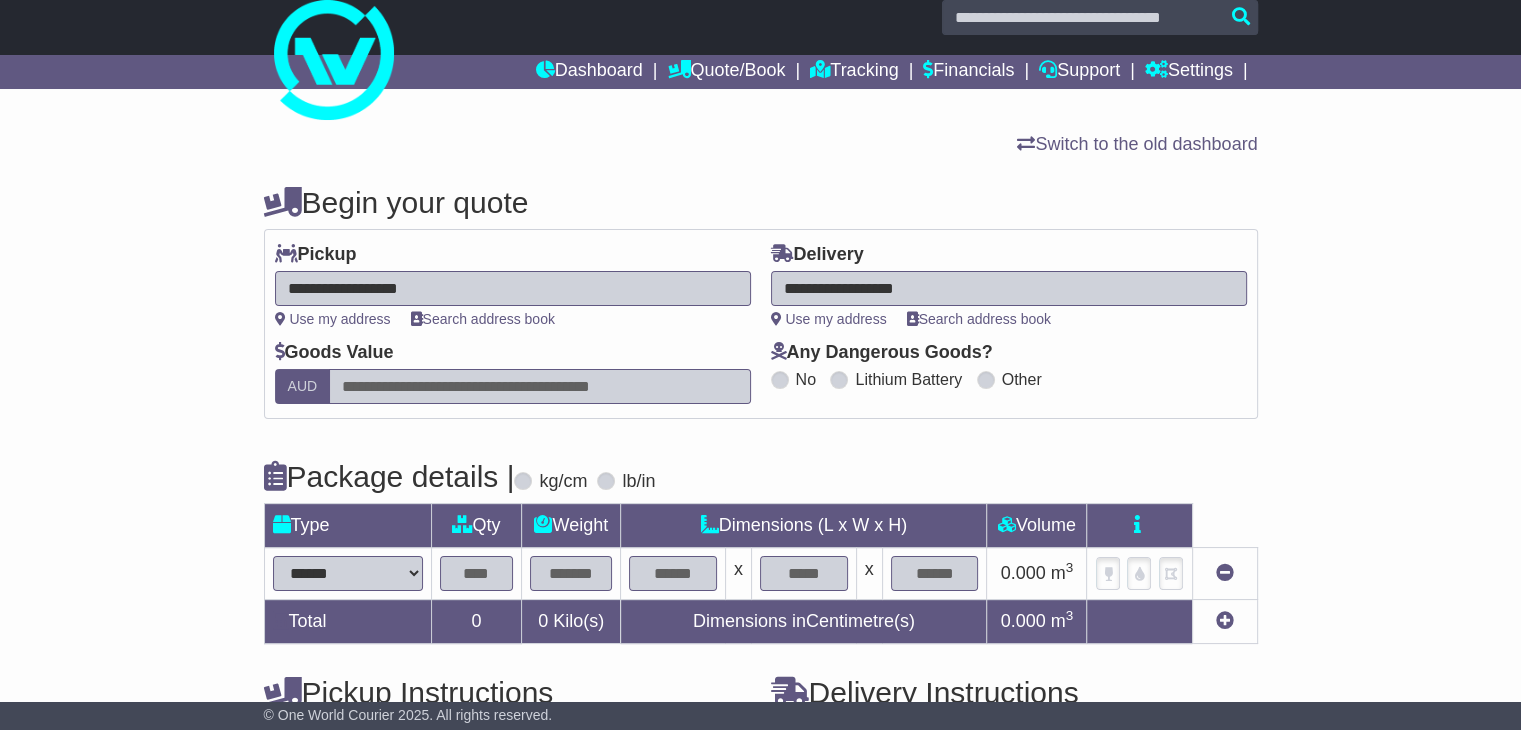 select on "*****" 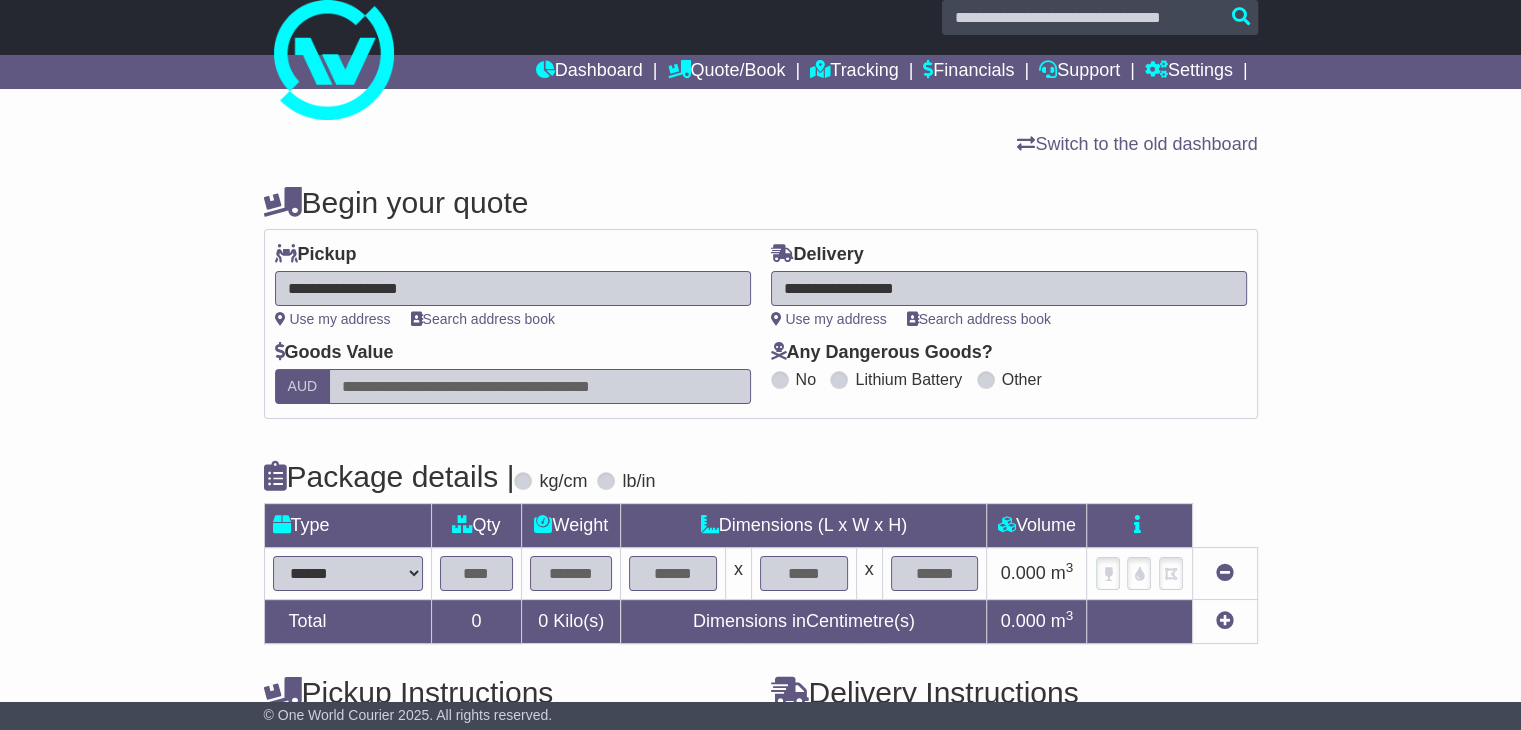 click on "****** ****** *** ******** ***** **** **** ****** *** *******" at bounding box center [348, 573] 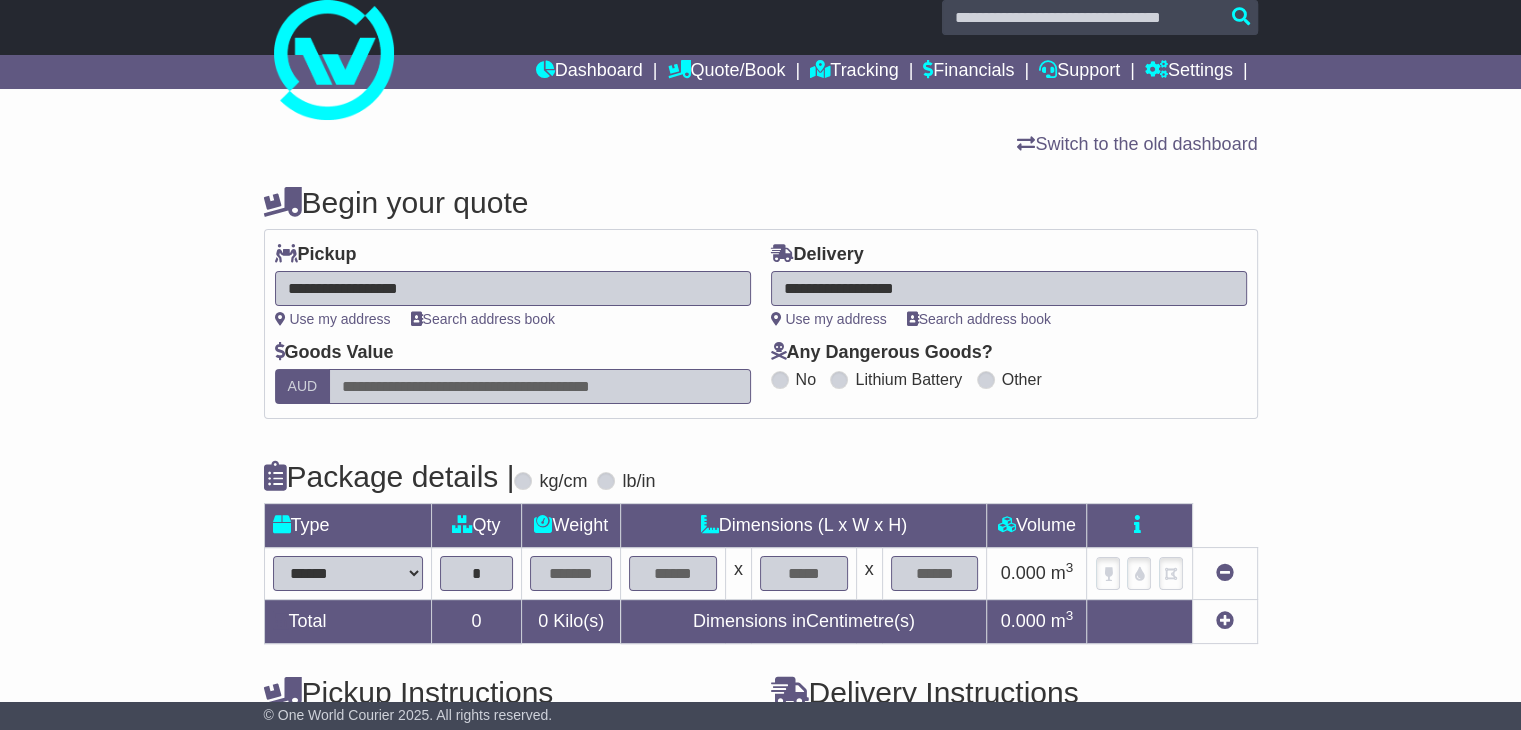 type on "*" 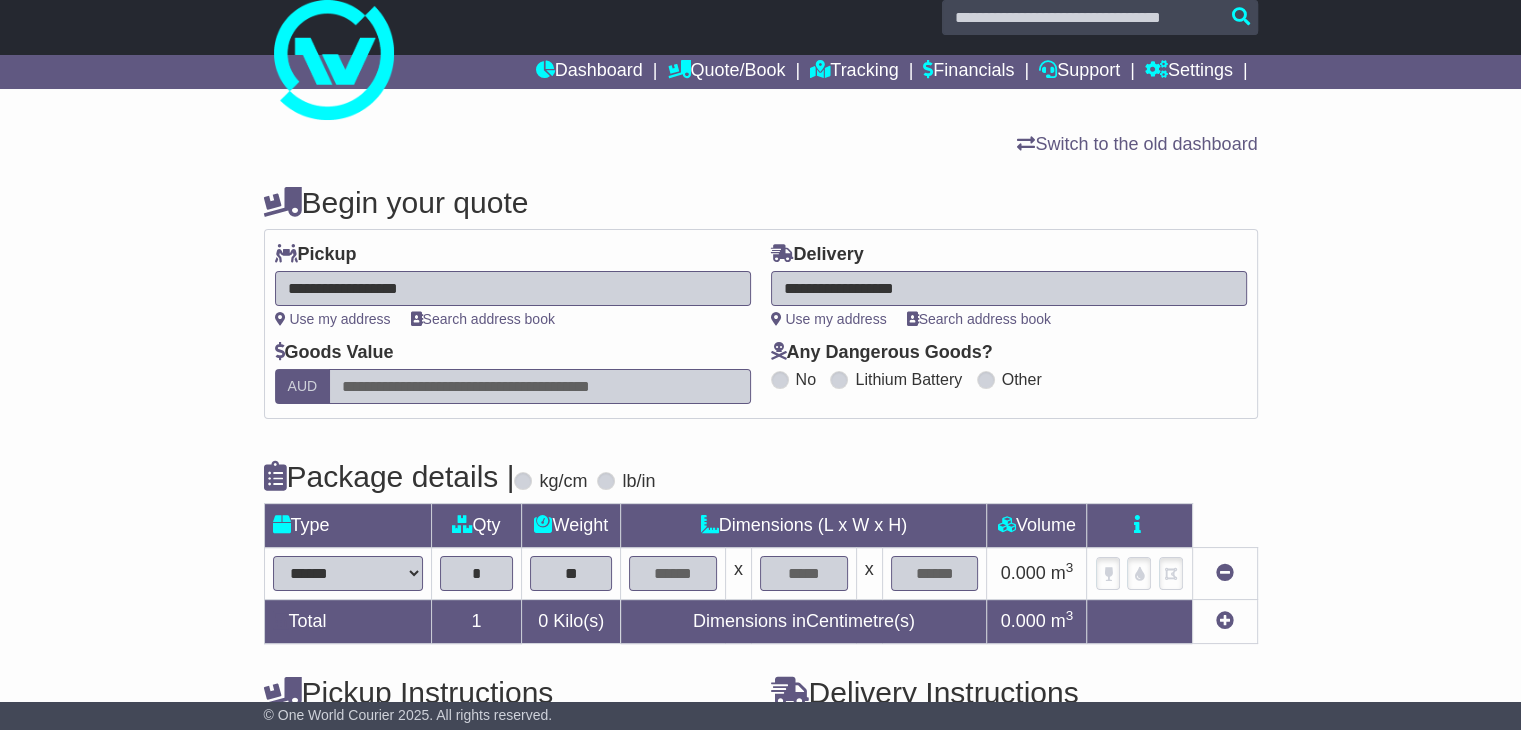 type on "**" 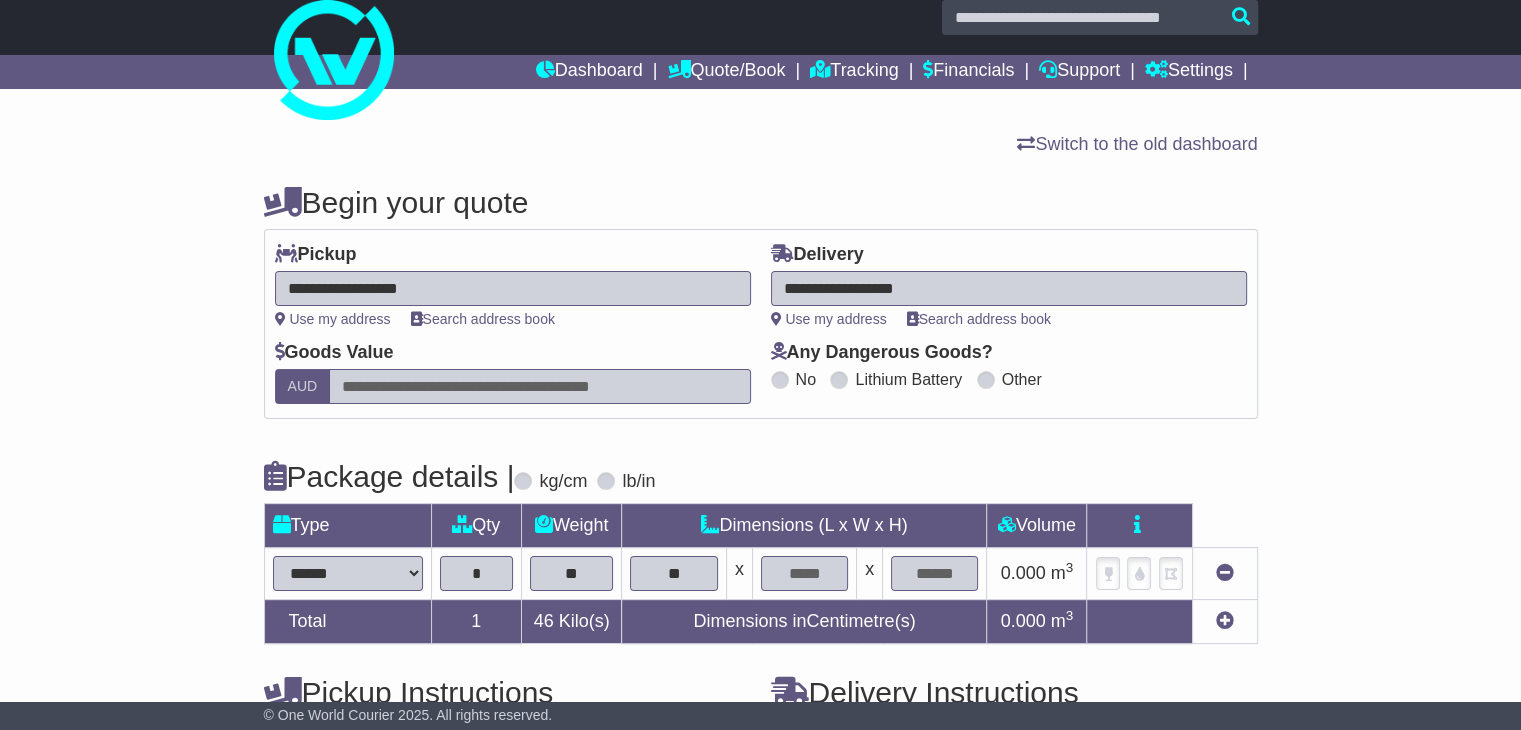 type on "**" 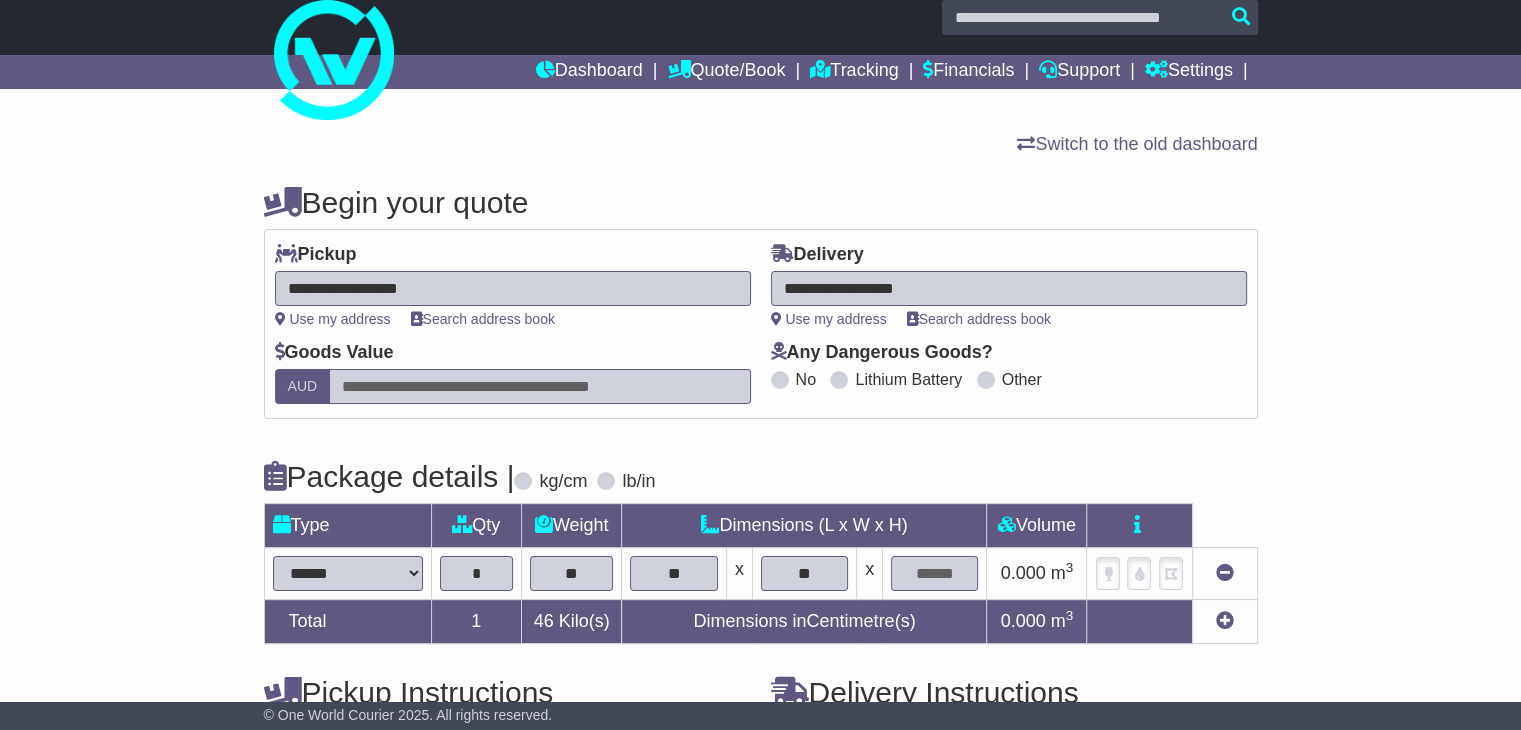 type on "**" 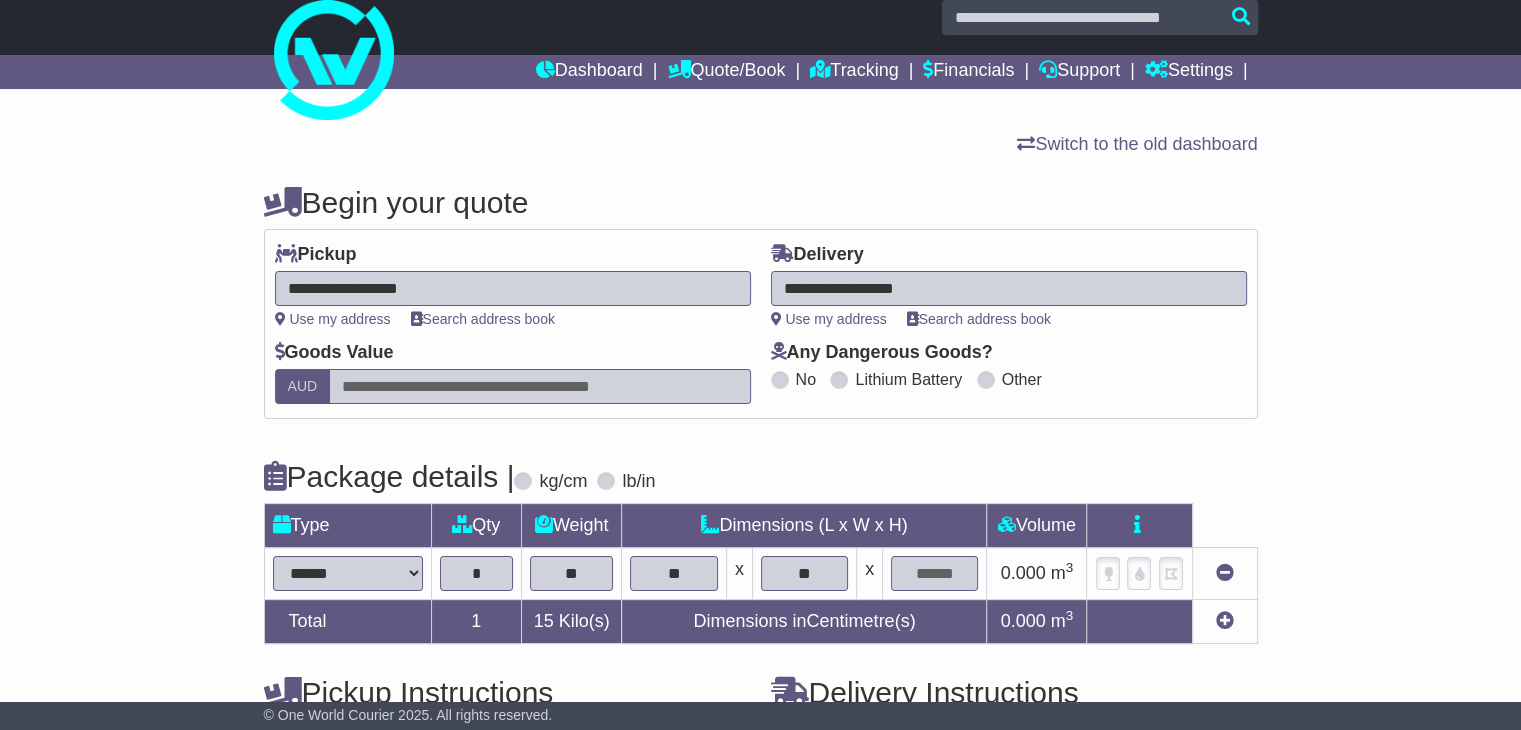 drag, startPoint x: 693, startPoint y: 563, endPoint x: 618, endPoint y: 581, distance: 77.12976 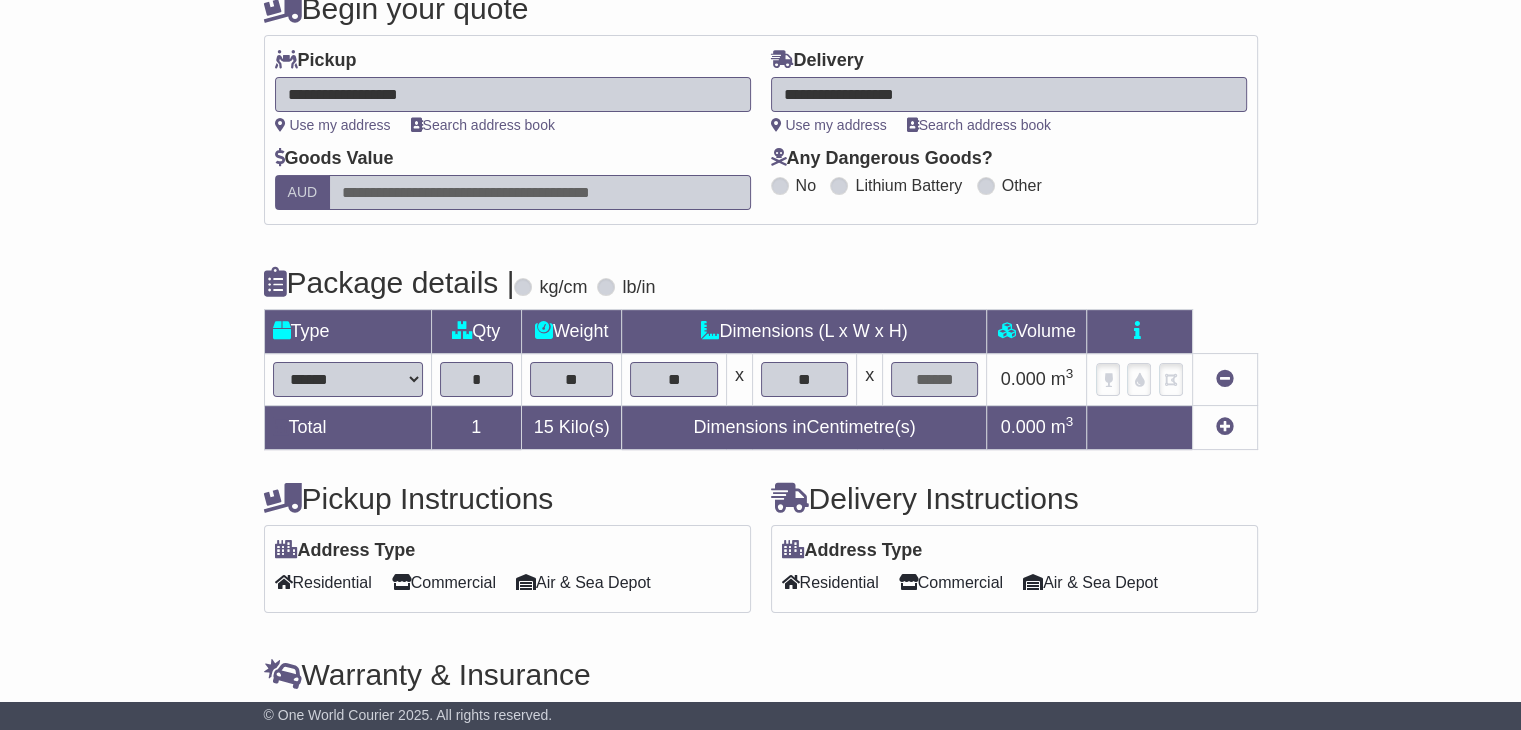 scroll, scrollTop: 225, scrollLeft: 0, axis: vertical 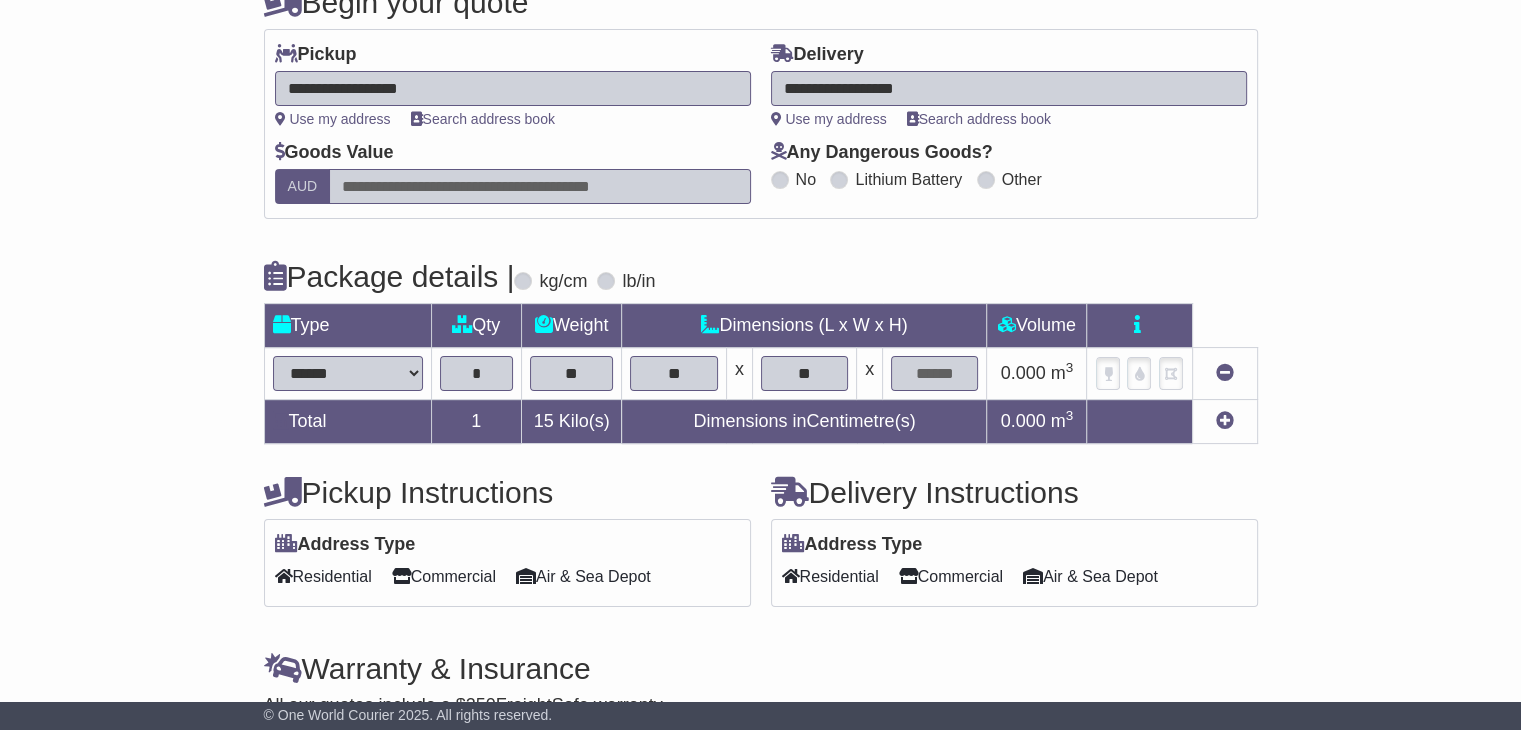 click at bounding box center [1225, 420] 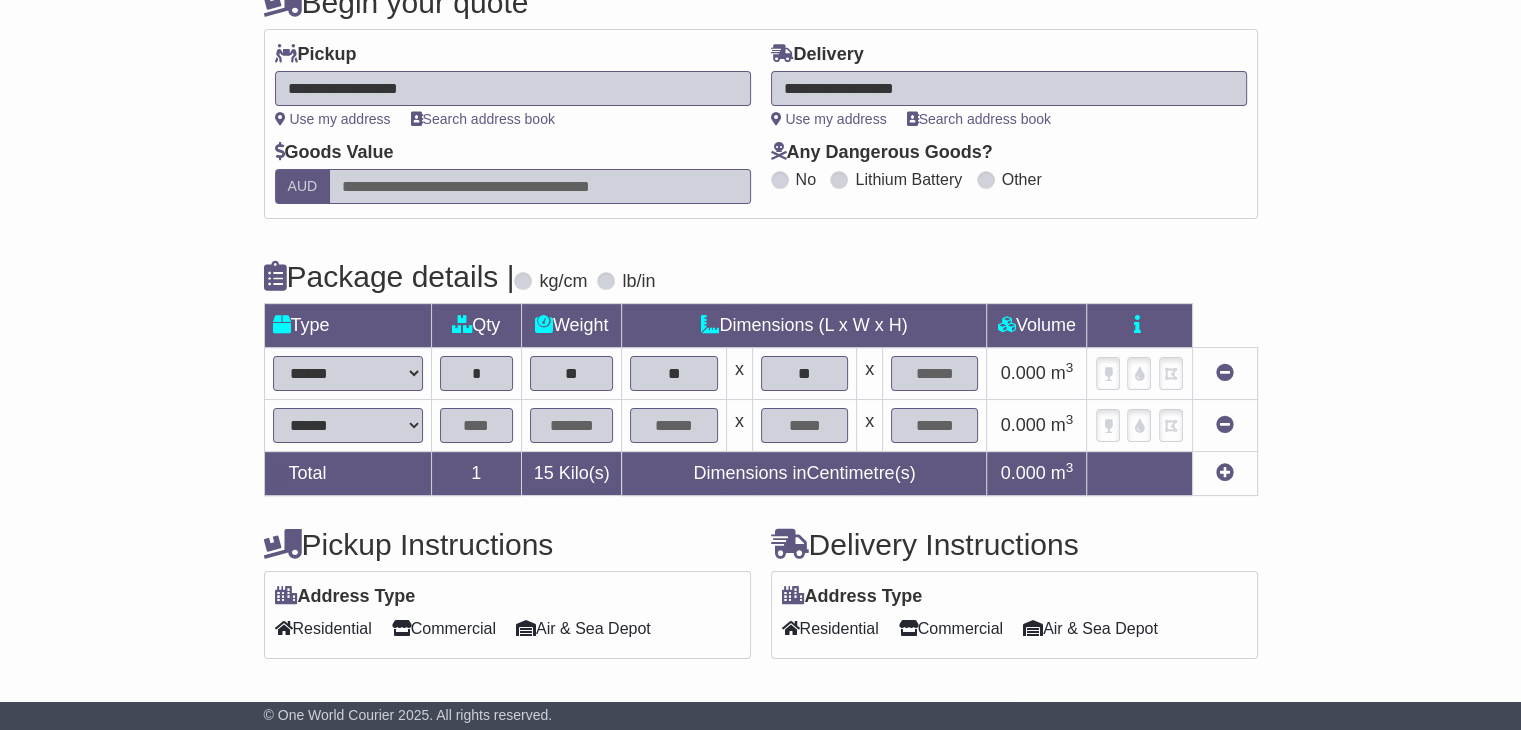 click at bounding box center [476, 425] 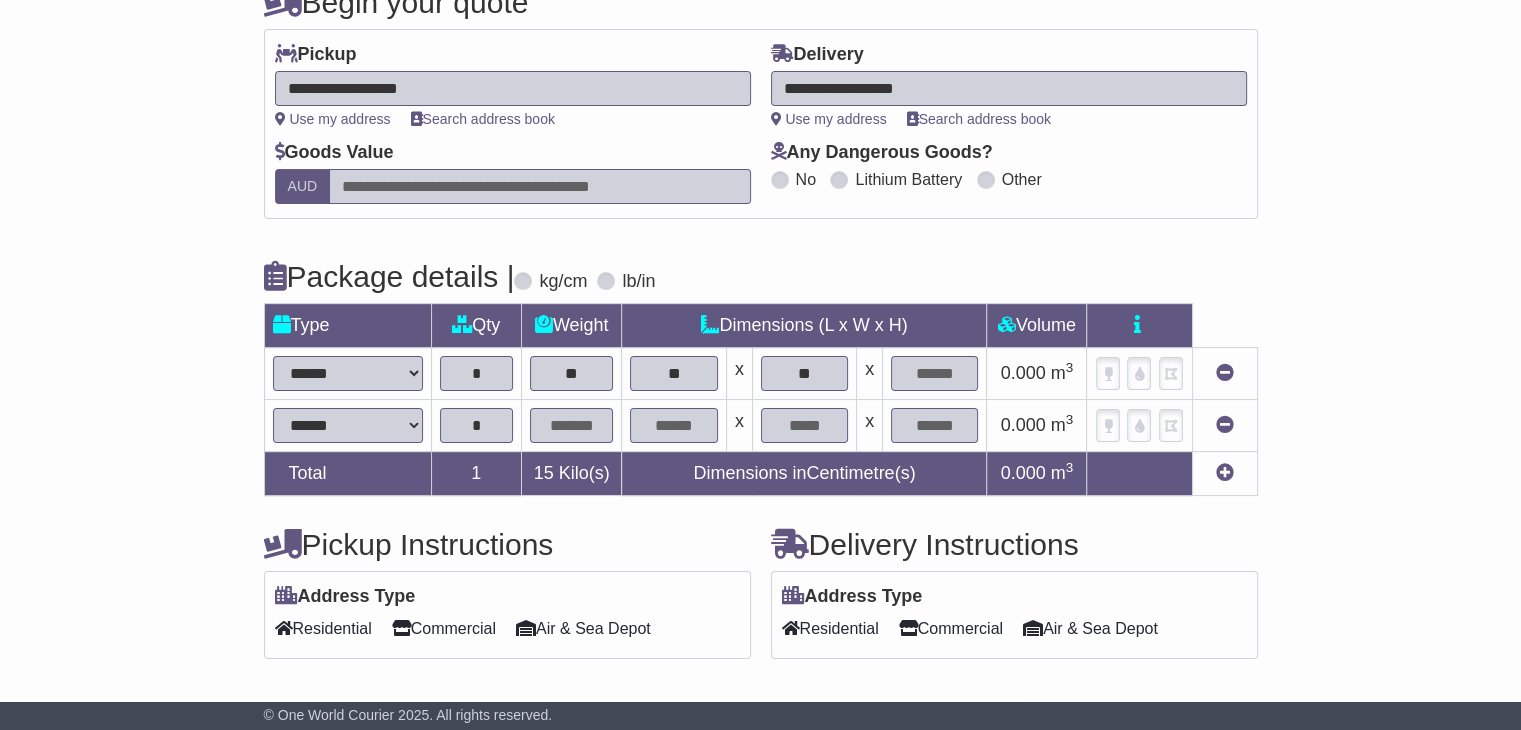 type on "*" 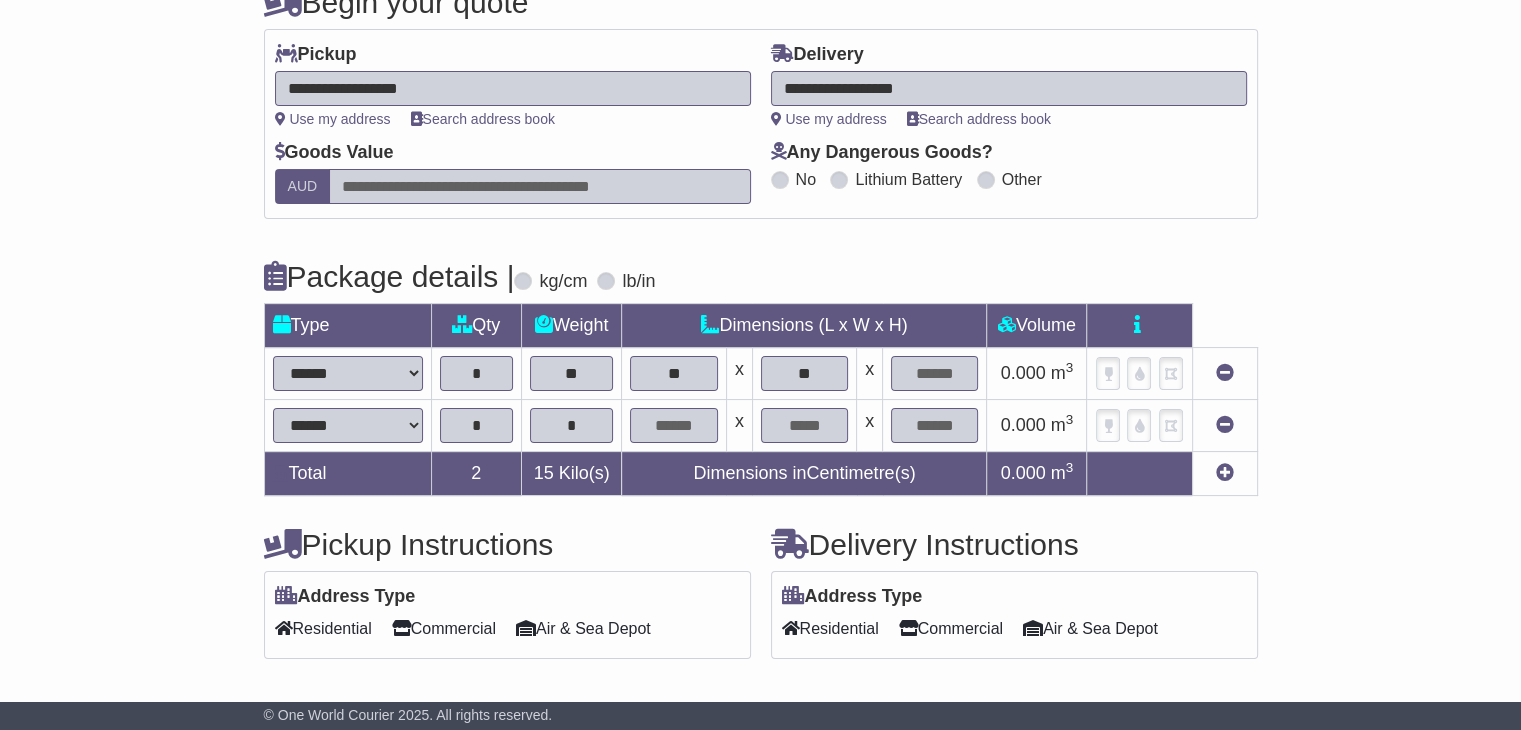 type on "*" 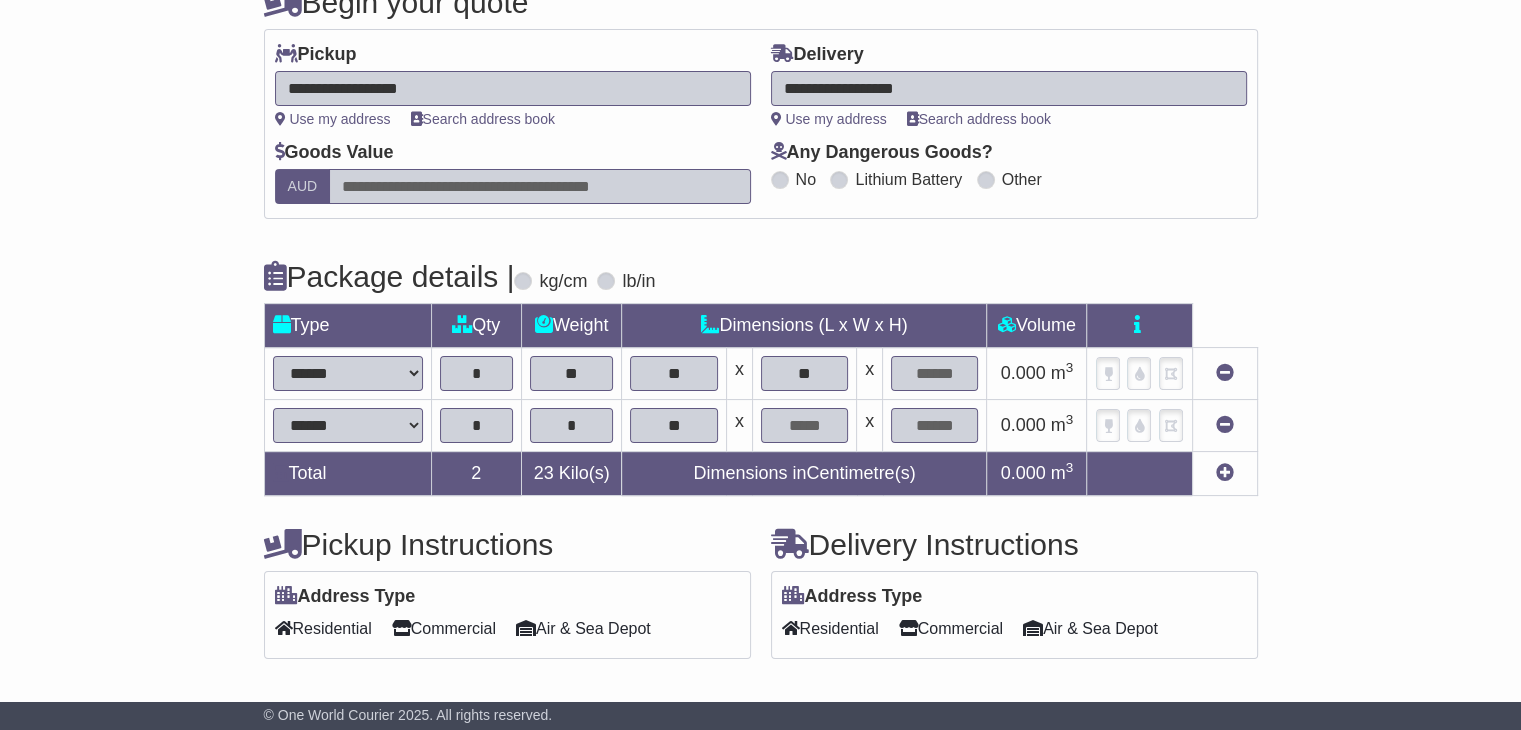 type on "**" 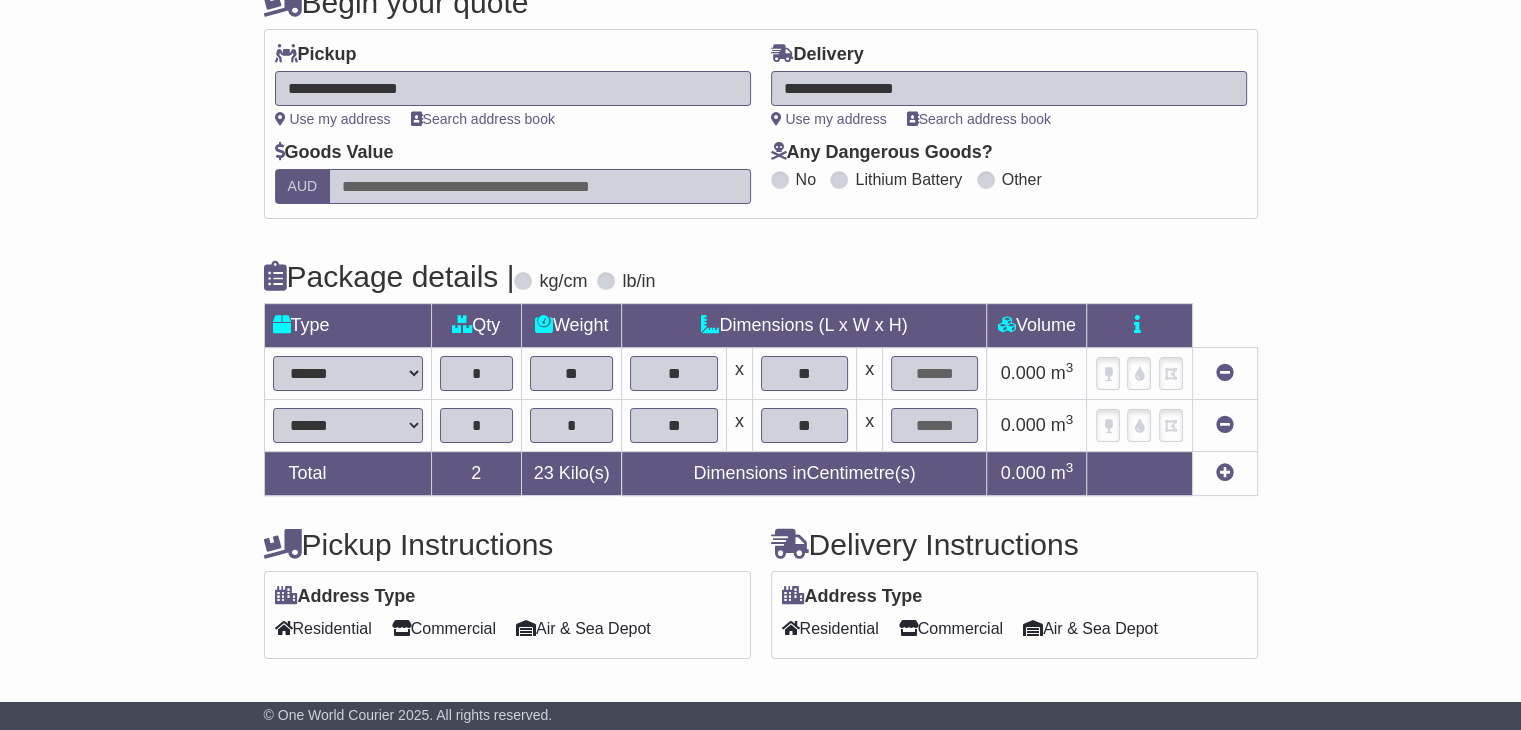 type on "**" 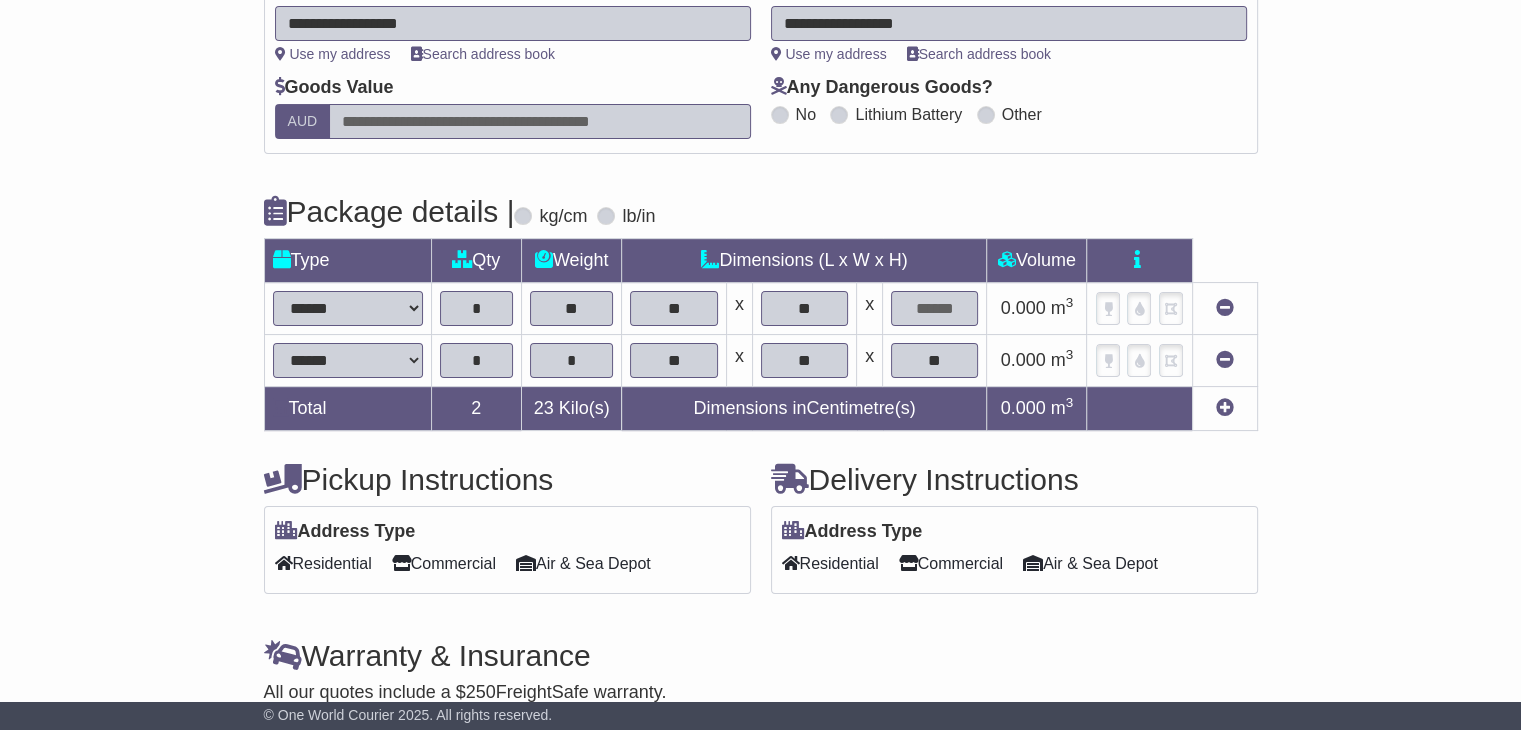 scroll, scrollTop: 325, scrollLeft: 0, axis: vertical 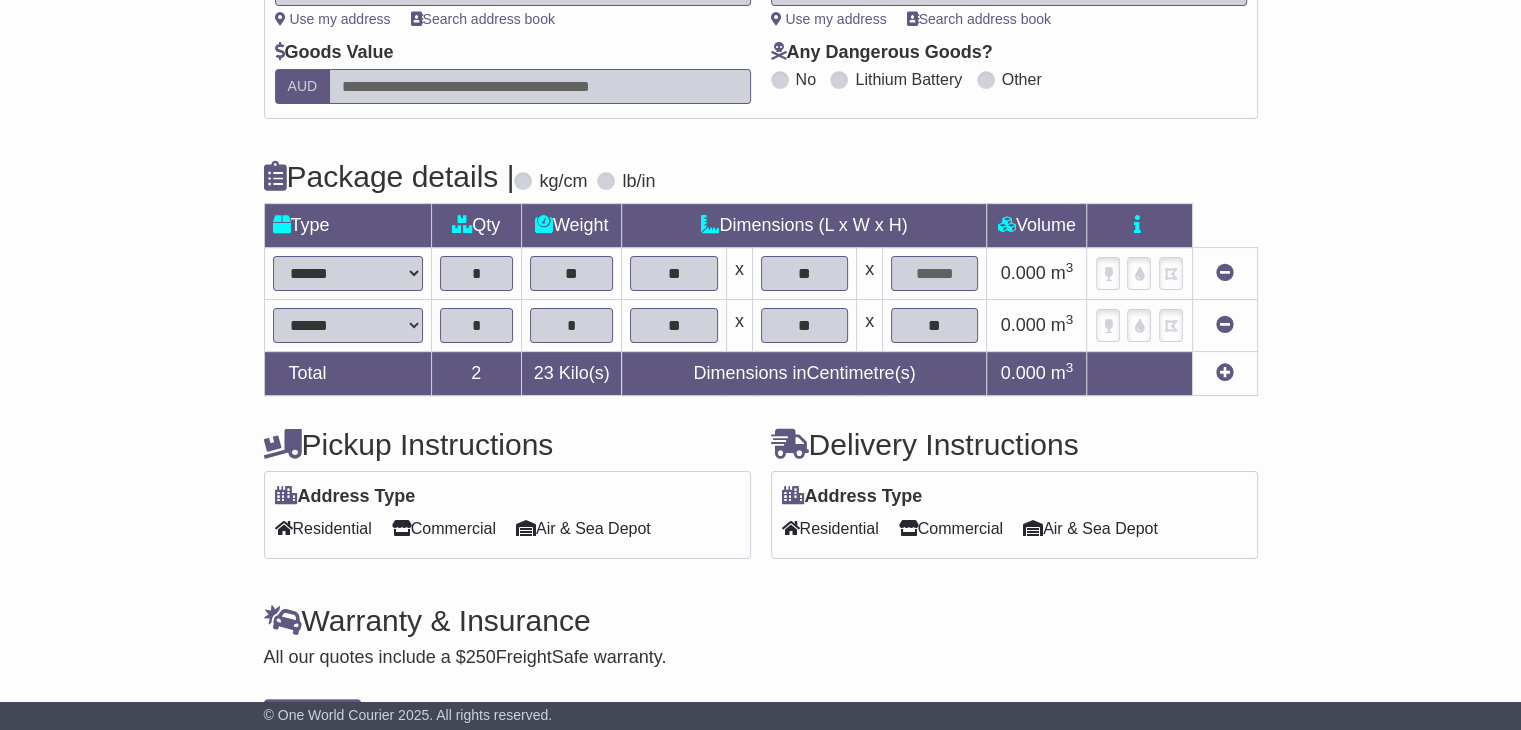 type on "**" 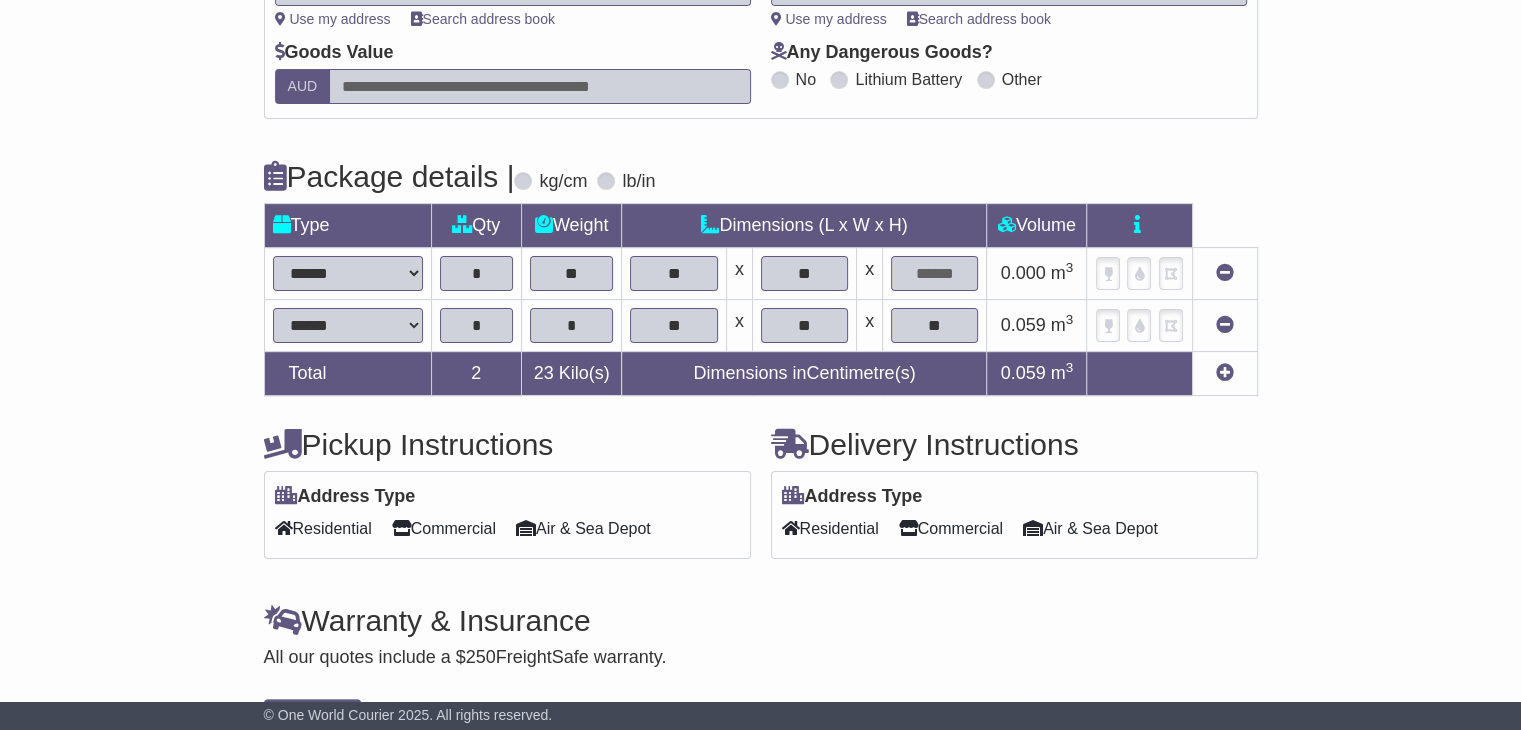click on "Commercial" at bounding box center (444, 528) 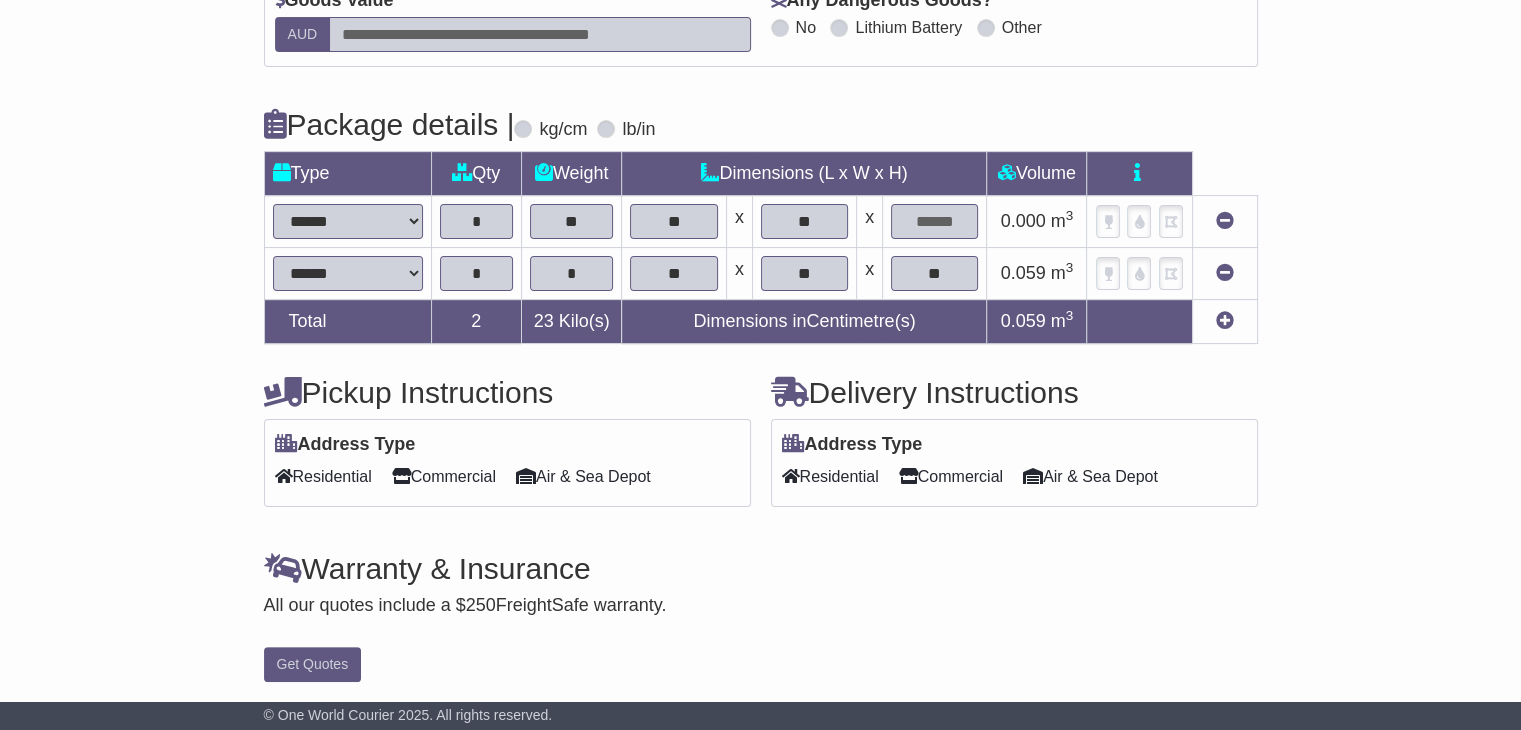 scroll, scrollTop: 378, scrollLeft: 0, axis: vertical 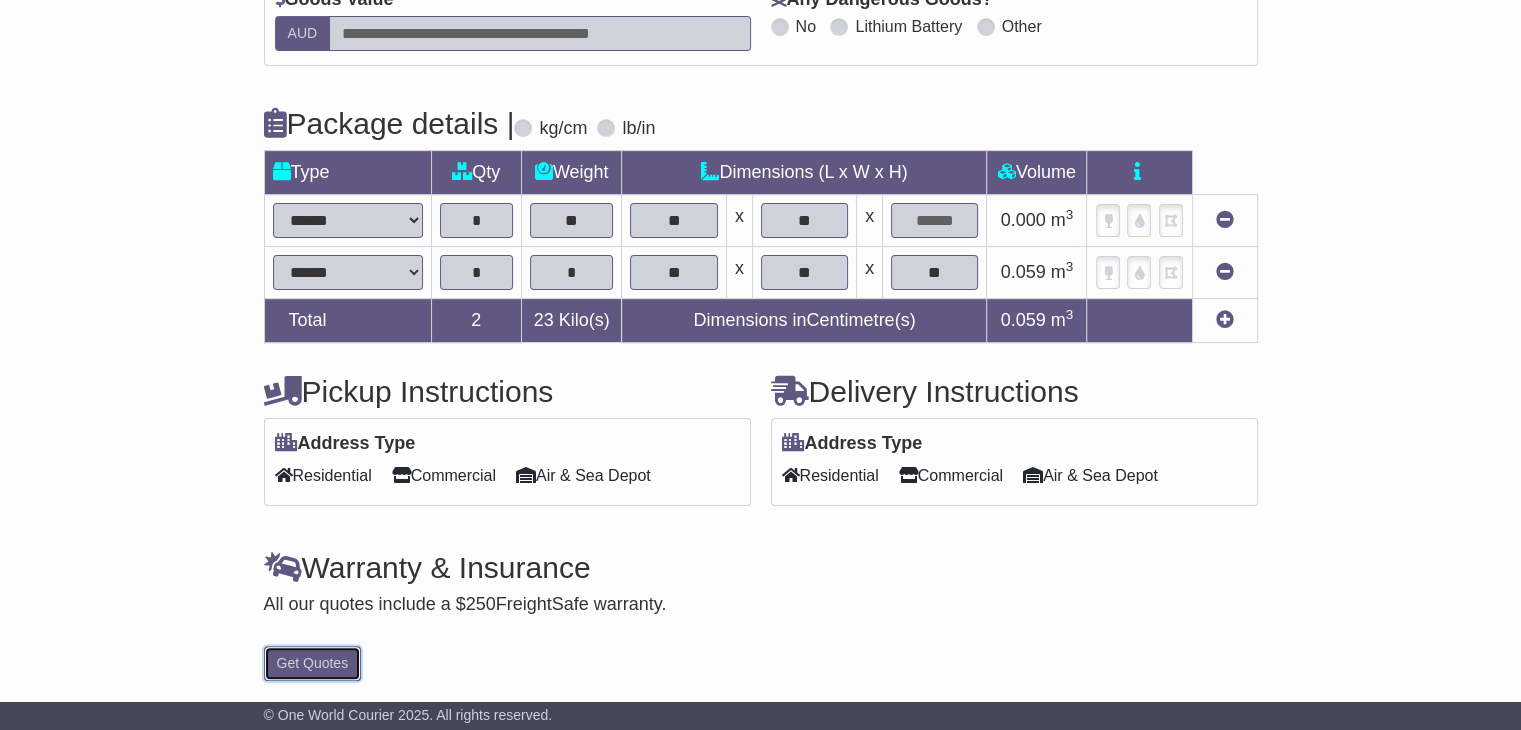 click on "Get Quotes" at bounding box center (313, 663) 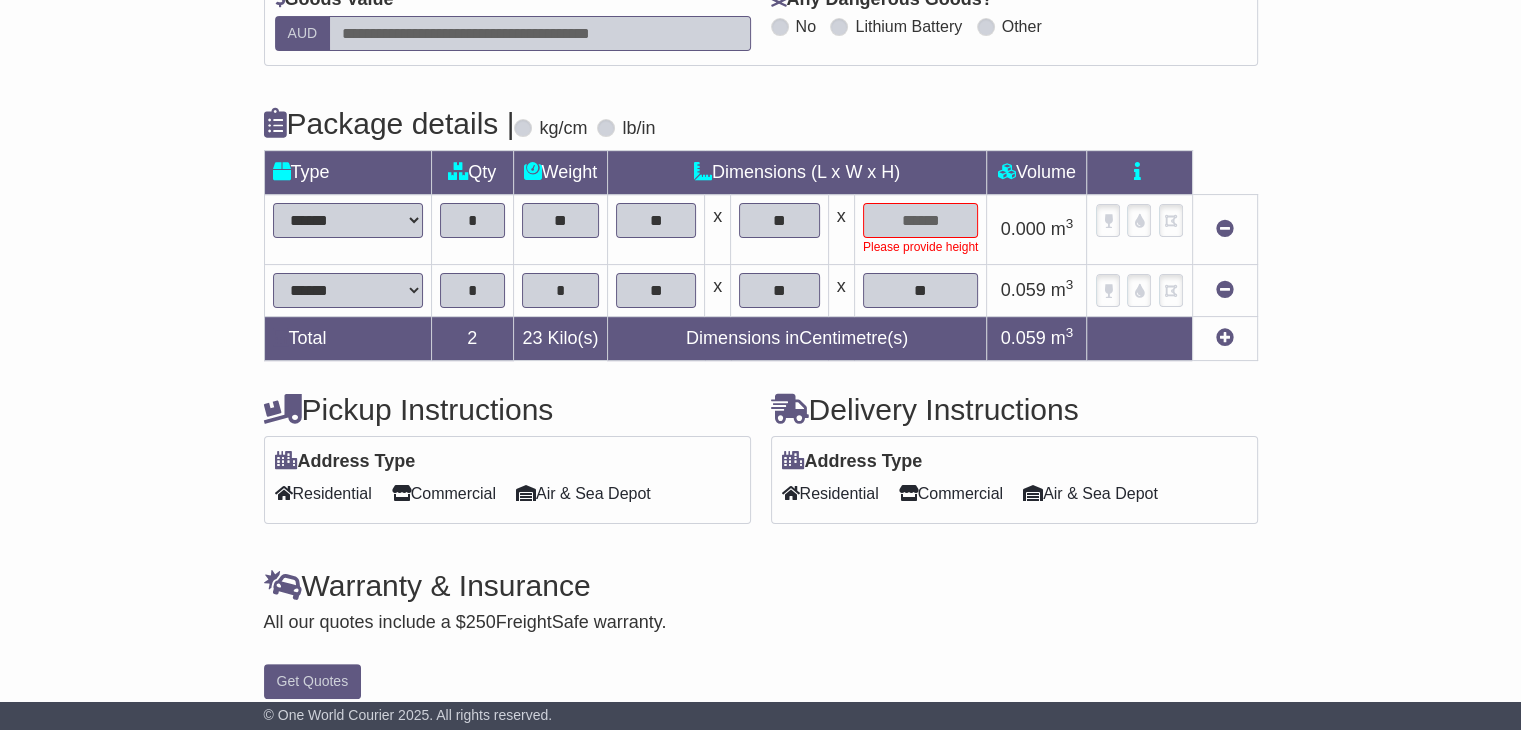 click at bounding box center (921, 220) 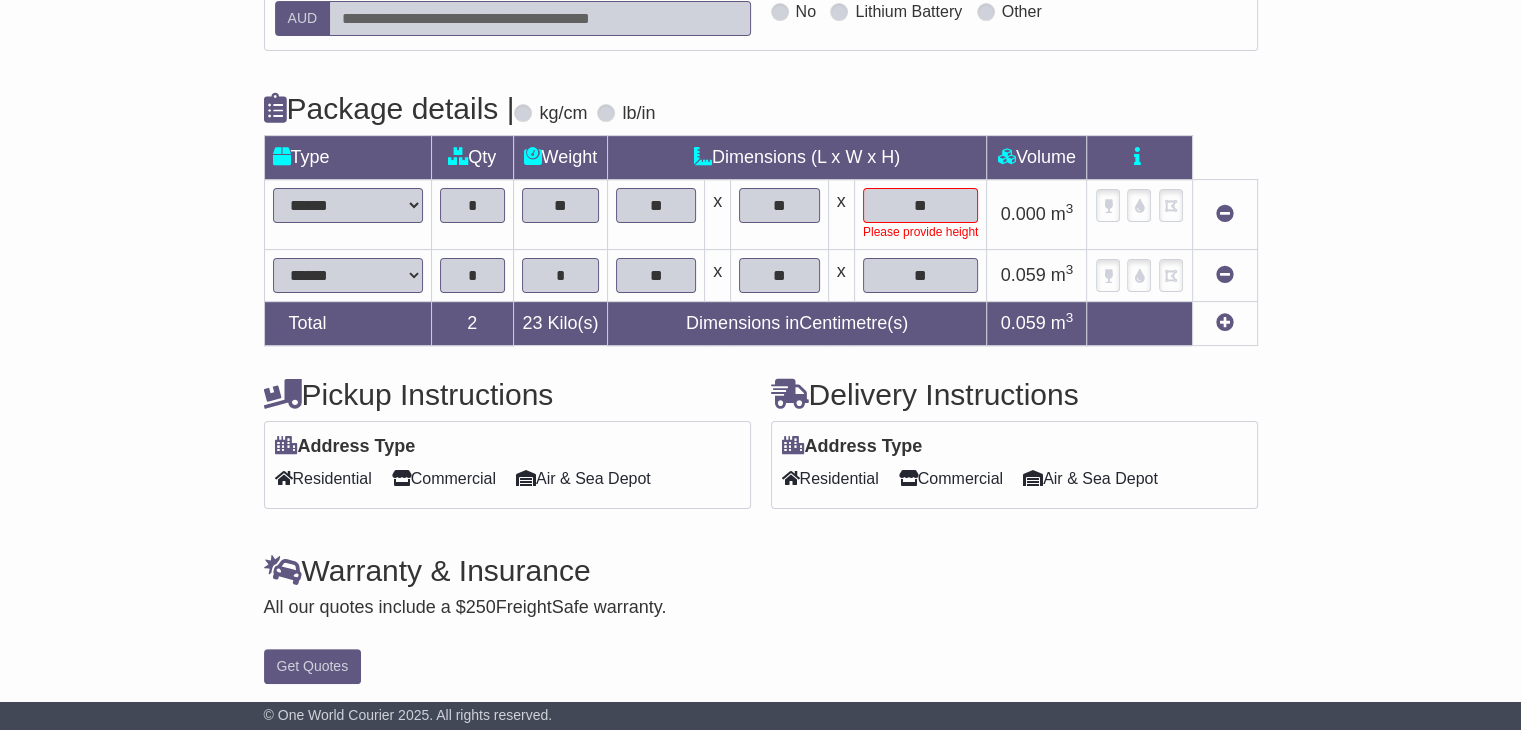 scroll, scrollTop: 396, scrollLeft: 0, axis: vertical 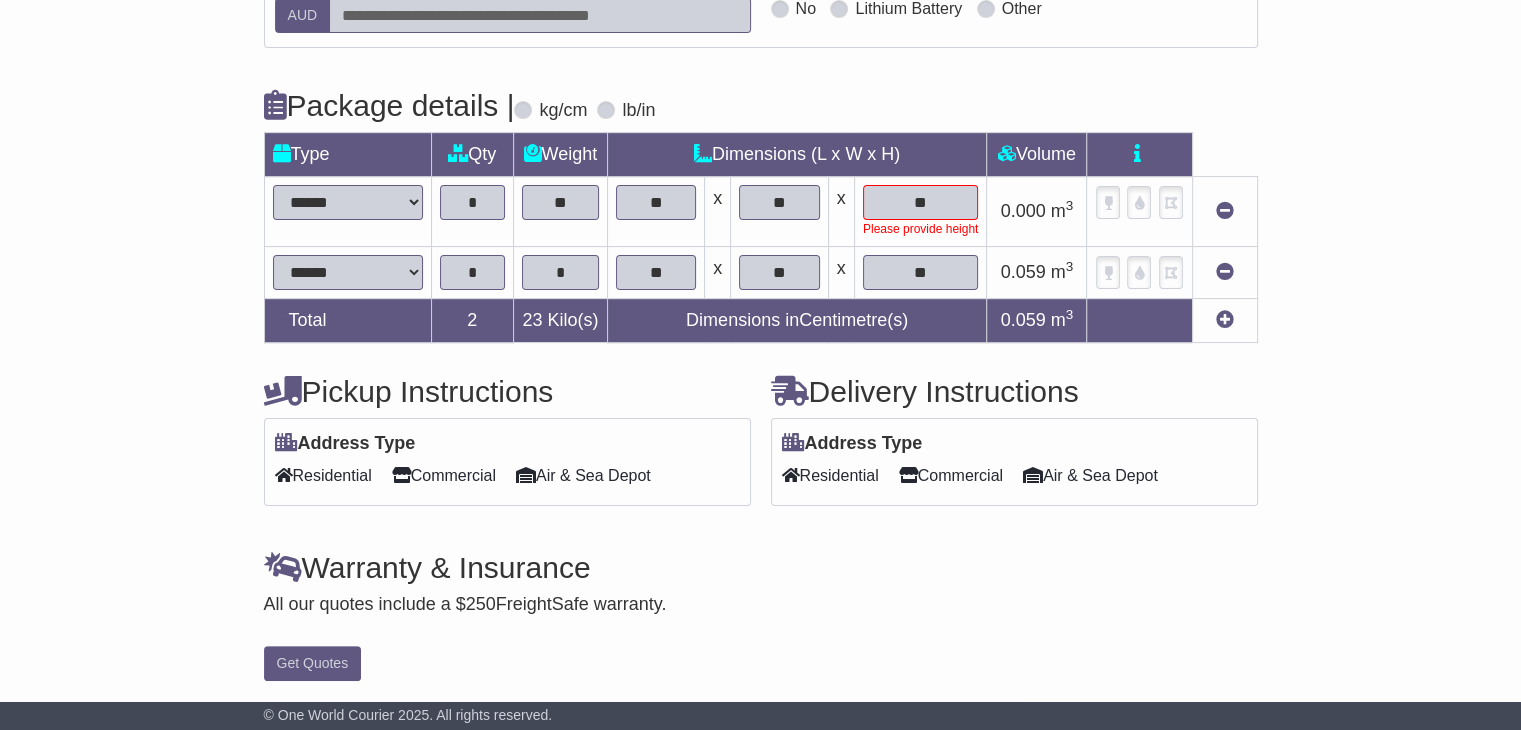 type on "**" 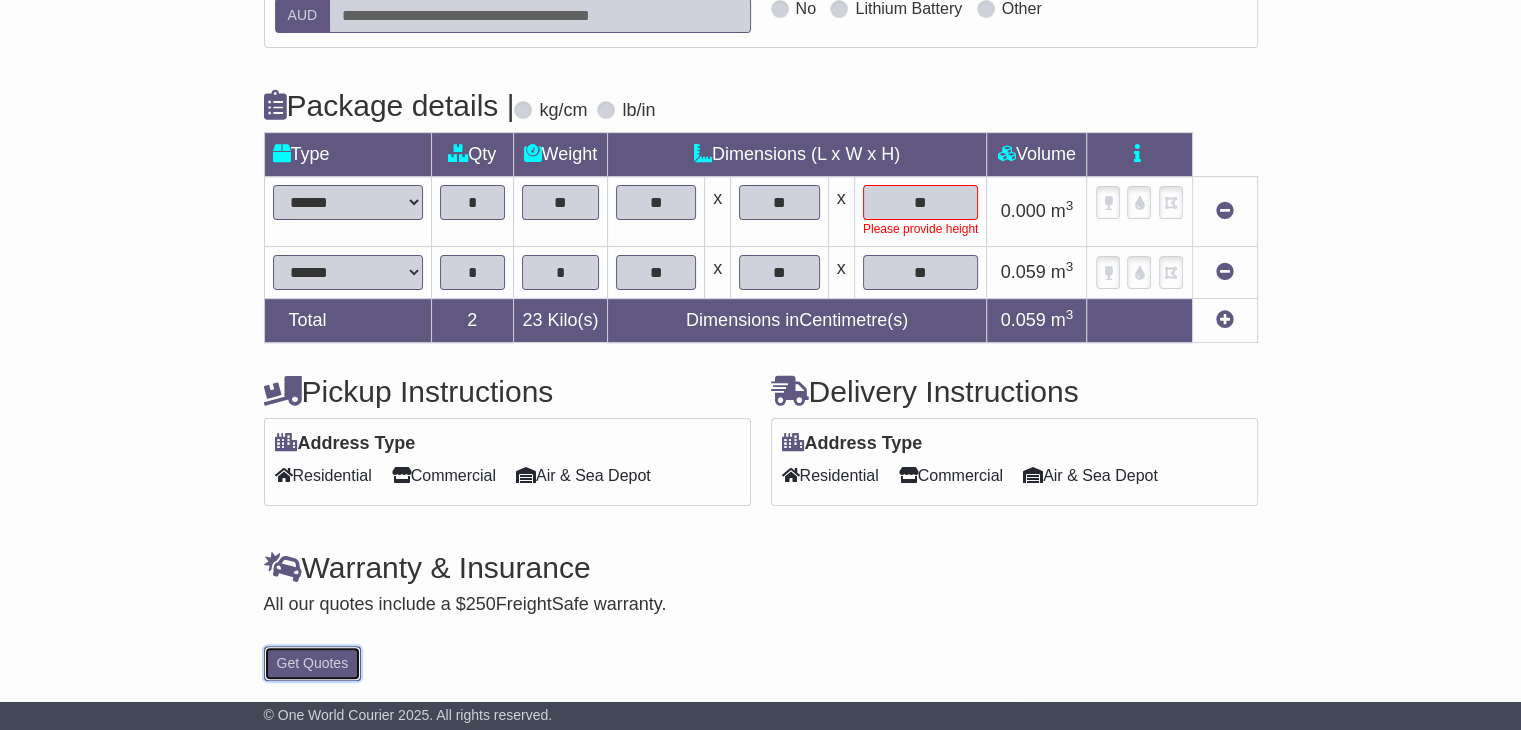 click on "Get Quotes" at bounding box center (313, 663) 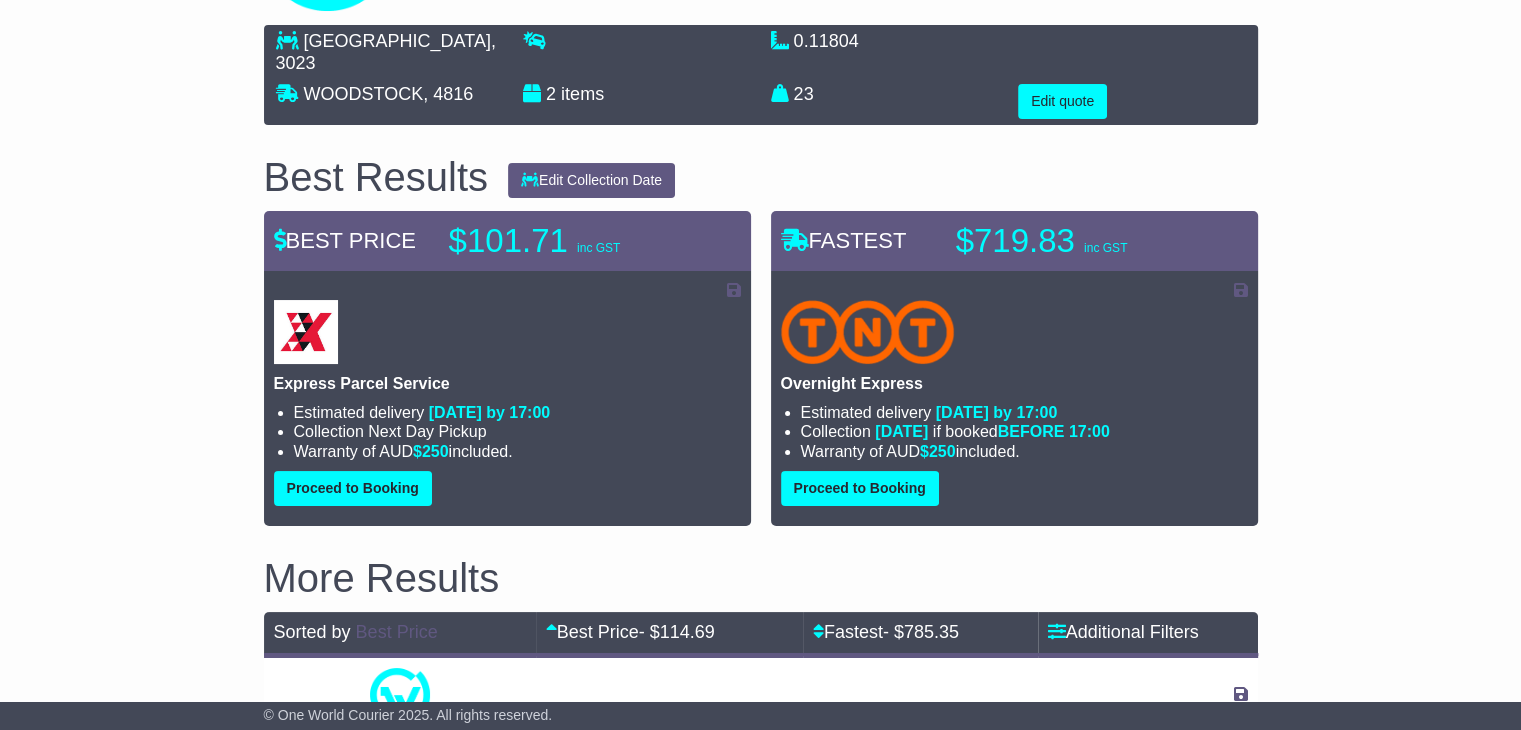 scroll, scrollTop: 0, scrollLeft: 0, axis: both 